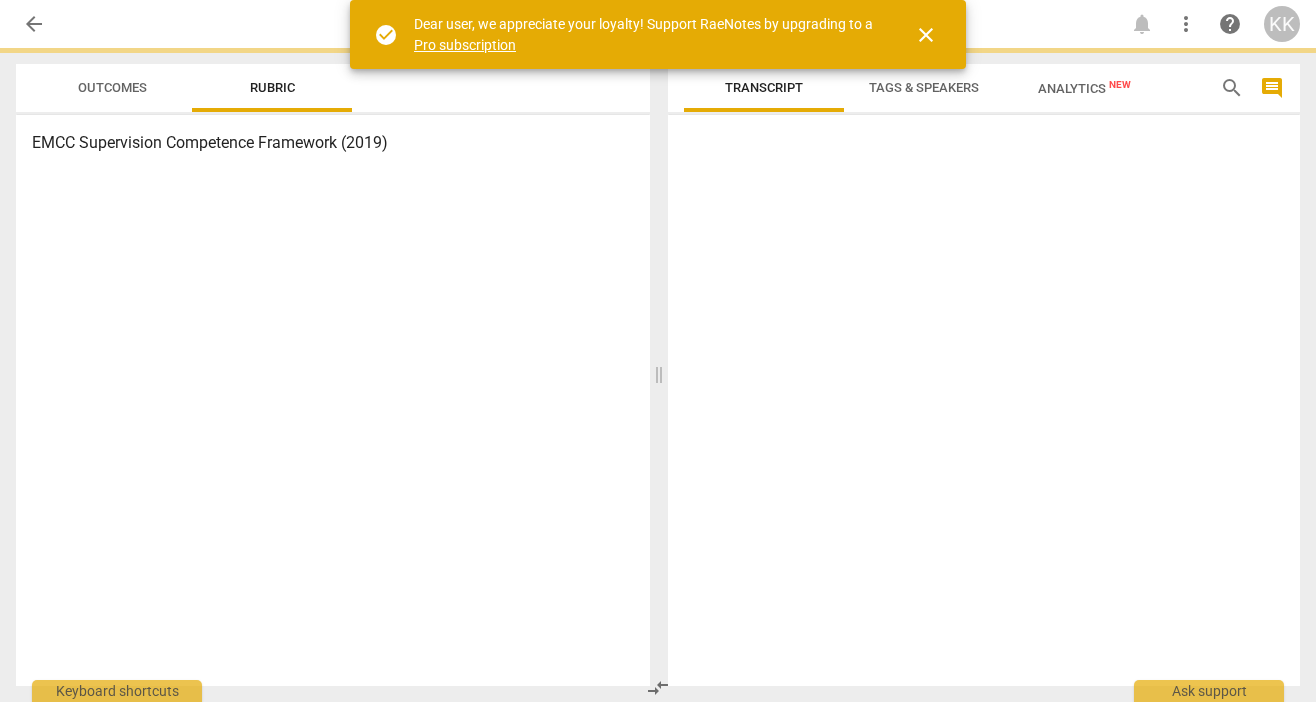 scroll, scrollTop: 0, scrollLeft: 0, axis: both 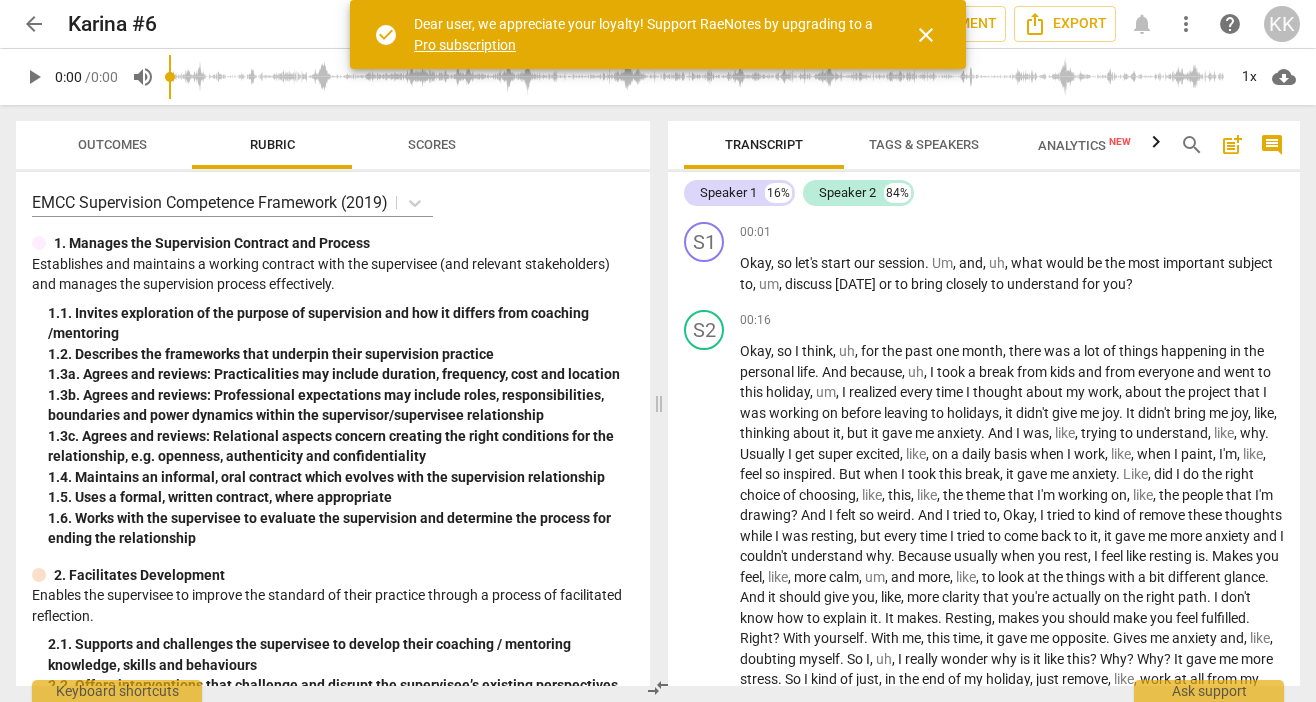 click on "close" at bounding box center (926, 35) 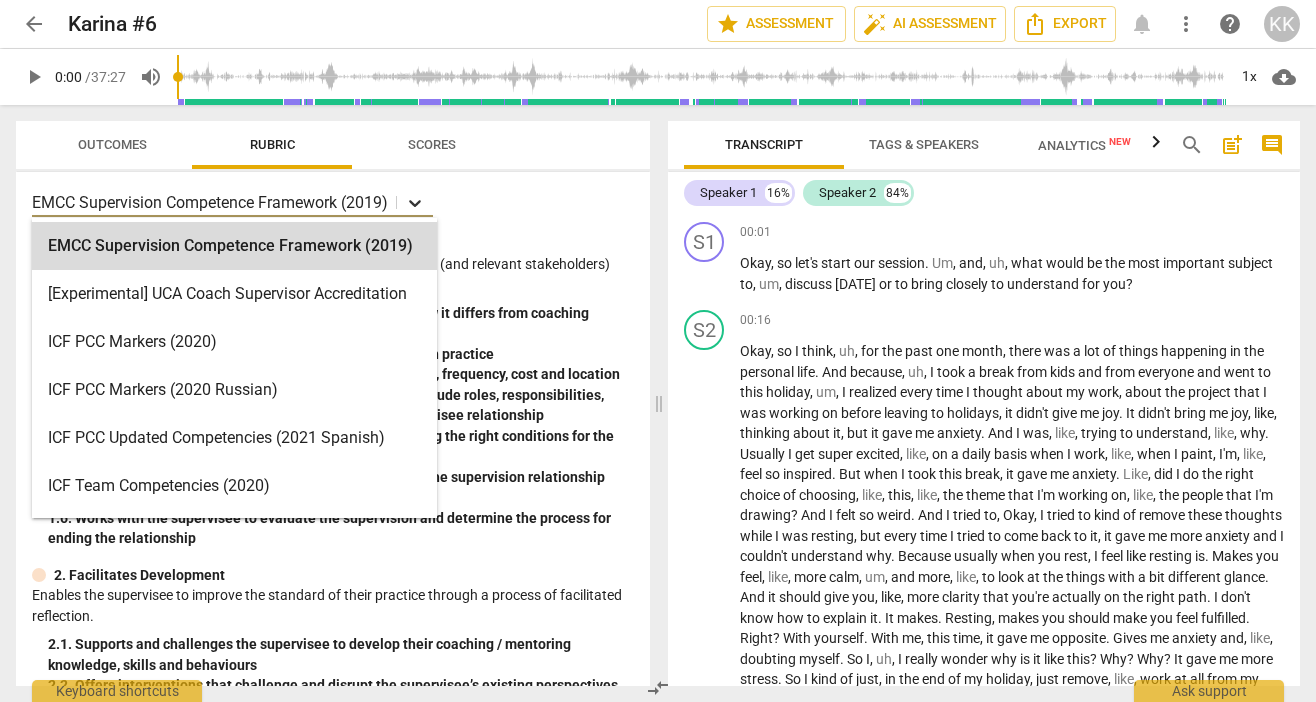 click 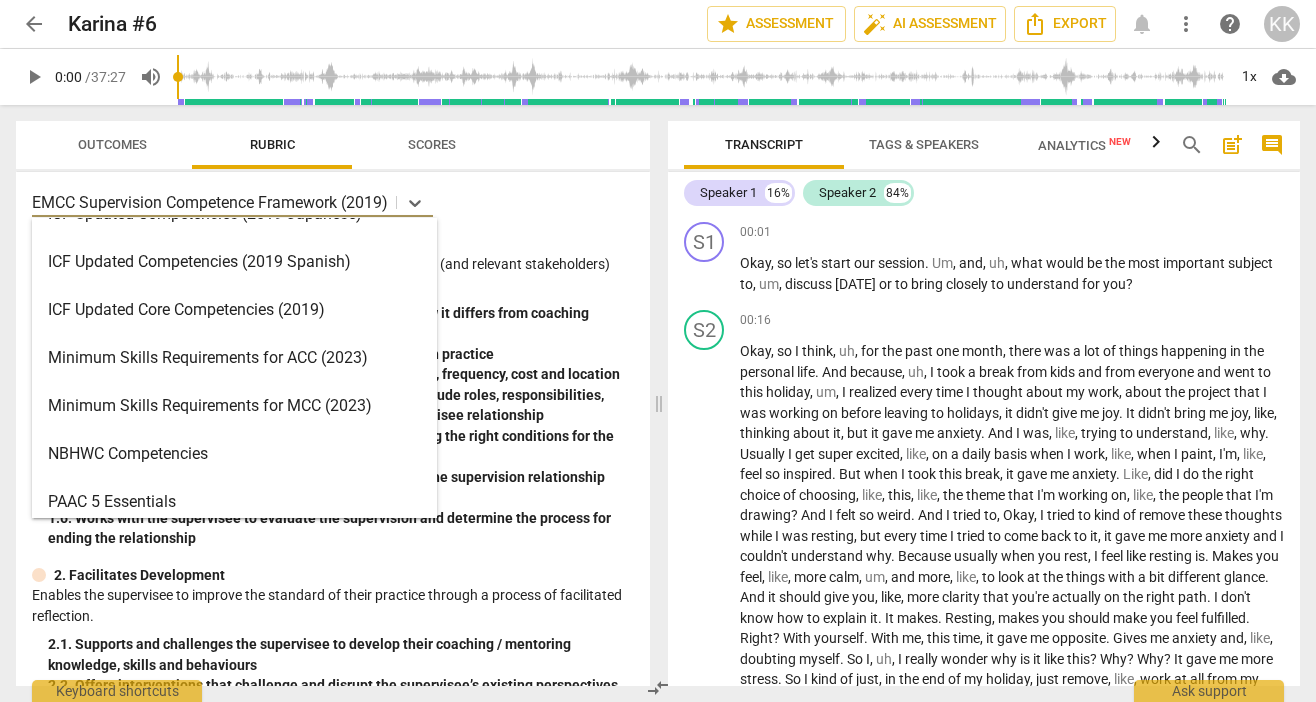 scroll, scrollTop: 313, scrollLeft: 0, axis: vertical 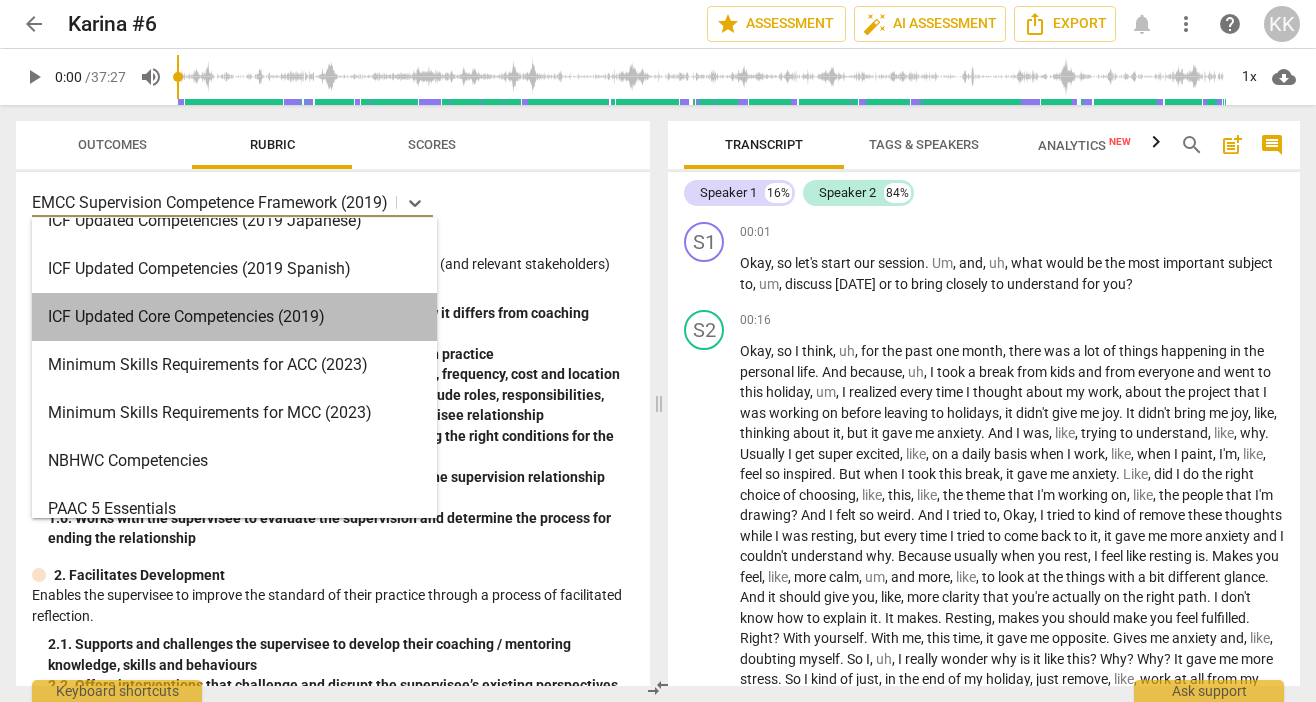 click on "ICF Updated Core Competencies (2019)" at bounding box center [234, 317] 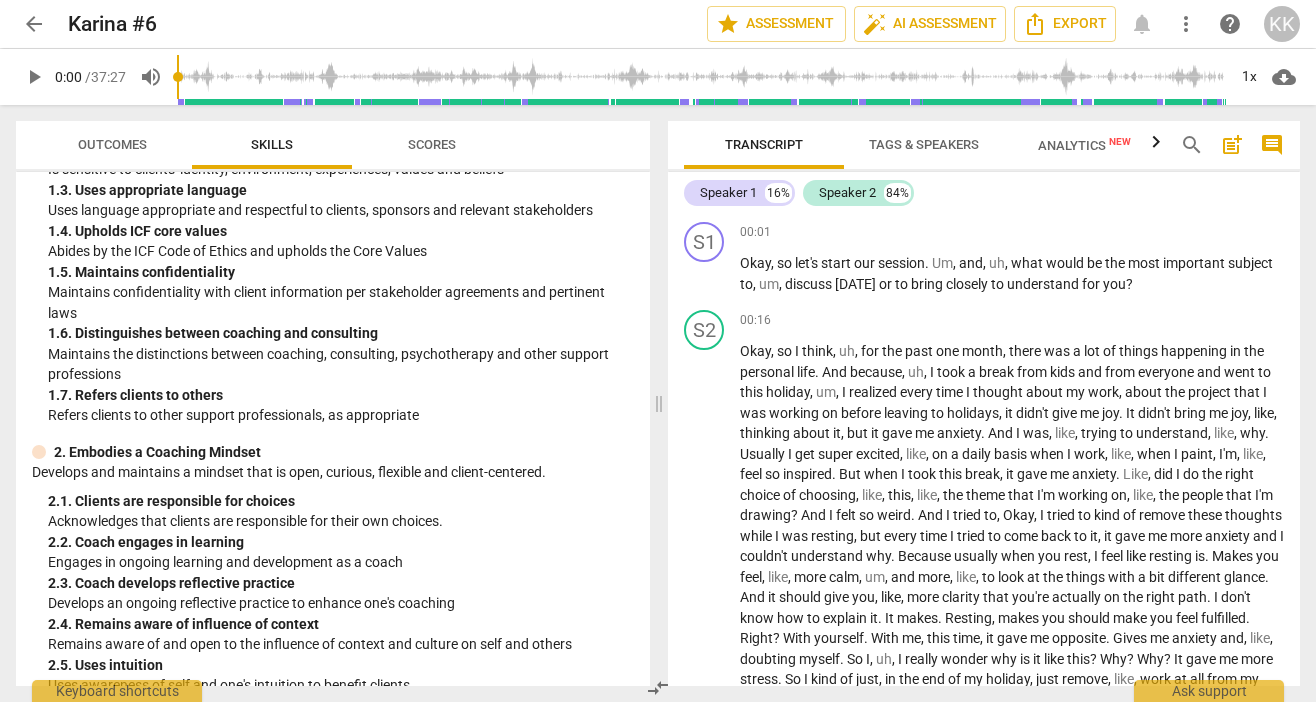 scroll, scrollTop: 209, scrollLeft: 0, axis: vertical 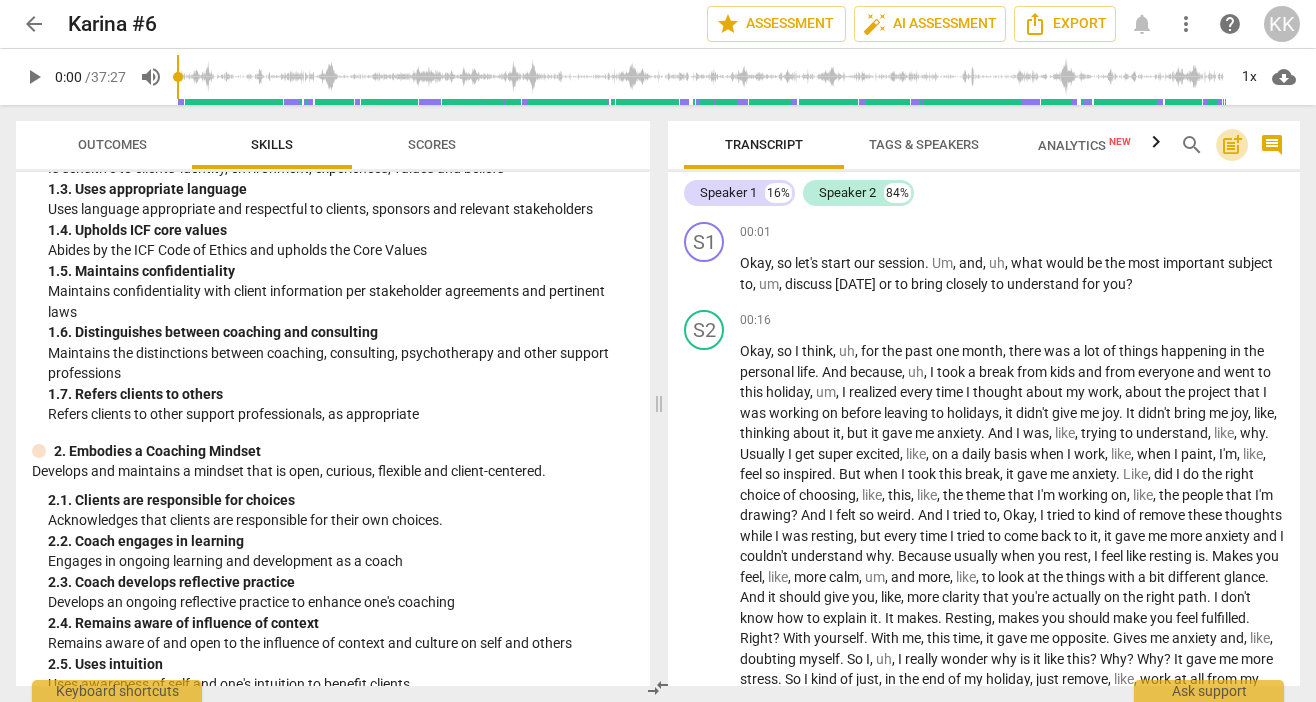 click on "post_add" at bounding box center (1232, 145) 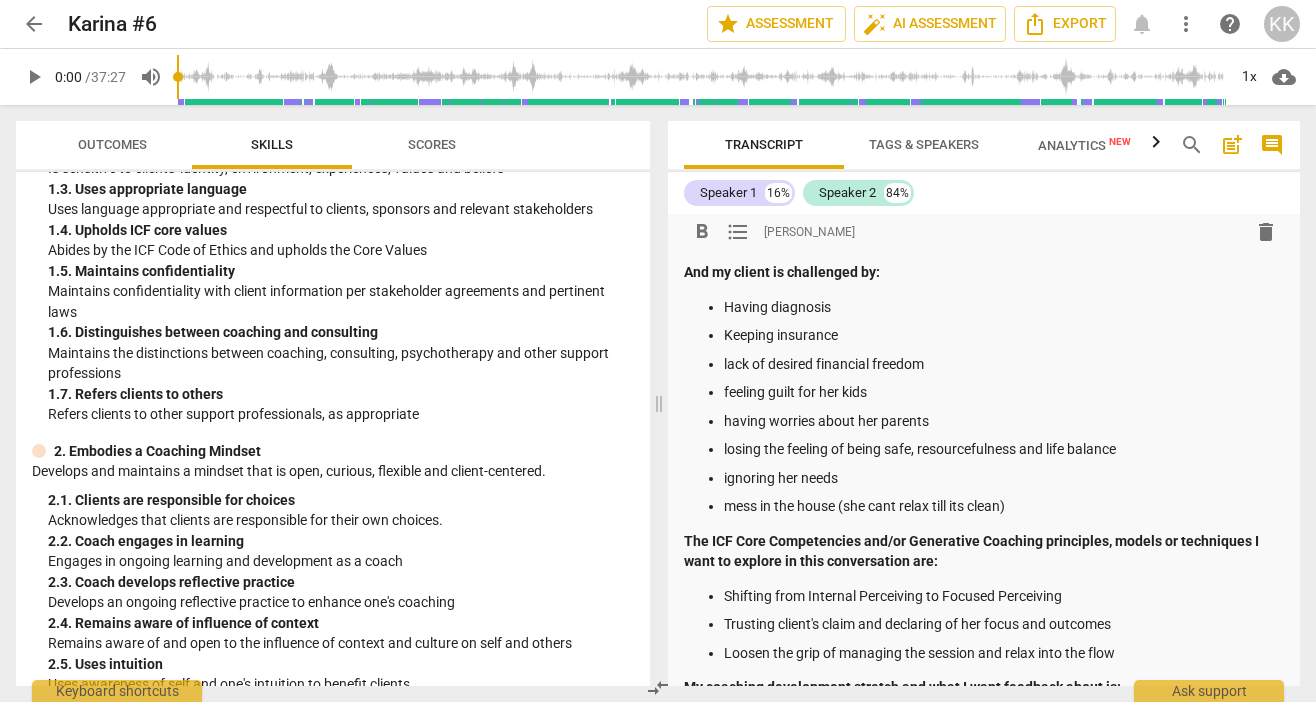 scroll, scrollTop: 0, scrollLeft: 0, axis: both 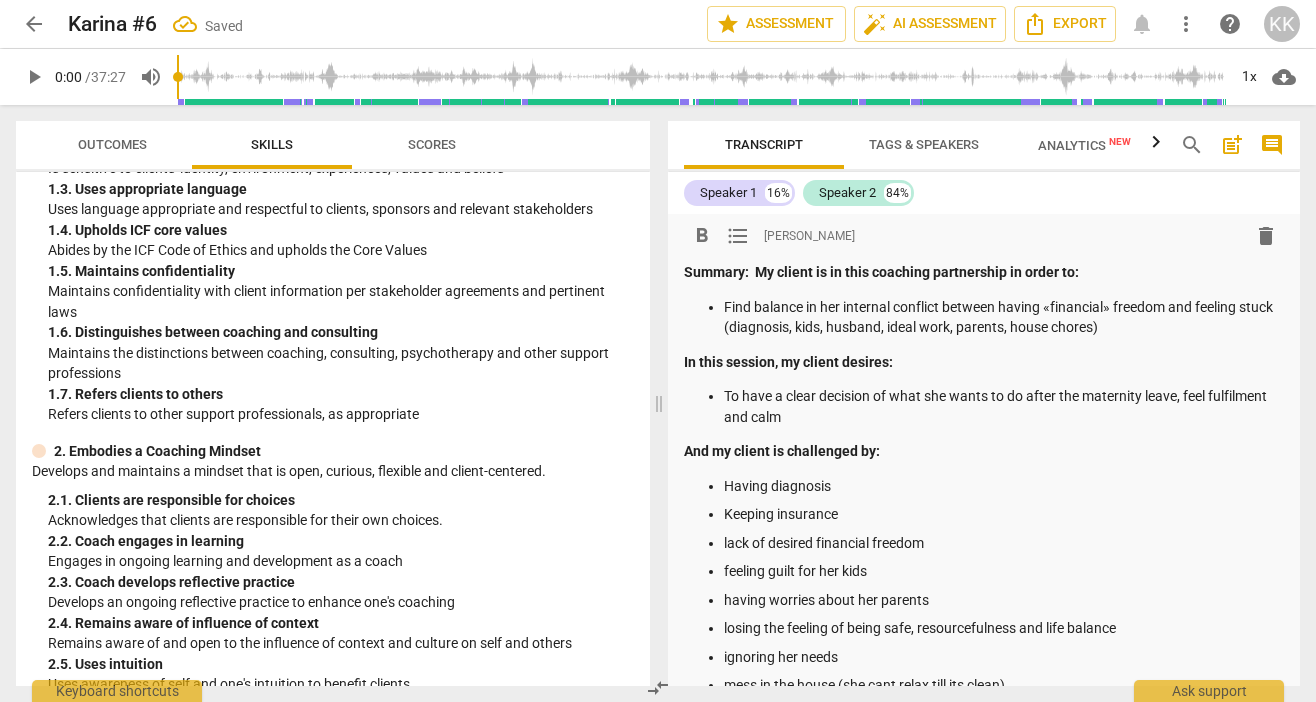 click on "Summary:    My client is in this coaching partnership in order to:" at bounding box center [984, 272] 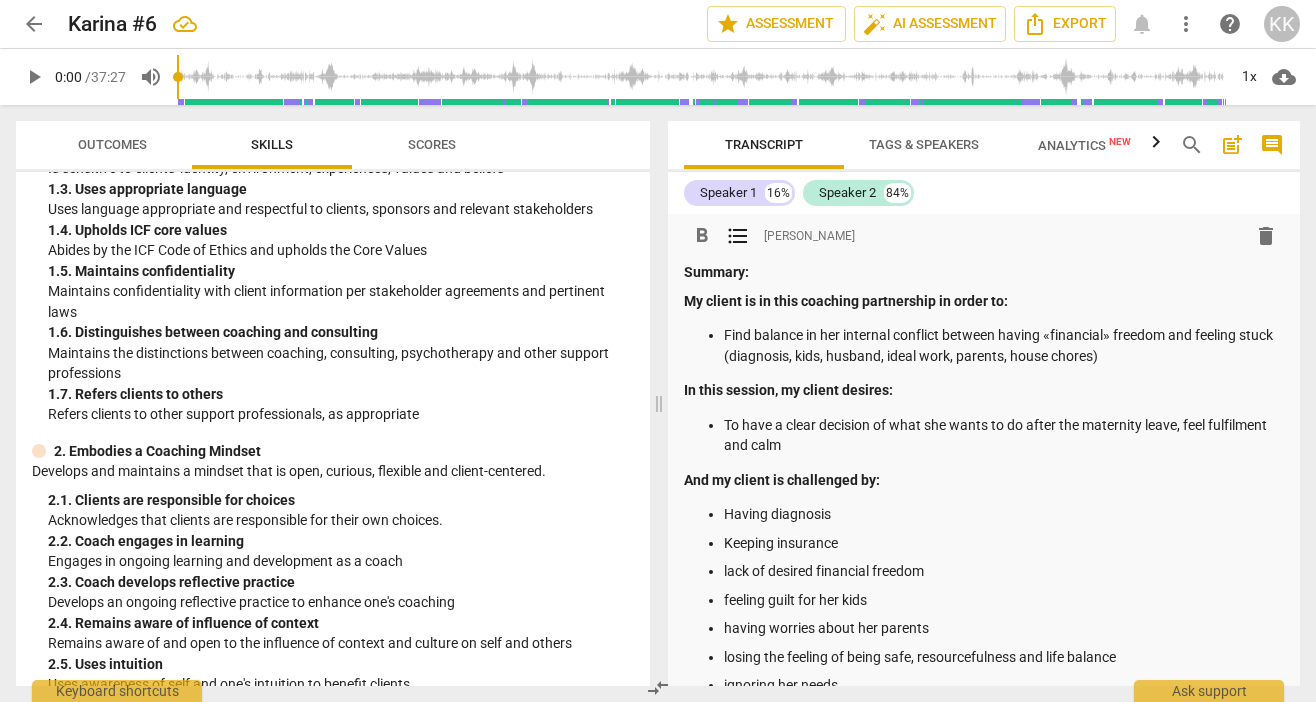 drag, startPoint x: 800, startPoint y: 448, endPoint x: 787, endPoint y: 425, distance: 26.41969 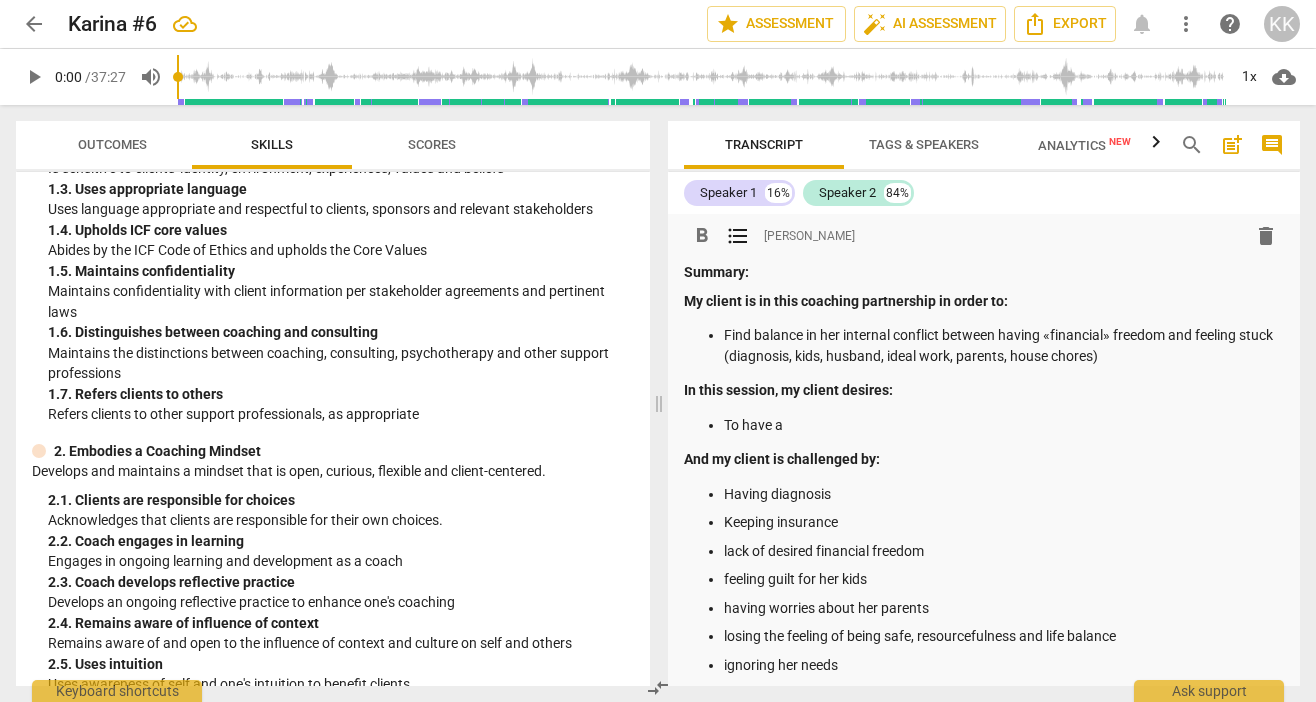 type 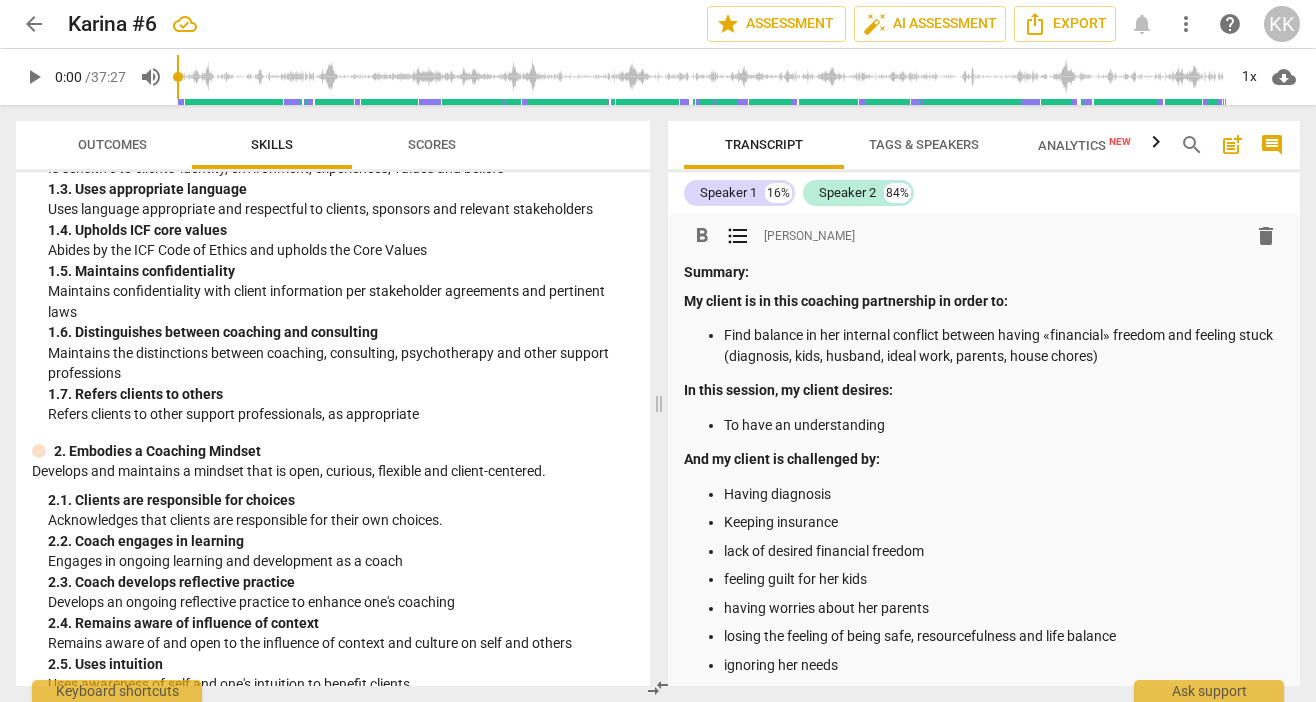click on "Find balance in her internal conflict between having «financial» freedom and feeling stuck (diagnosis, kids, husband, ideal work, parents, house chores)" at bounding box center [1004, 345] 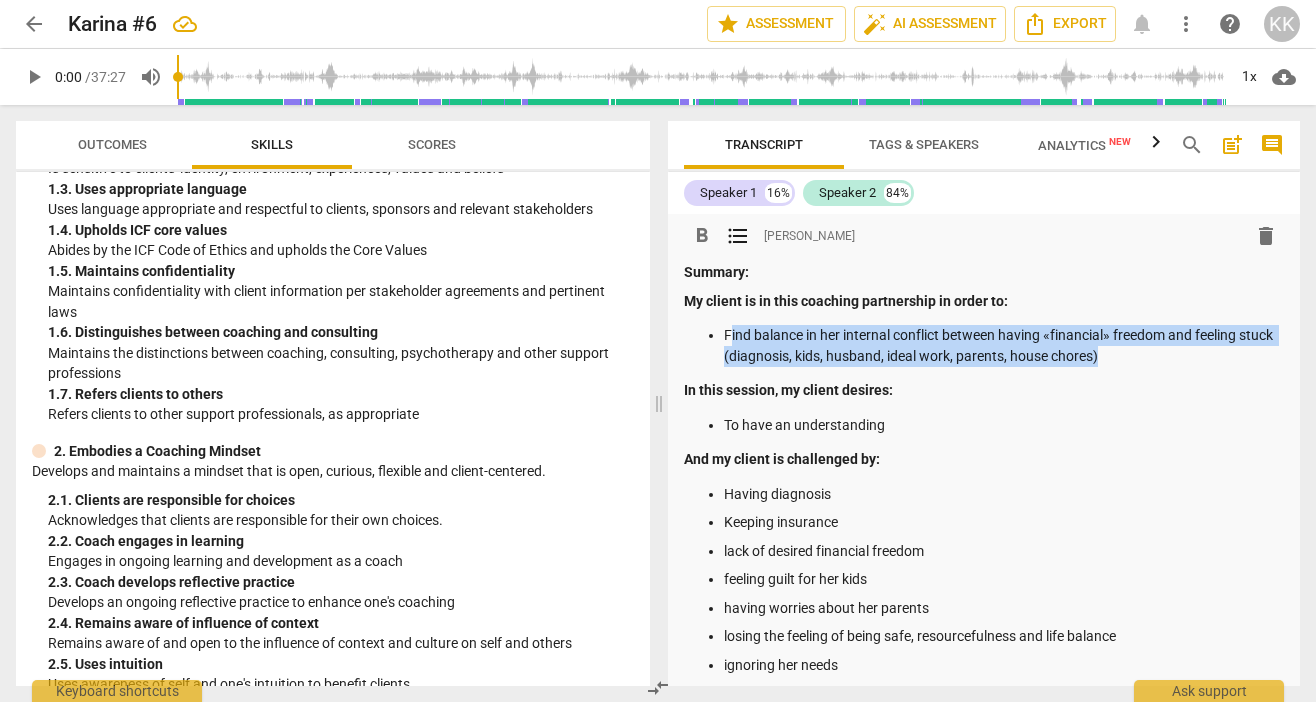 drag, startPoint x: 1142, startPoint y: 354, endPoint x: 731, endPoint y: 334, distance: 411.48633 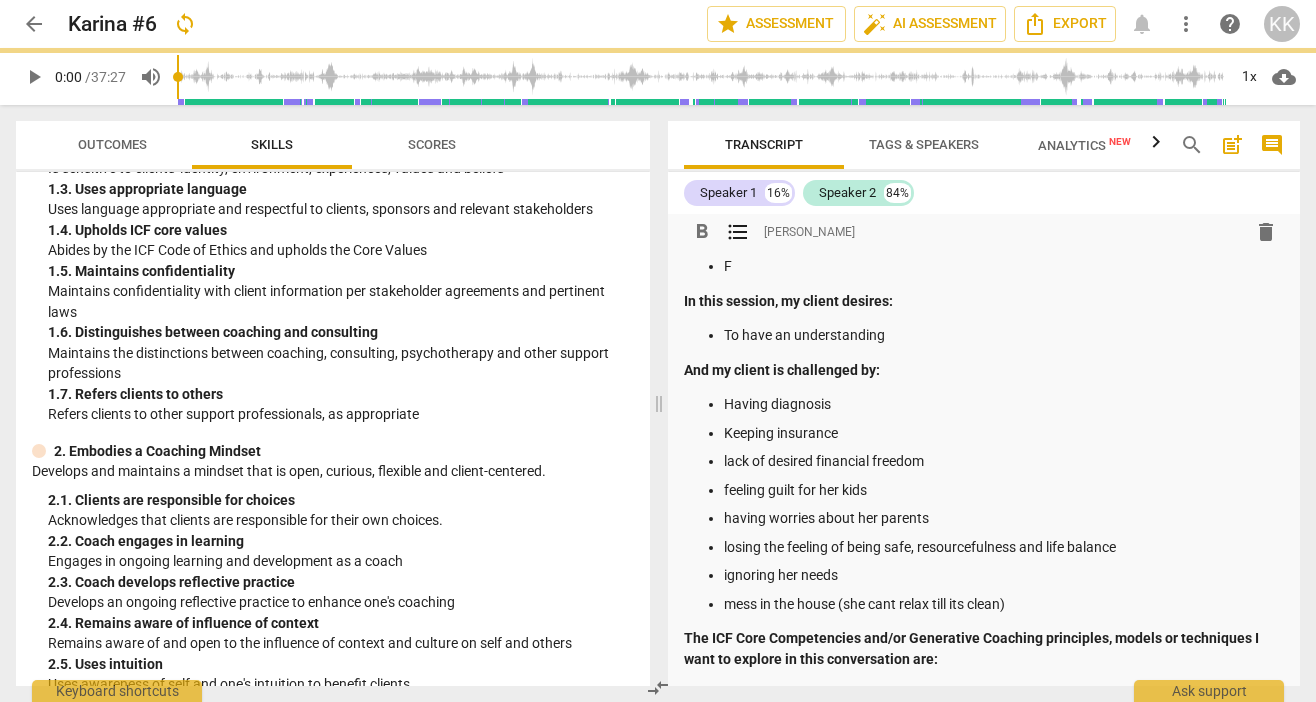 scroll, scrollTop: 115, scrollLeft: 0, axis: vertical 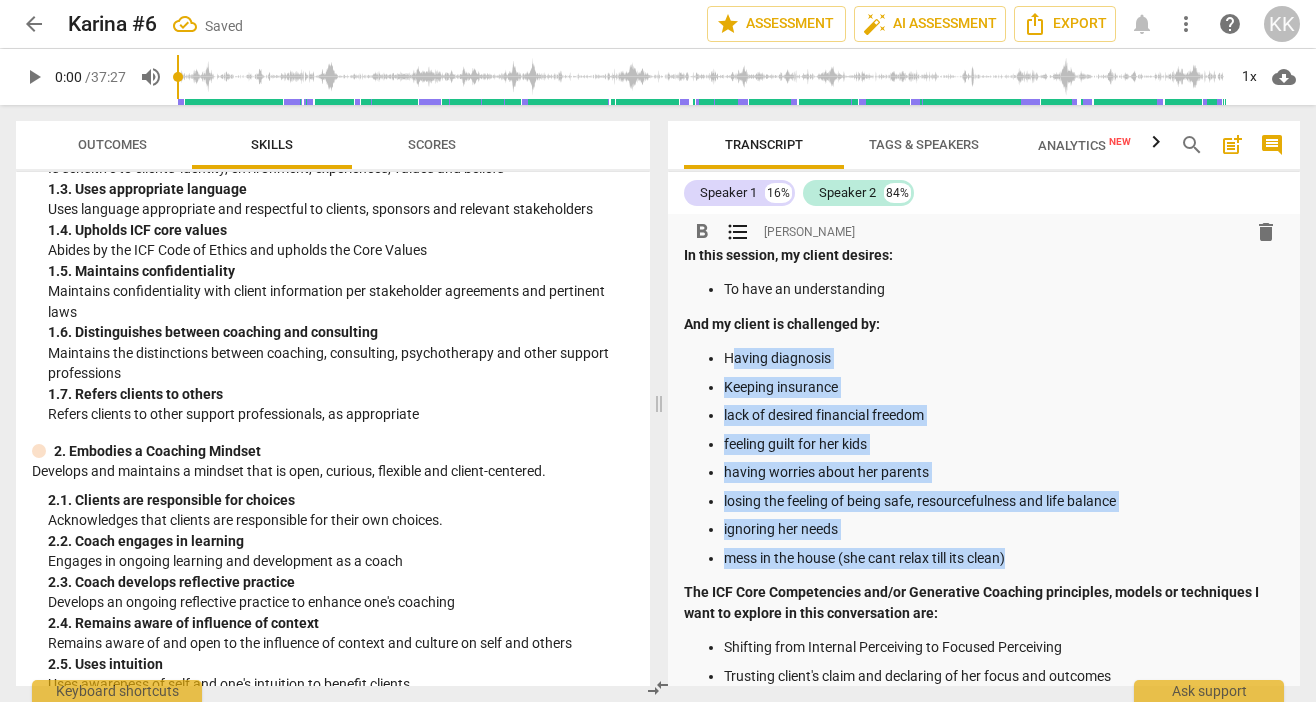 drag, startPoint x: 1017, startPoint y: 561, endPoint x: 734, endPoint y: 358, distance: 348.27863 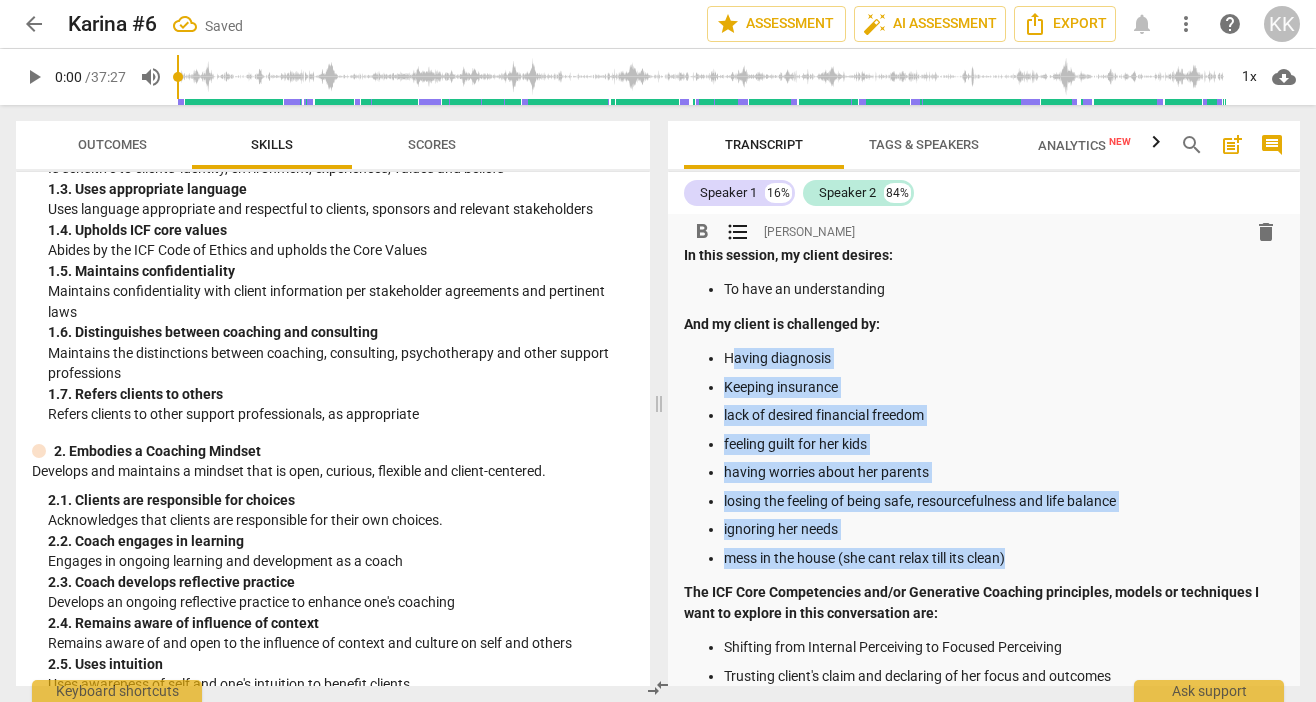 click on "Having diagnosis  Keeping insurance lack of desired financial freedom feeling guilt for her kids having worries about her parents   losing the feeling of being safe, resourcefulness and life balance ignoring her needs mess in the house (she cant relax till its clean)" at bounding box center [984, 458] 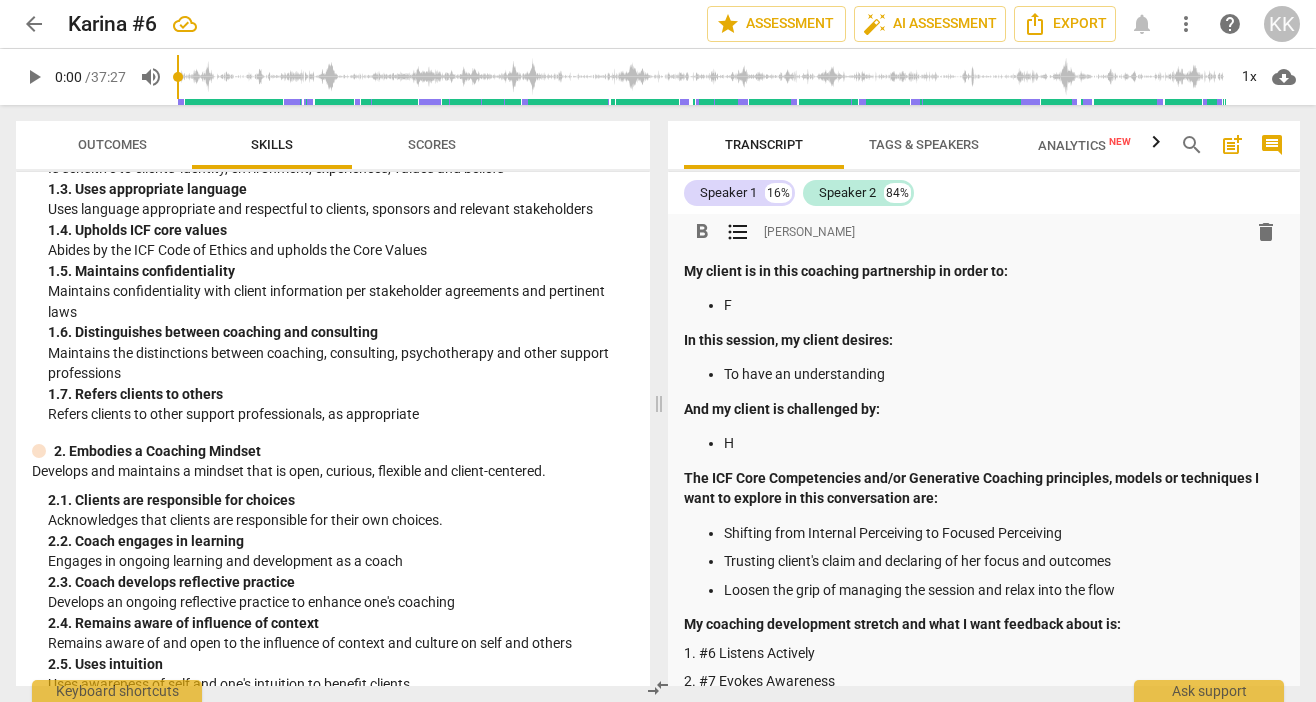scroll, scrollTop: 0, scrollLeft: 0, axis: both 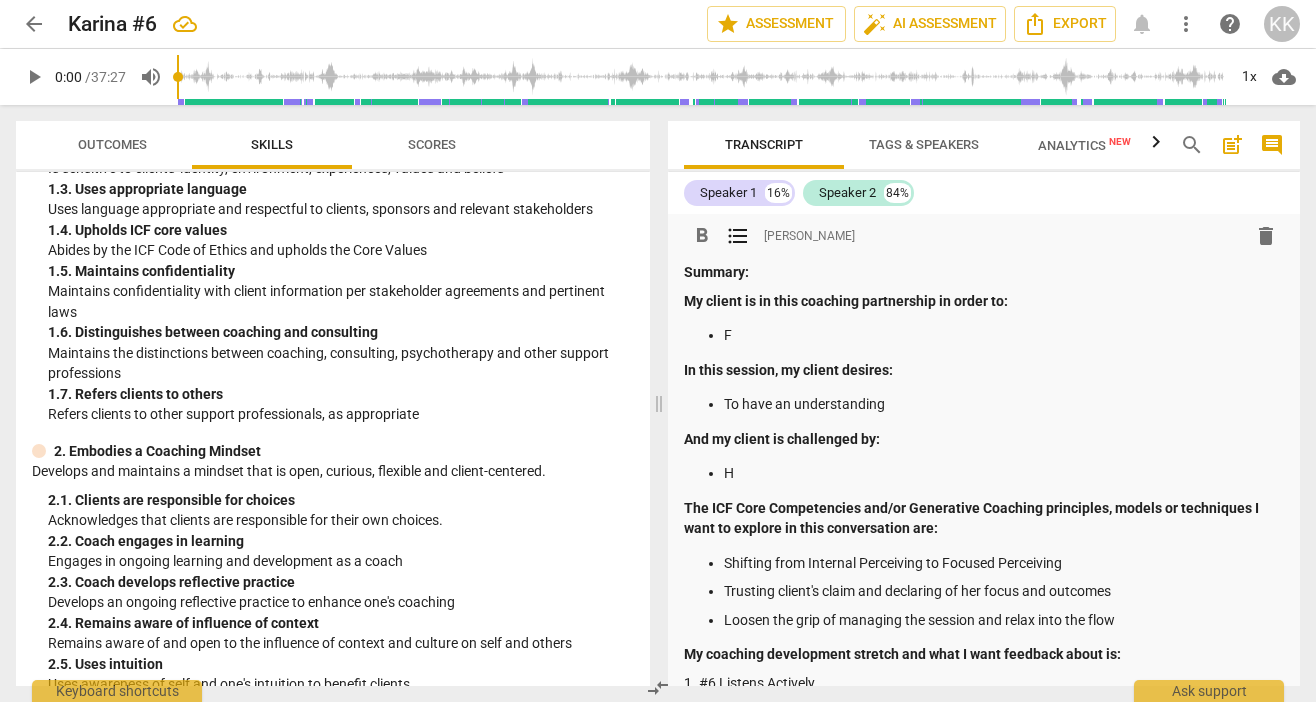 click on "To have an understanding" at bounding box center (1004, 404) 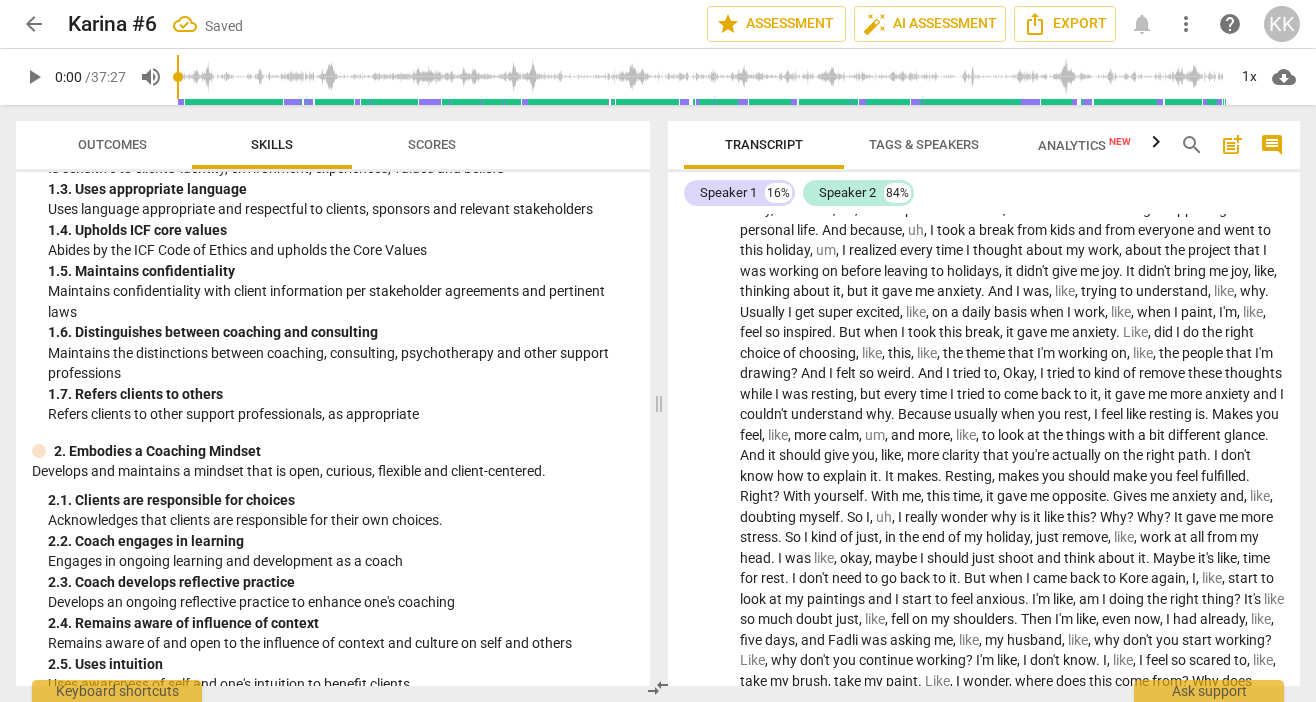scroll, scrollTop: 689, scrollLeft: 0, axis: vertical 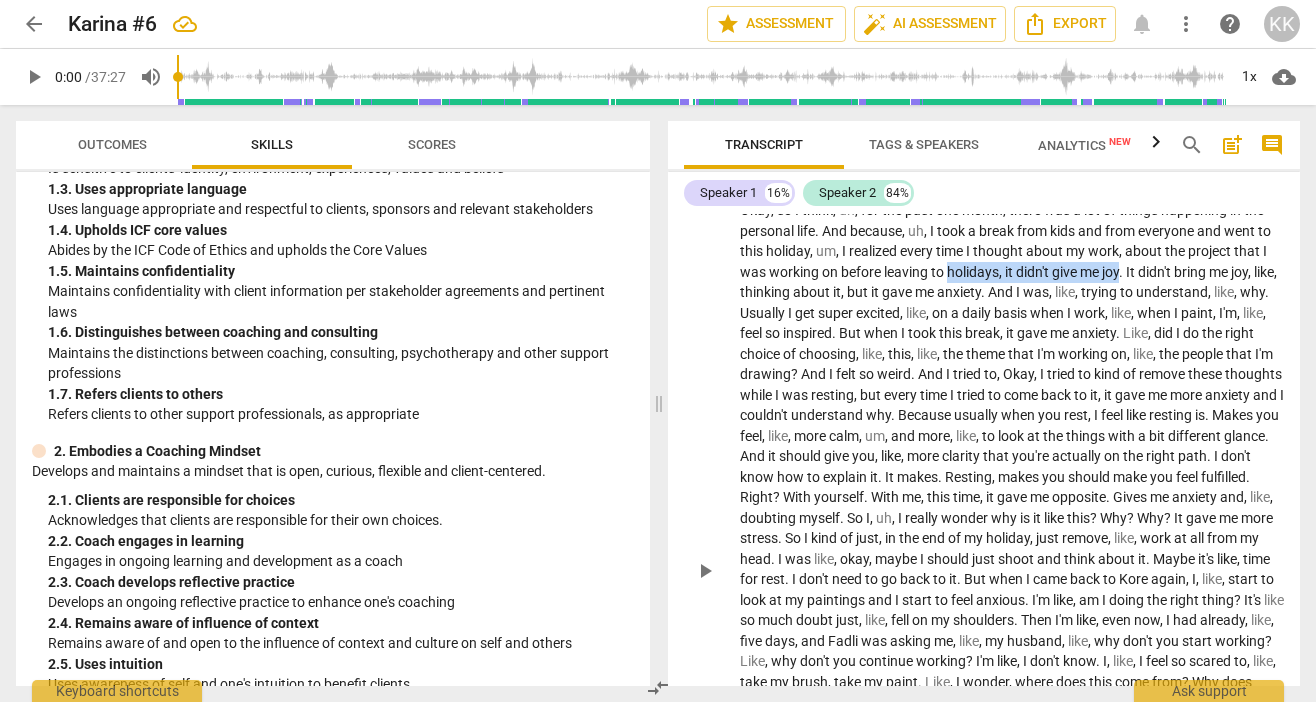 drag, startPoint x: 947, startPoint y: 270, endPoint x: 1123, endPoint y: 271, distance: 176.00284 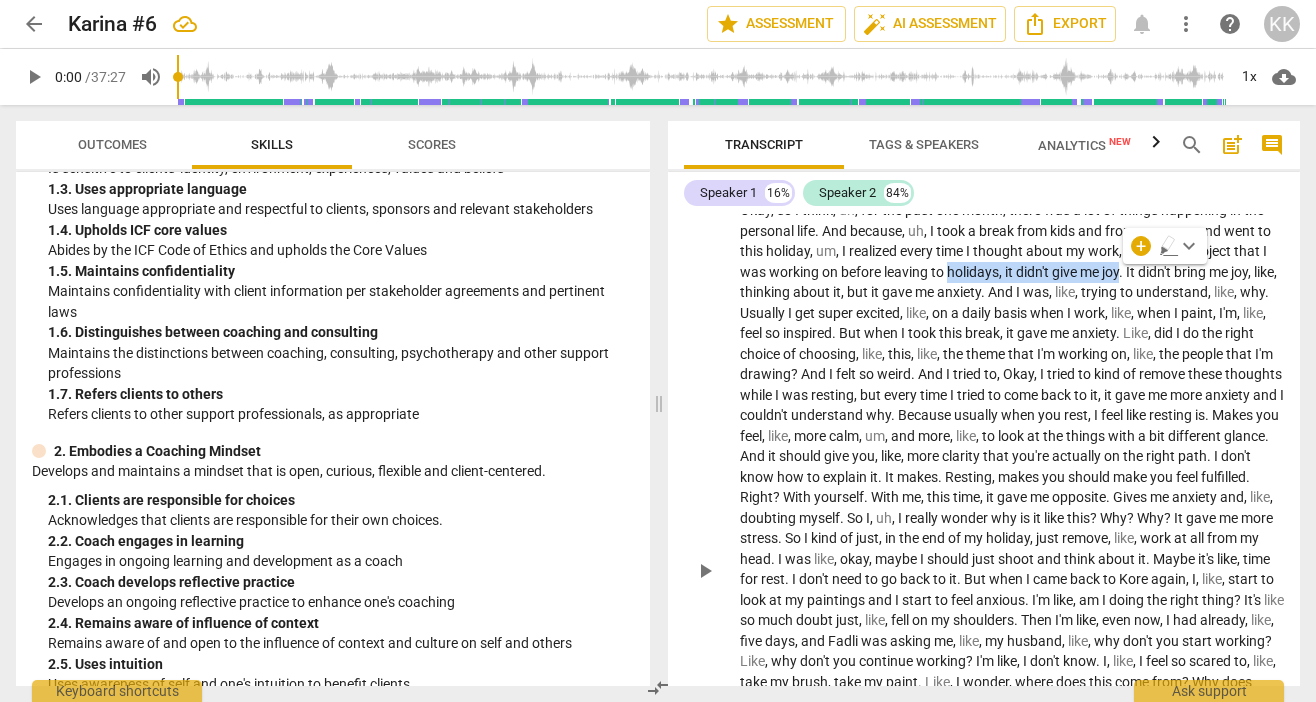 copy on "holidays ,   it   didn't   give   me   joy" 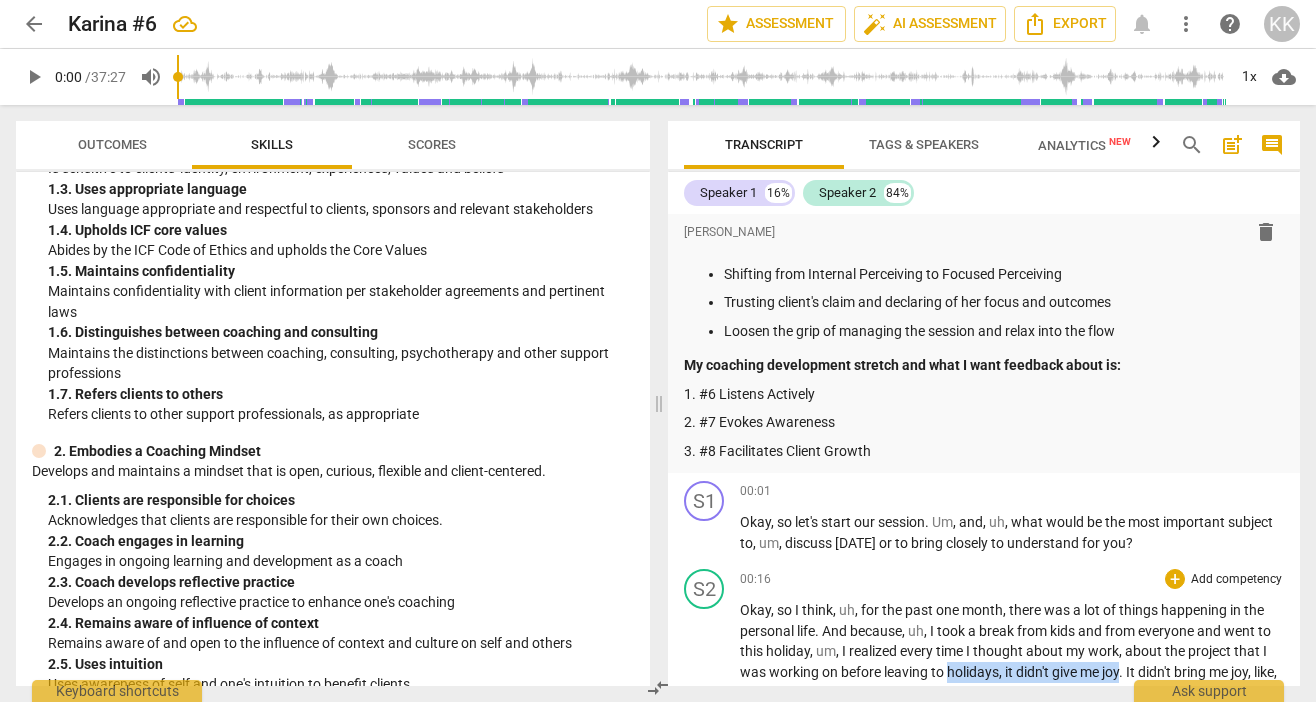 scroll, scrollTop: 0, scrollLeft: 0, axis: both 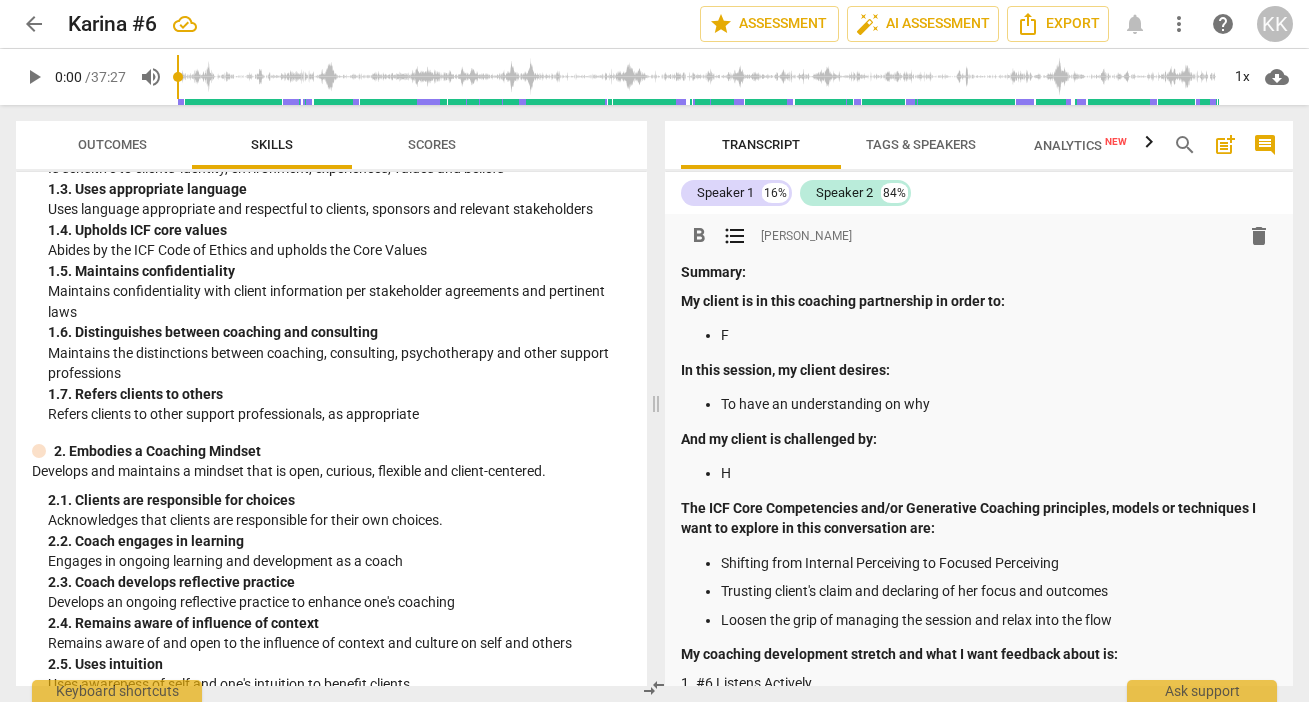 click on "To have an understanding on why" at bounding box center [999, 404] 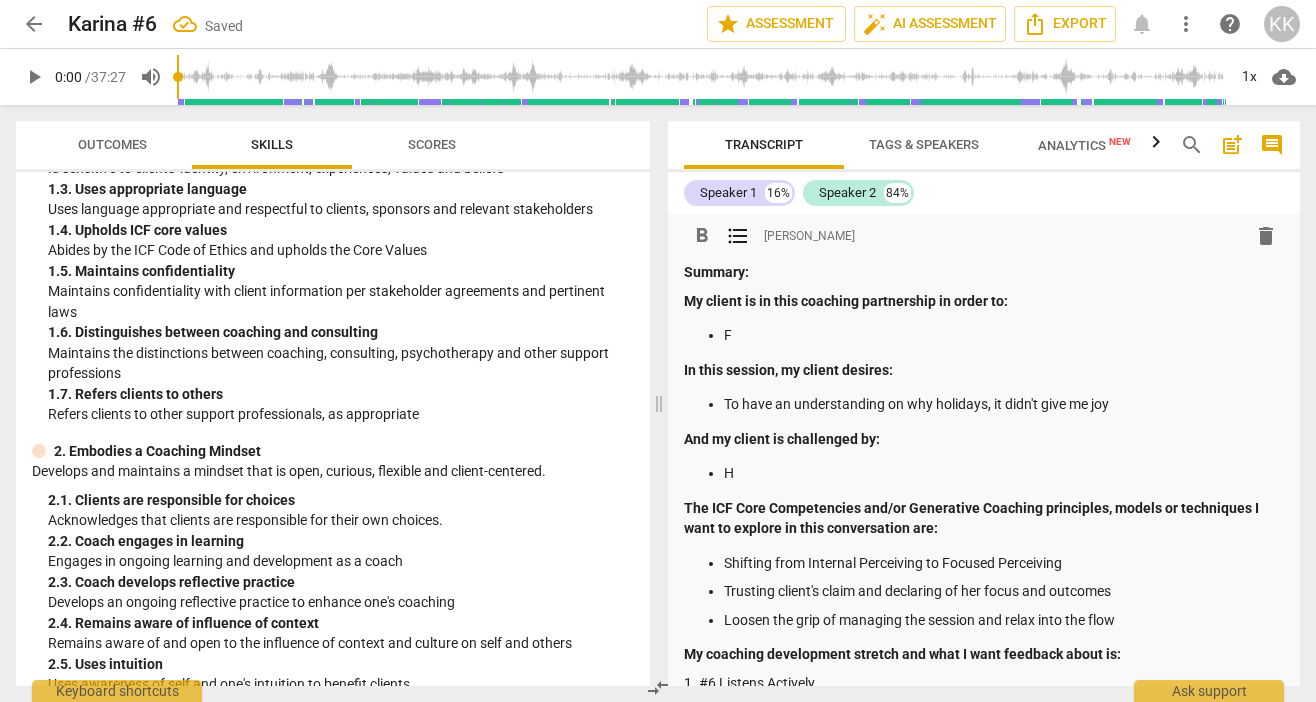 click on "To have an understanding on why holidays, it didn't give me joy" at bounding box center (1004, 404) 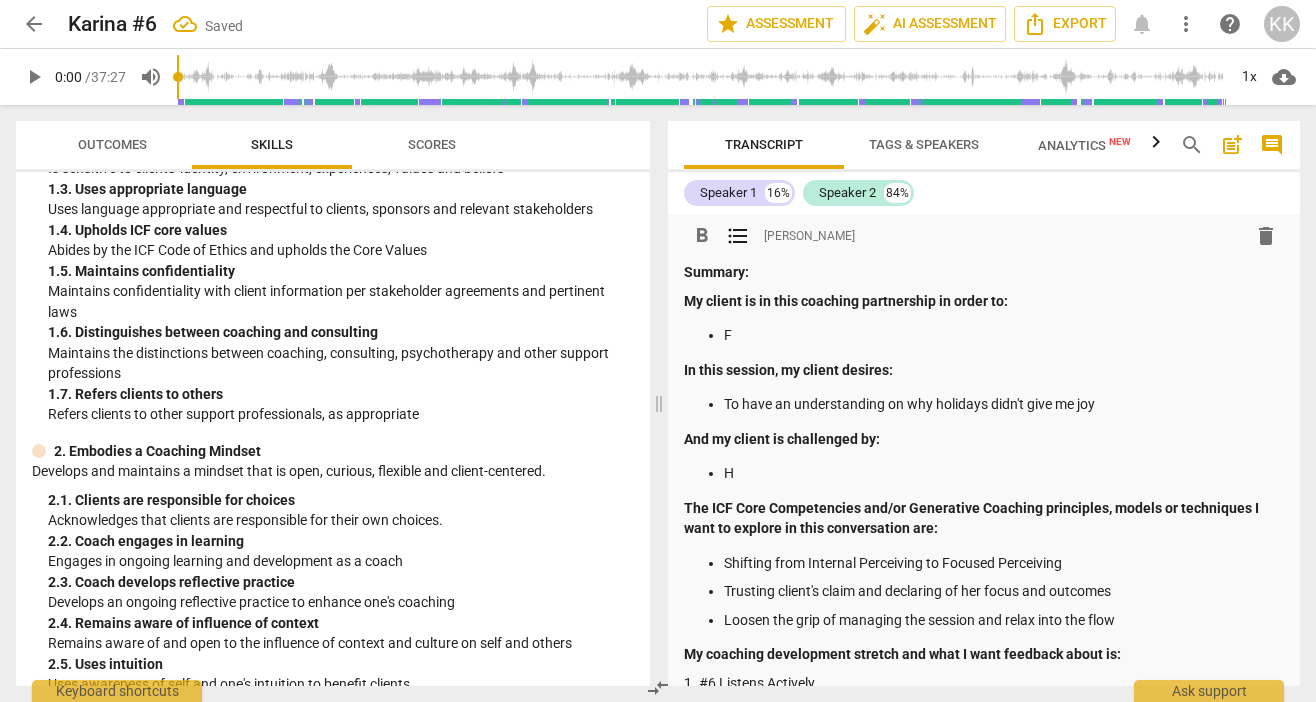click on "To have an understanding on why holidays didn't give me joy" at bounding box center (1004, 404) 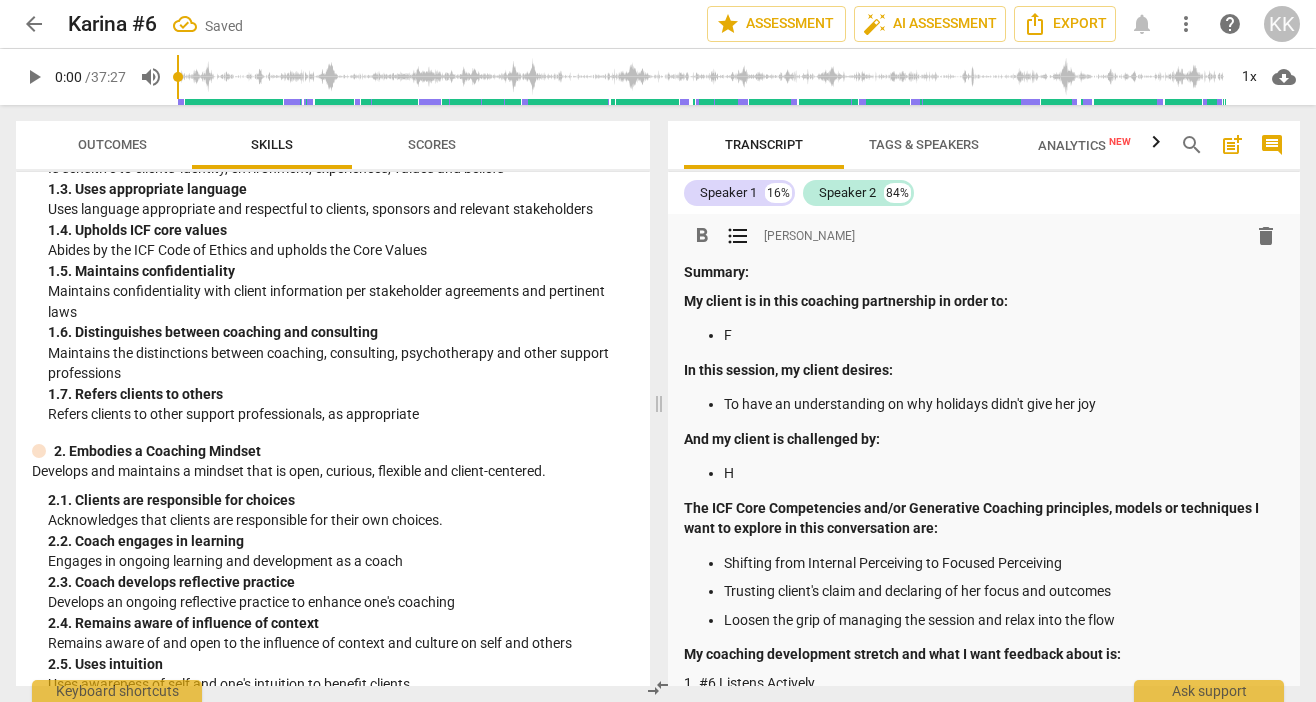 click on "To have an understanding on why holidays didn't give her joy" at bounding box center [1004, 404] 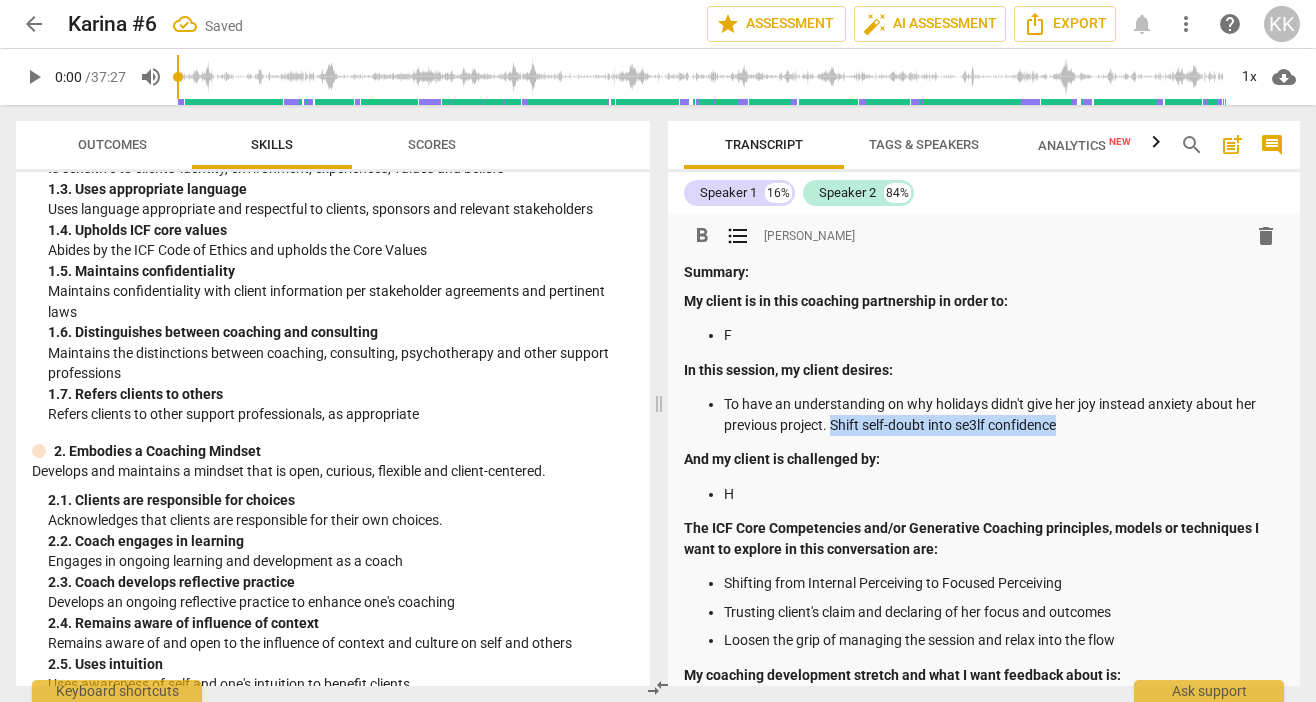 drag, startPoint x: 1079, startPoint y: 431, endPoint x: 830, endPoint y: 429, distance: 249.00803 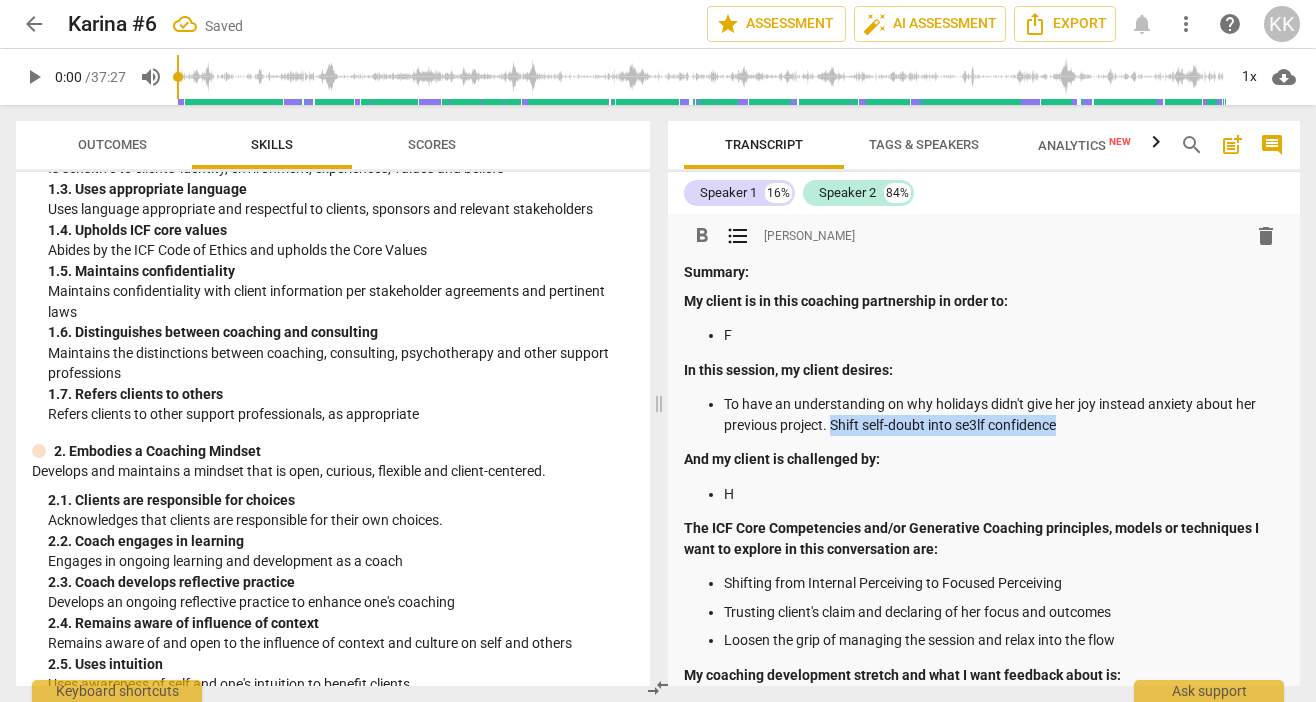 click on "To have an understanding on why holidays didn't give her joy instead anxiety about her previous project. Shift self-doubt into se3lf confidence" at bounding box center [1004, 414] 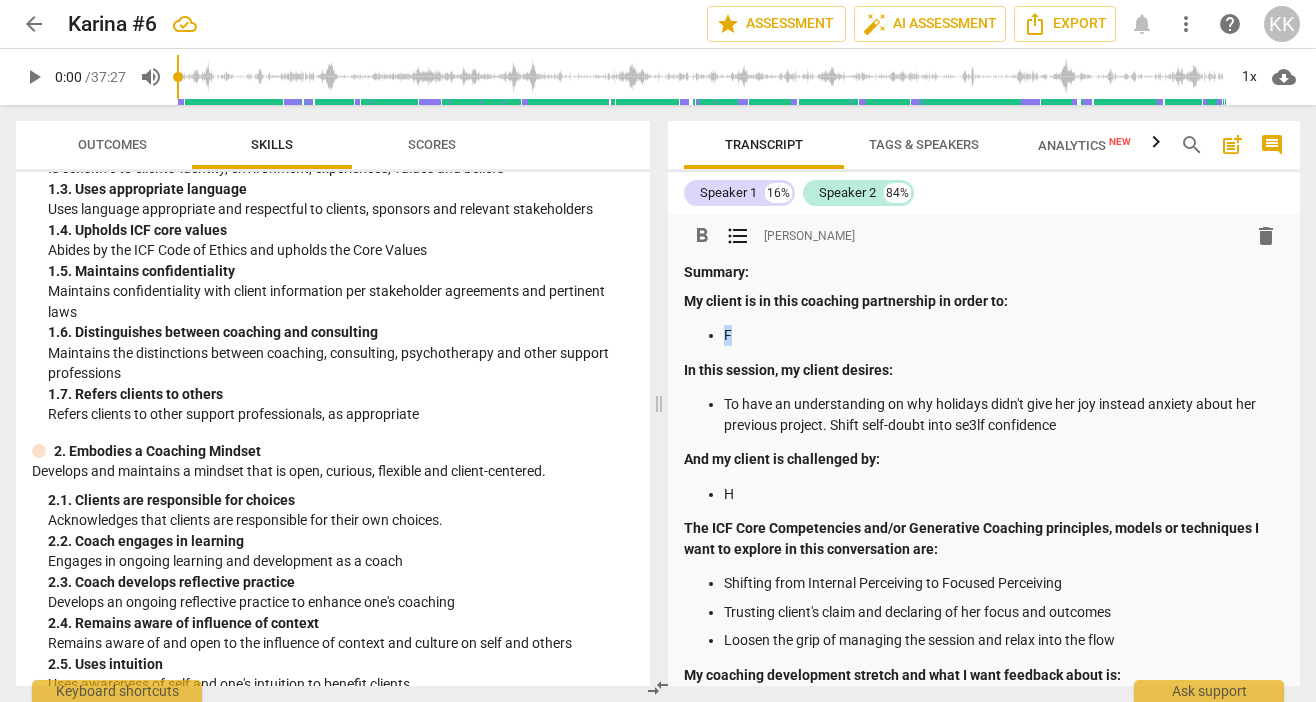 drag, startPoint x: 749, startPoint y: 333, endPoint x: 720, endPoint y: 331, distance: 29.068884 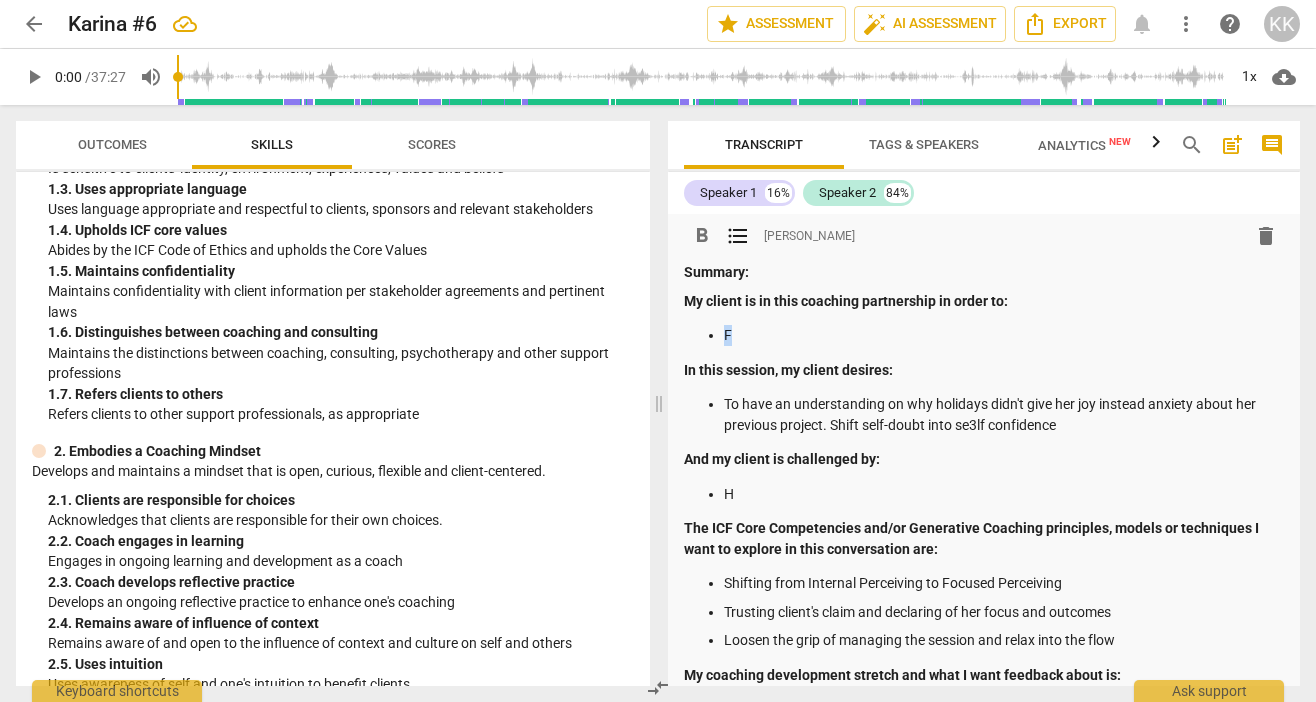 click on "F" at bounding box center (984, 335) 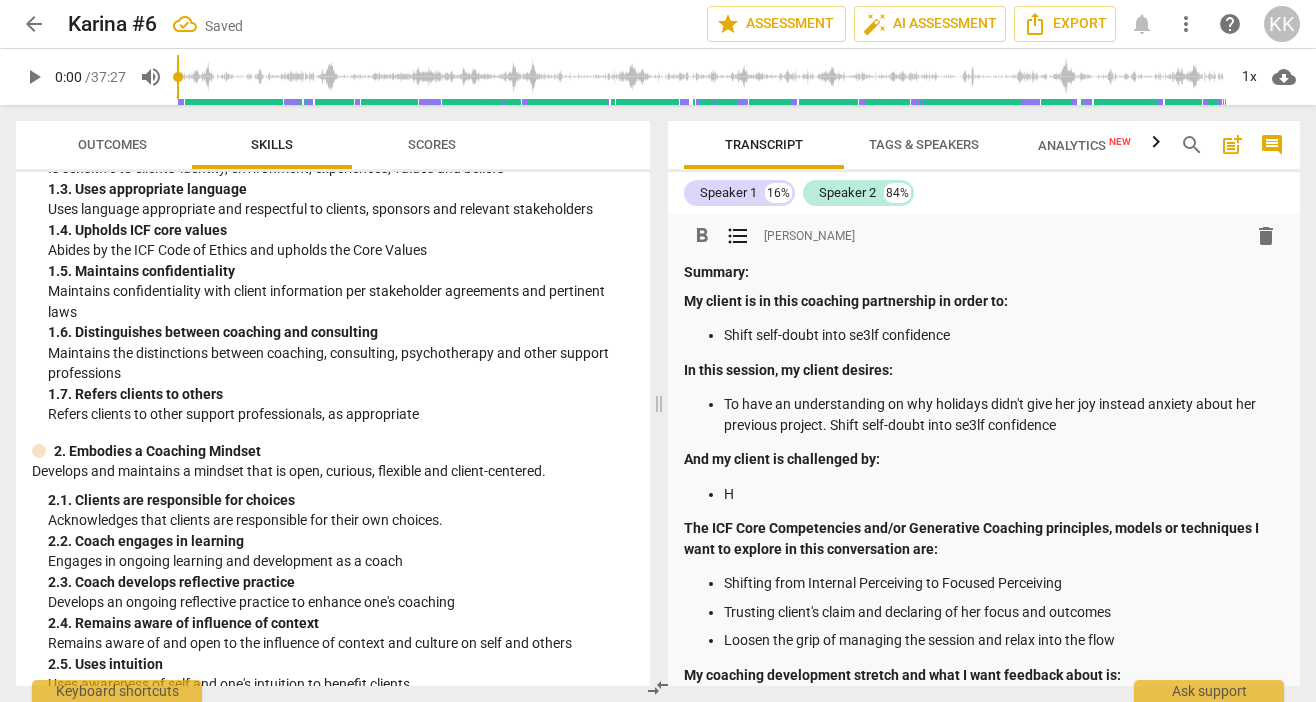 click on "Shift self-doubt into se3lf confidence" at bounding box center [1004, 335] 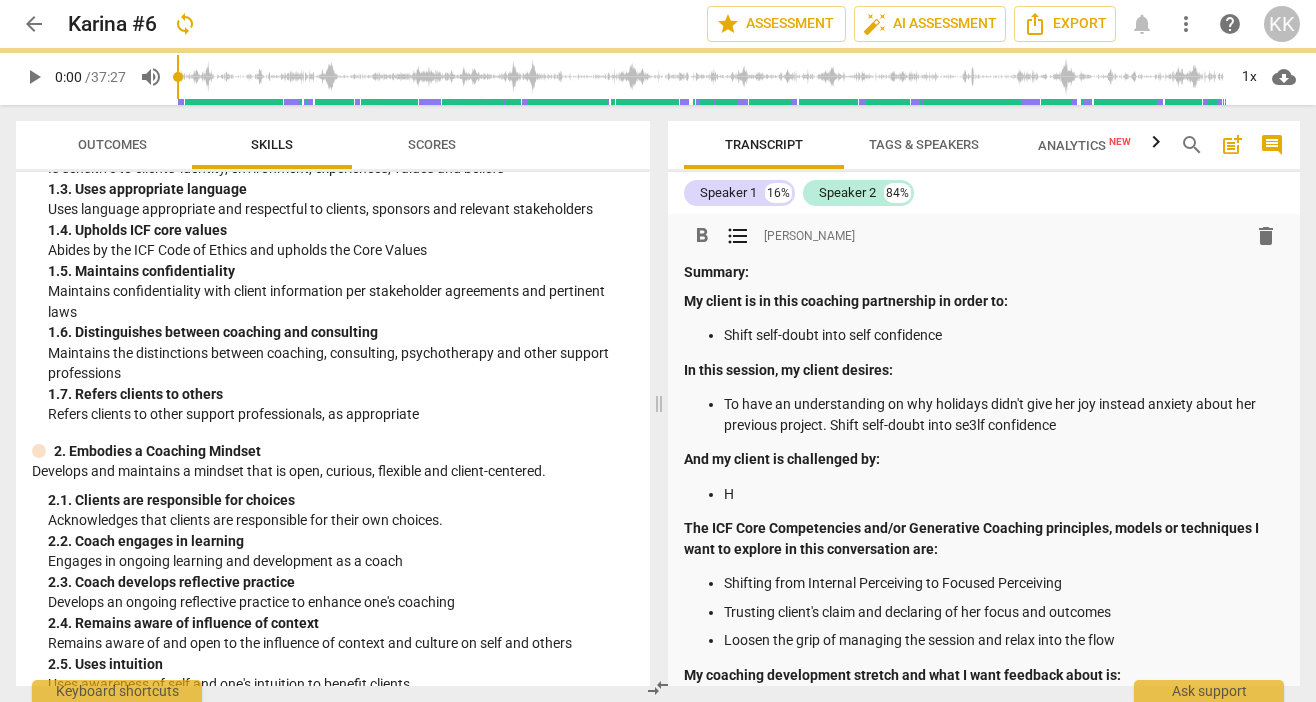 click on "Shift self-doubt into self confidence" at bounding box center (1004, 335) 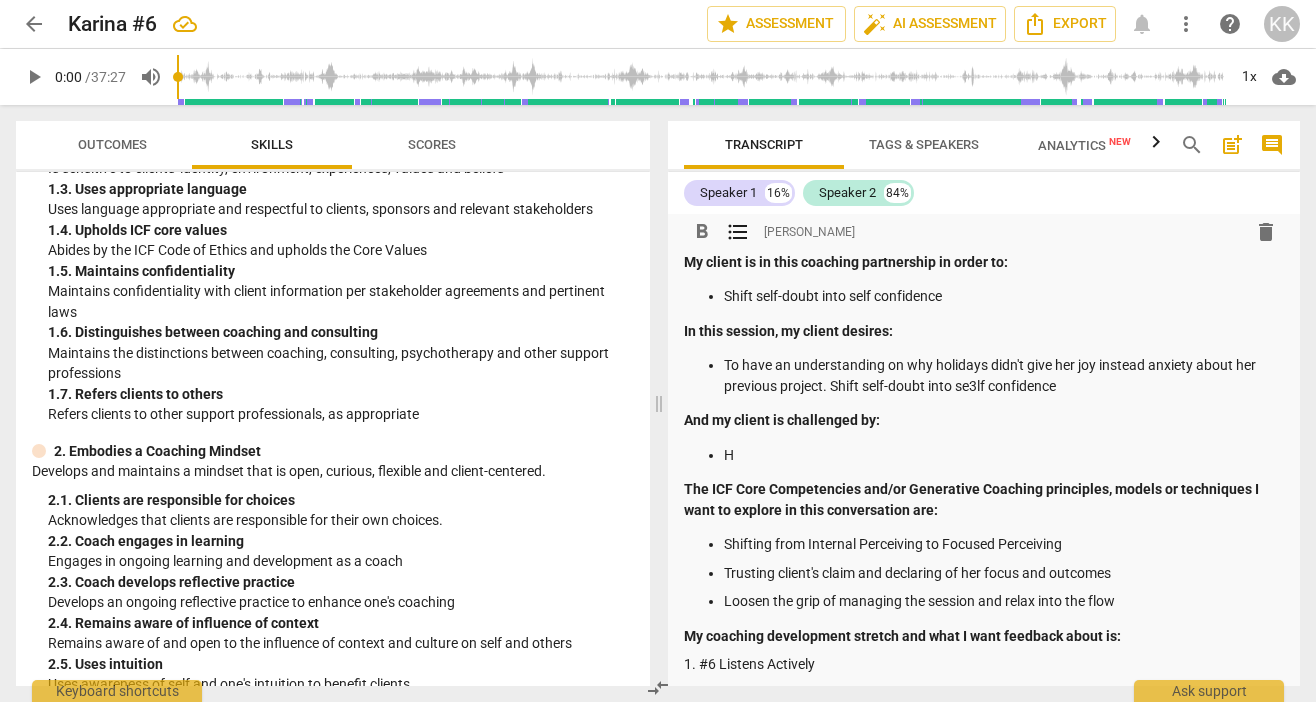 scroll, scrollTop: 42, scrollLeft: 0, axis: vertical 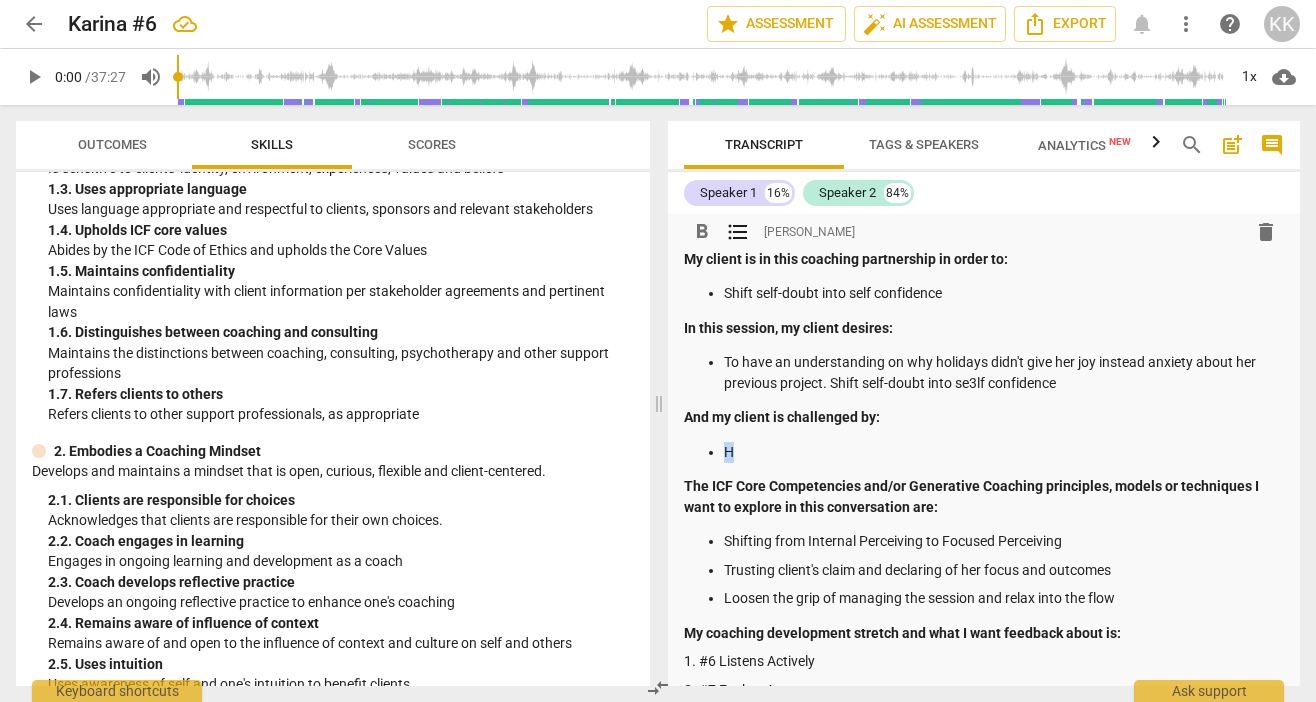 drag, startPoint x: 751, startPoint y: 449, endPoint x: 724, endPoint y: 449, distance: 27 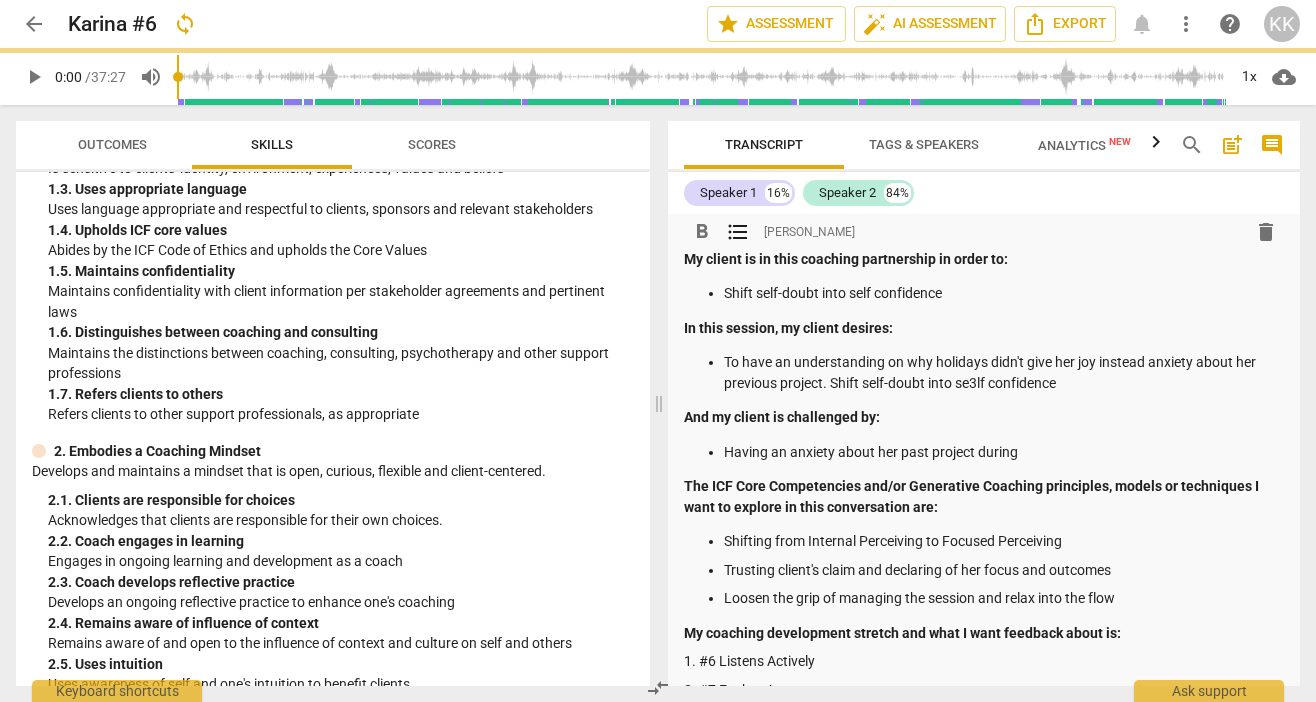 click on "Having an anxiety about her past project during" at bounding box center (1004, 452) 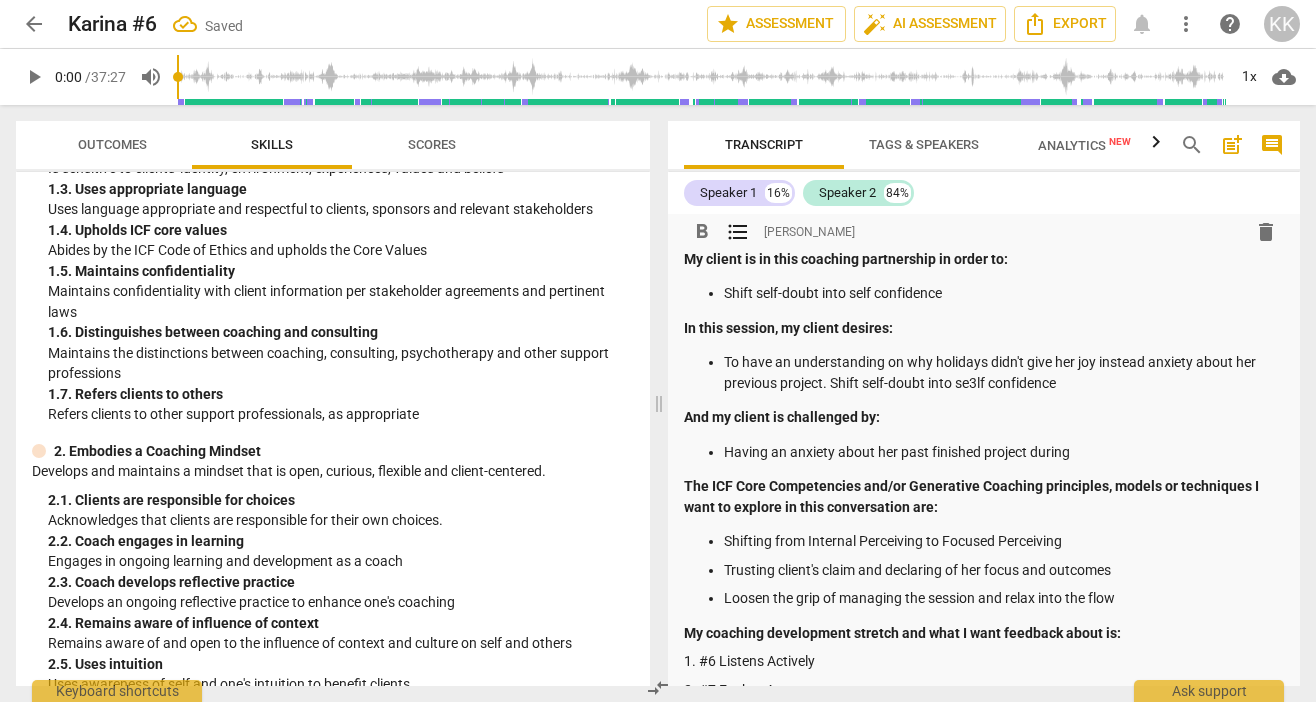 click on "Having an anxiety about her past finished project during" at bounding box center [1004, 452] 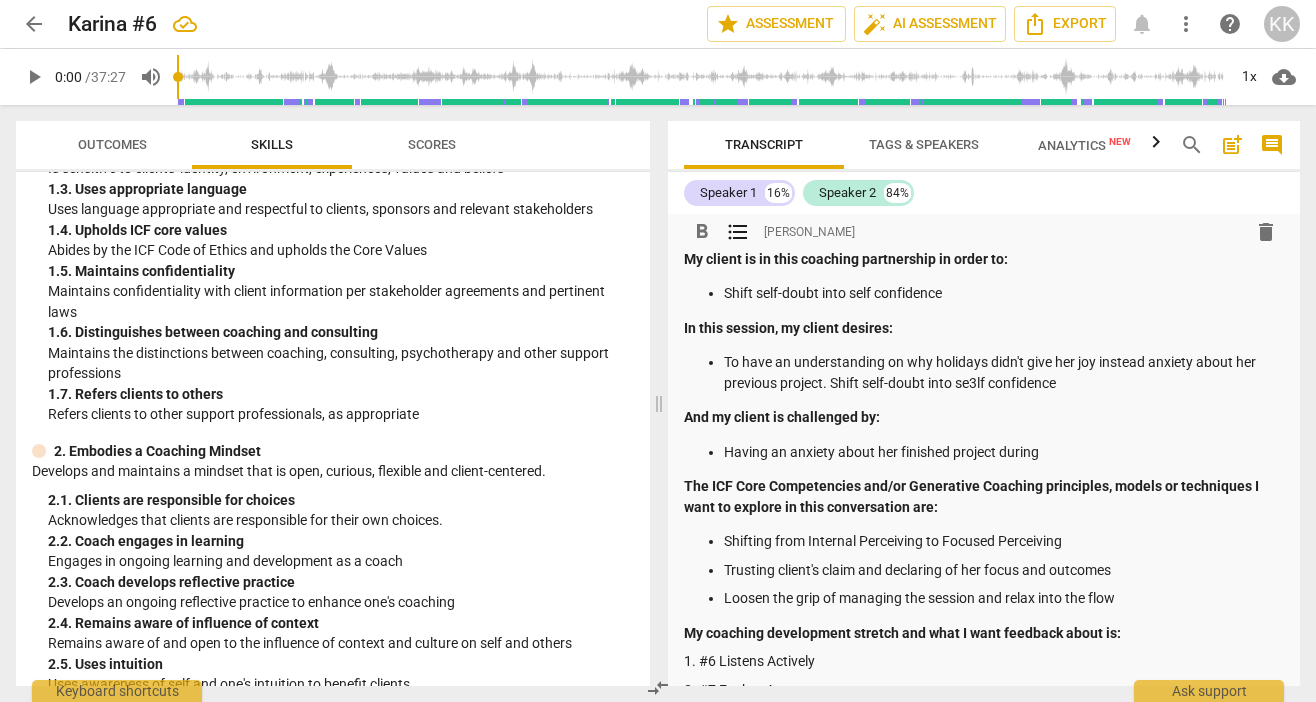 click on "Having an anxiety about her finished project during" at bounding box center [1004, 452] 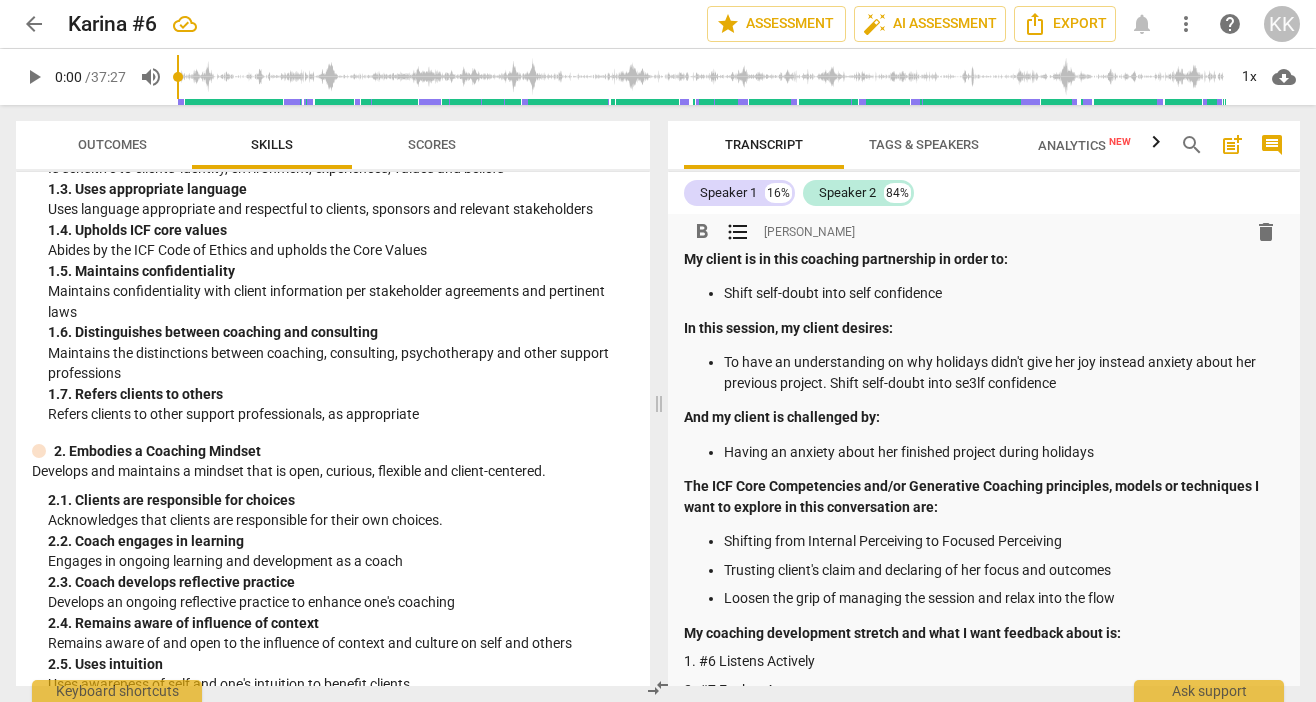 click on "To have an understanding on why holidays didn't give her joy instead anxiety about her previous project. Shift self-doubt into se3lf confidence" at bounding box center (1004, 372) 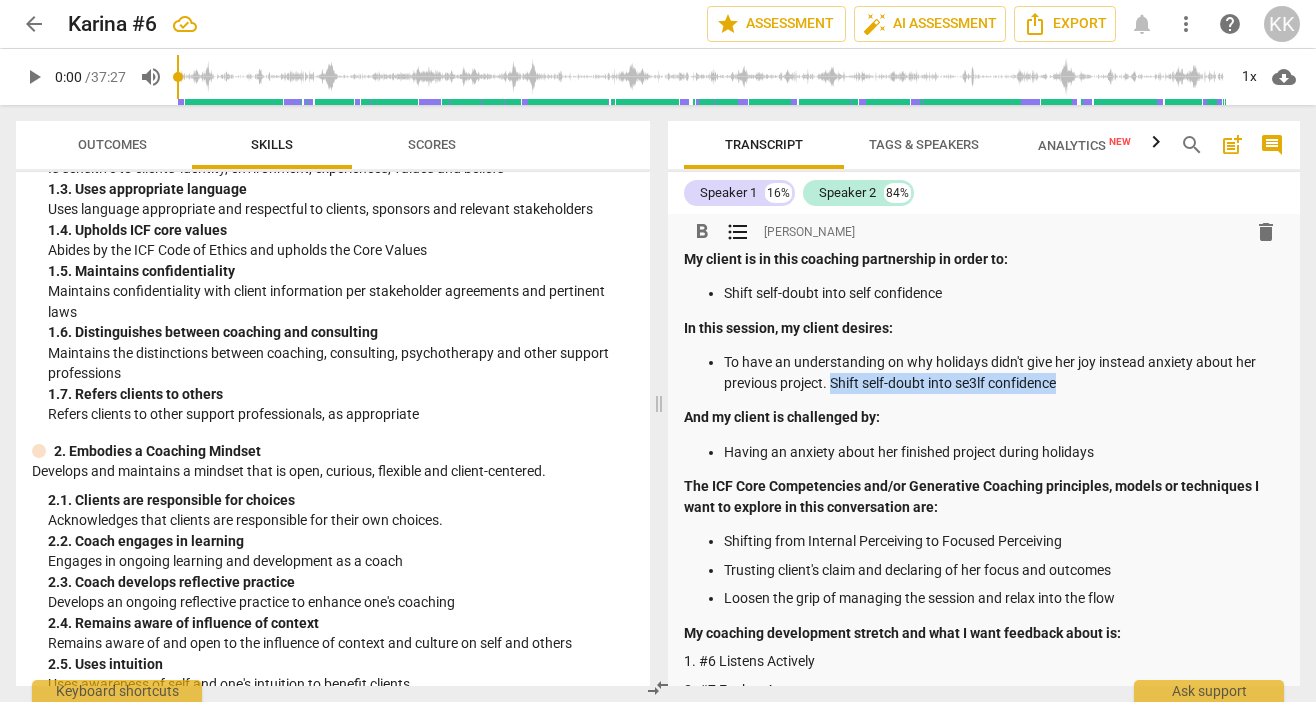 drag, startPoint x: 1070, startPoint y: 384, endPoint x: 830, endPoint y: 381, distance: 240.01875 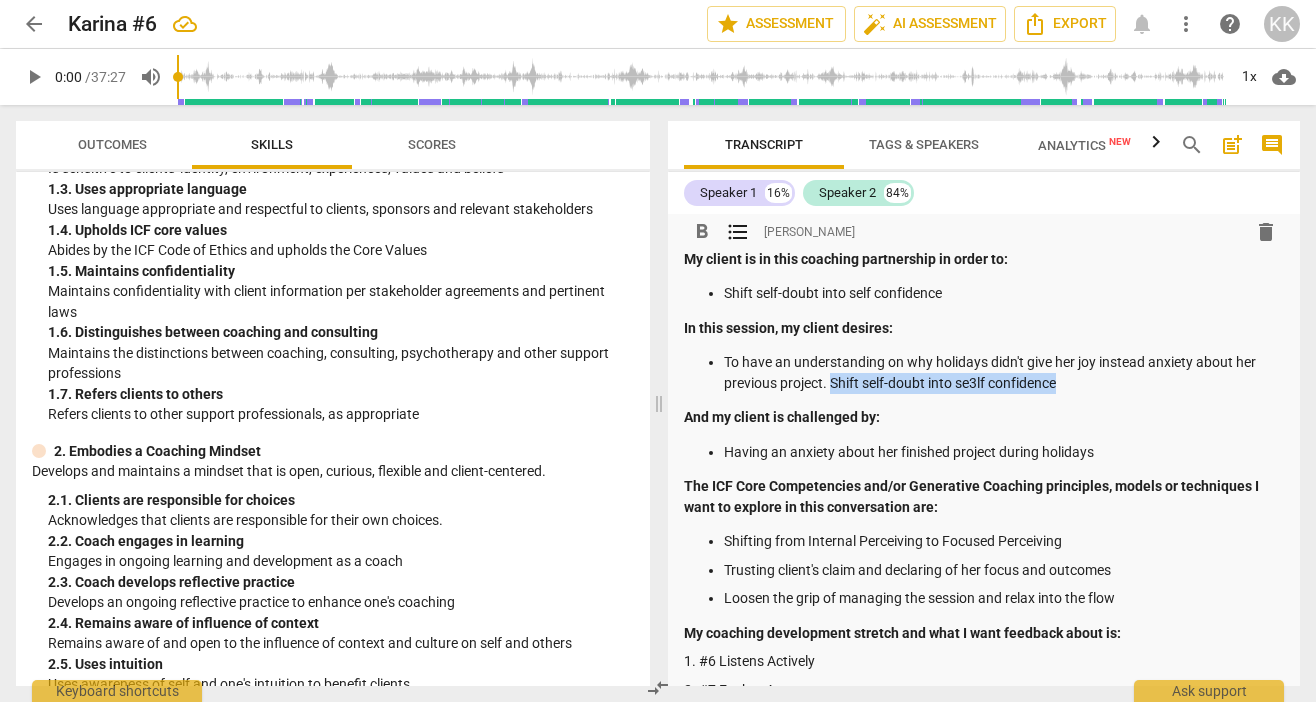 click on "To have an understanding on why holidays didn't give her joy instead anxiety about her previous project. Shift self-doubt into se3lf confidence" at bounding box center (1004, 372) 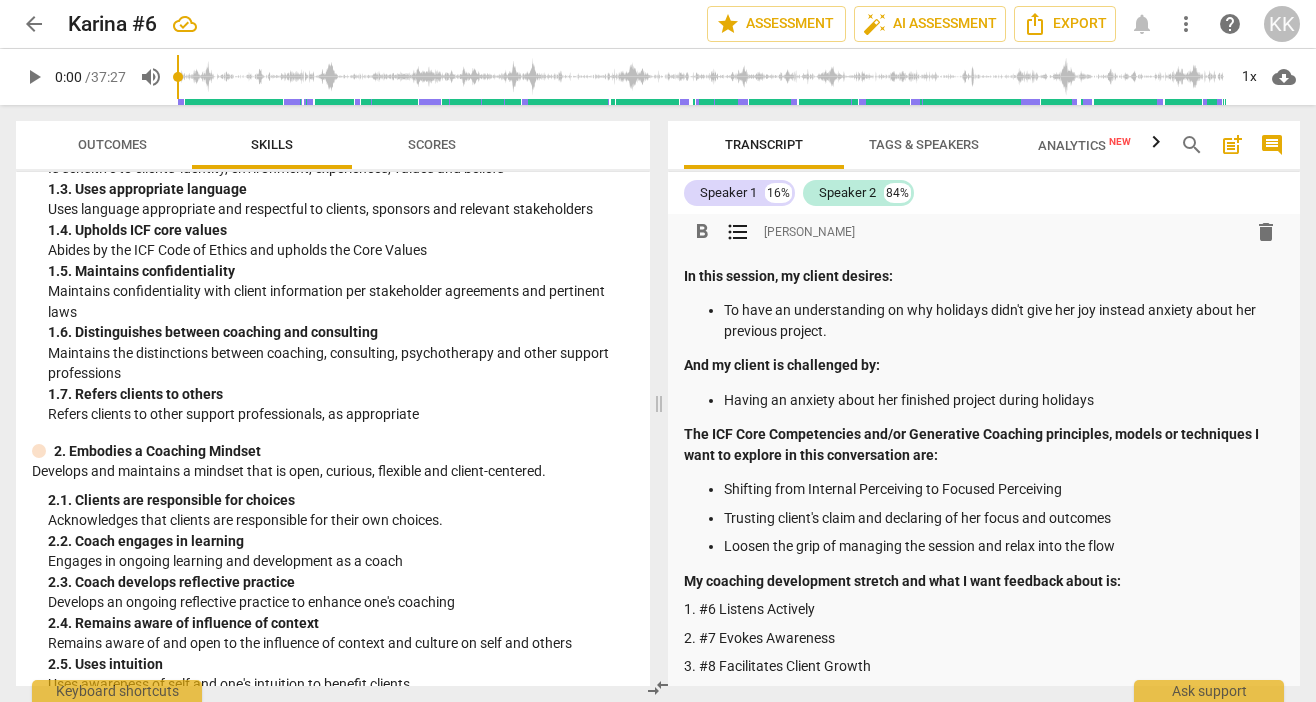 scroll, scrollTop: 59, scrollLeft: 0, axis: vertical 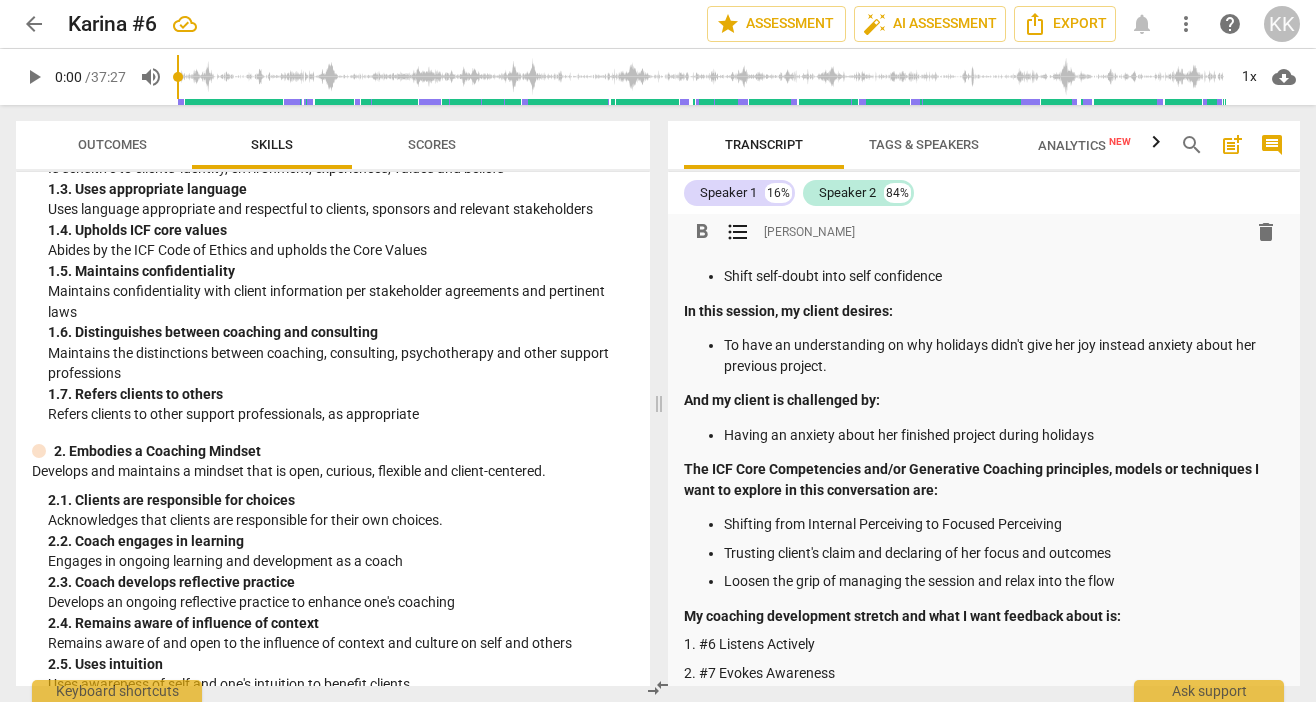 click on "To have an understanding on why holidays didn't give her joy instead anxiety about her previous project." at bounding box center (1004, 355) 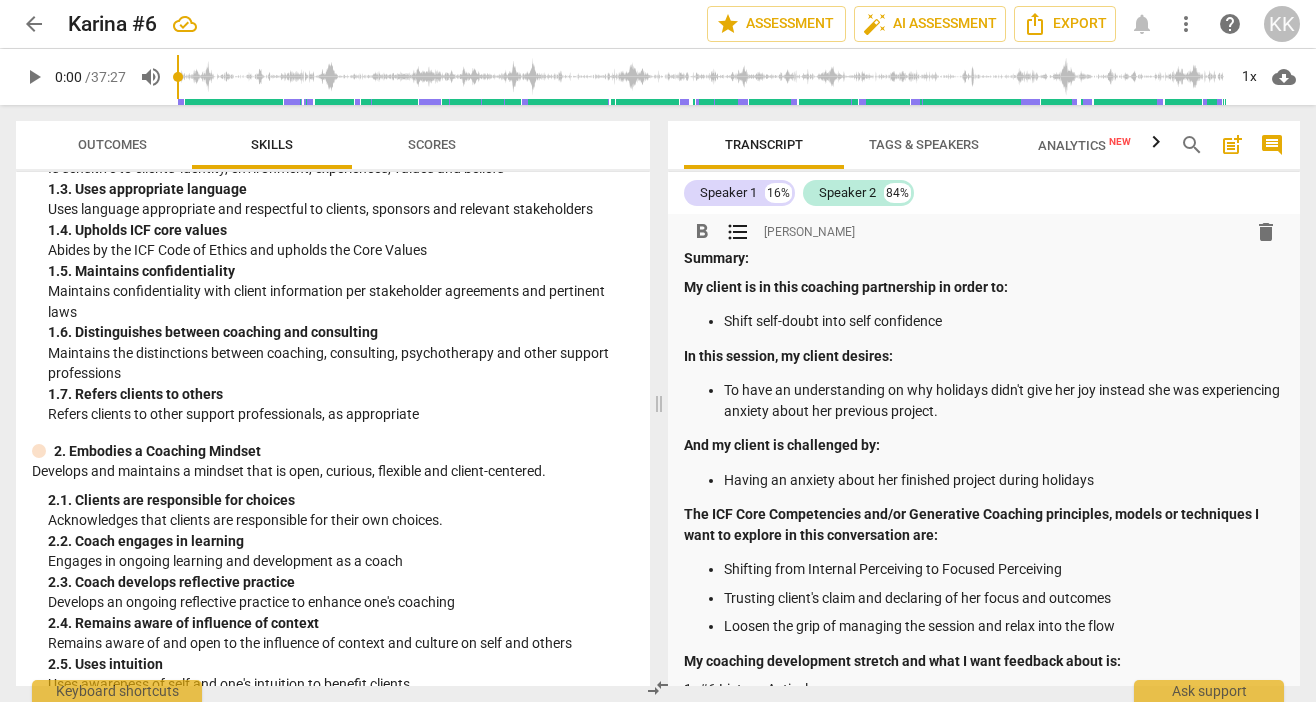 scroll, scrollTop: 0, scrollLeft: 0, axis: both 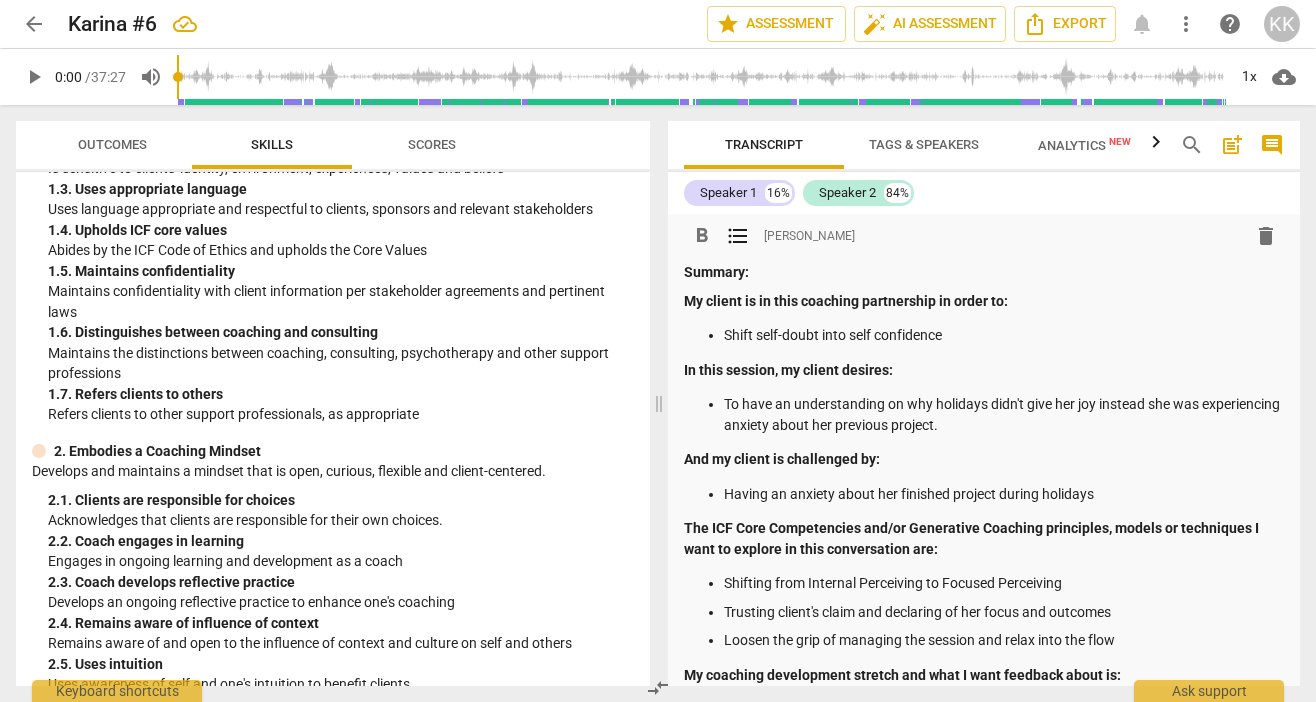 click on "Having an anxiety about her finished project during holidays" at bounding box center (1004, 494) 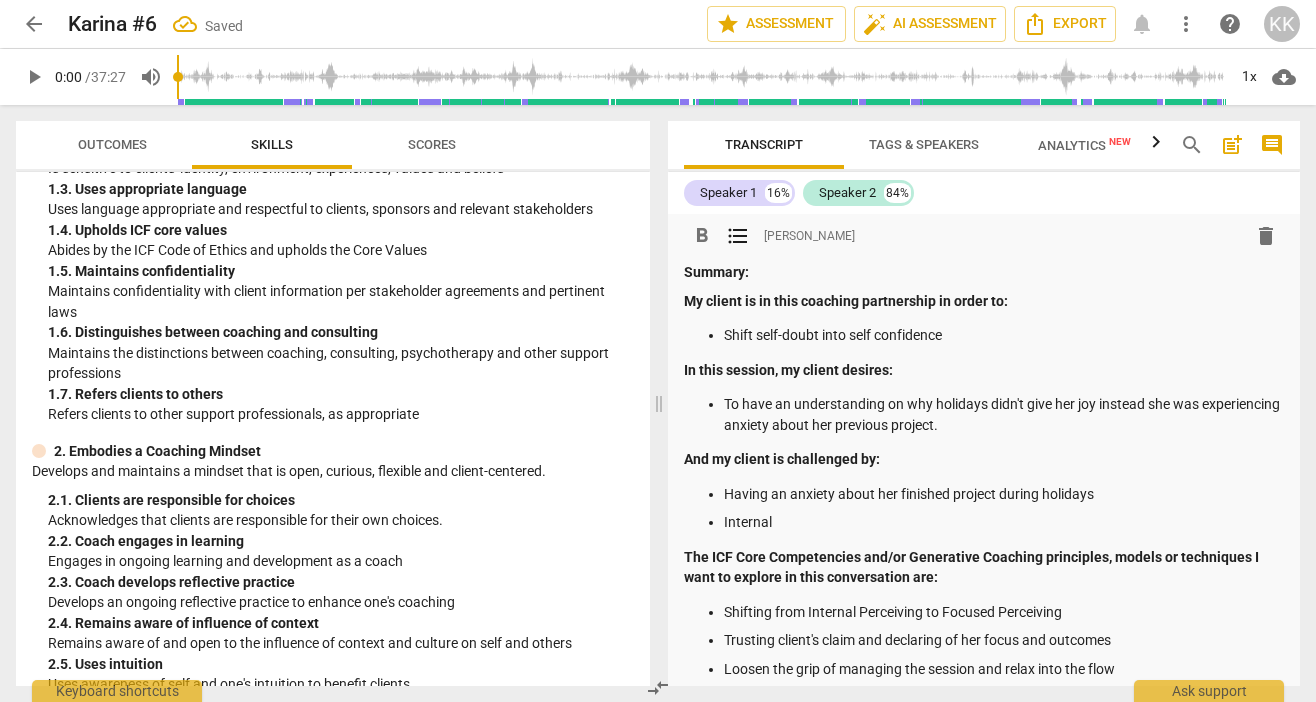 click on "Having an anxiety about her finished project during holidays Internal" at bounding box center (984, 508) 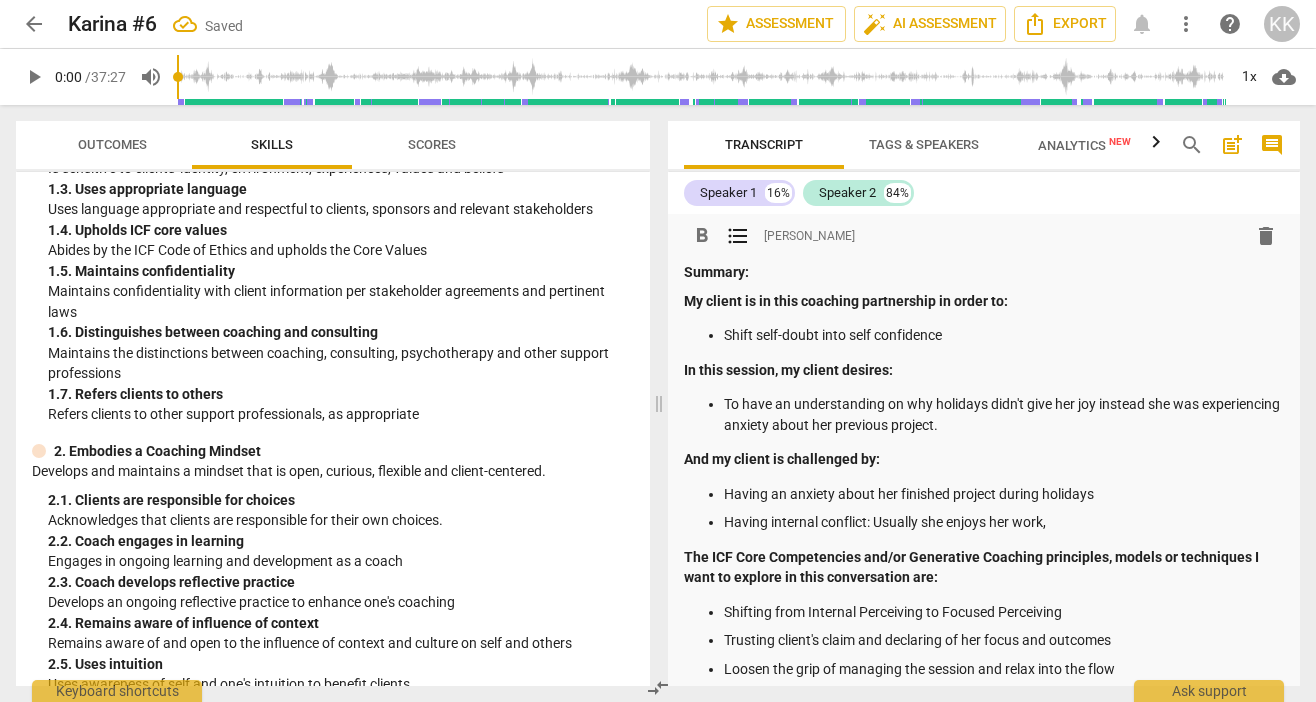 drag, startPoint x: 1061, startPoint y: 525, endPoint x: 878, endPoint y: 522, distance: 183.02458 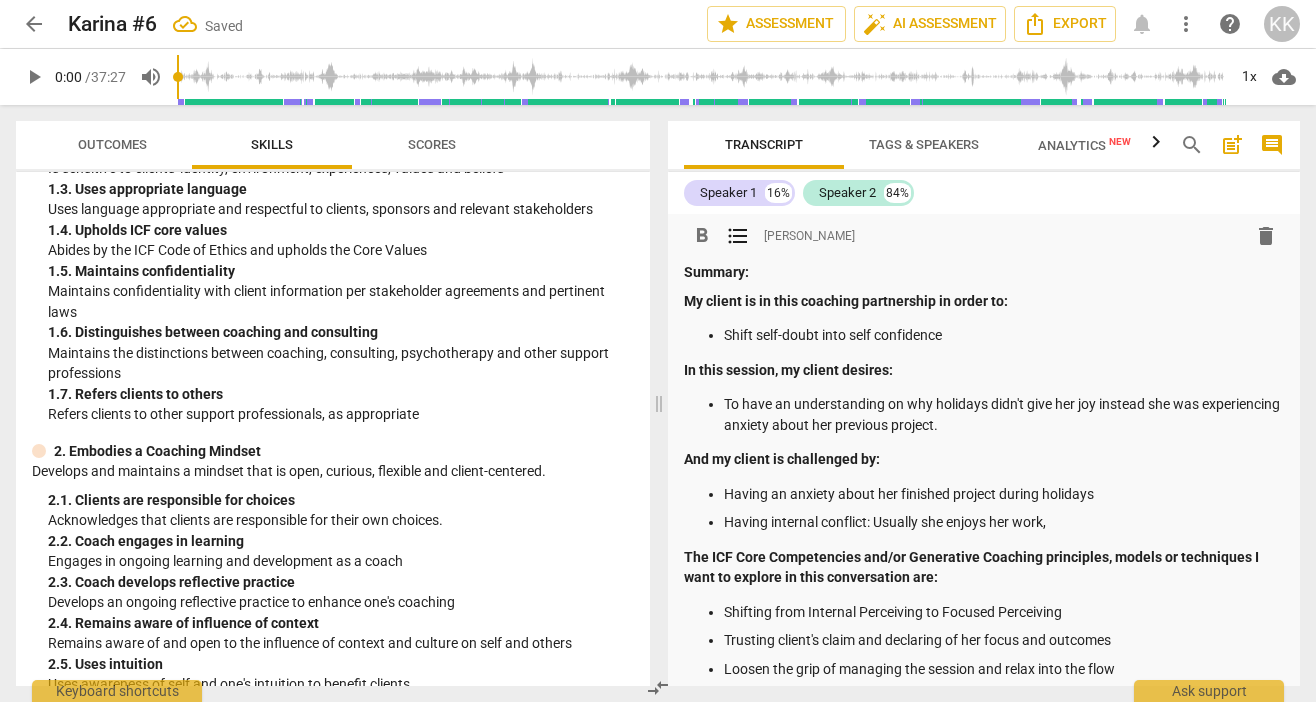 click on "Having internal conflict: Usually she enjoys her work," at bounding box center (1004, 522) 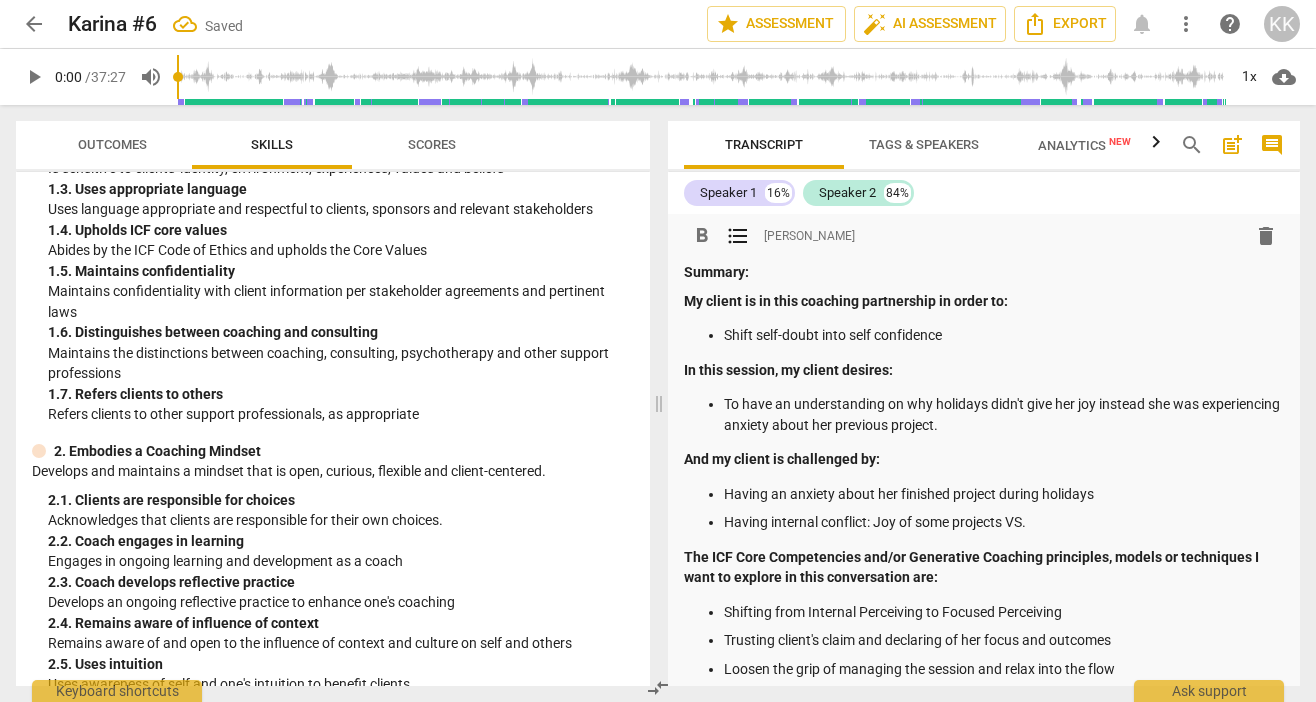 click on "Having internal conflict: Joy of some projects VS." at bounding box center [1004, 522] 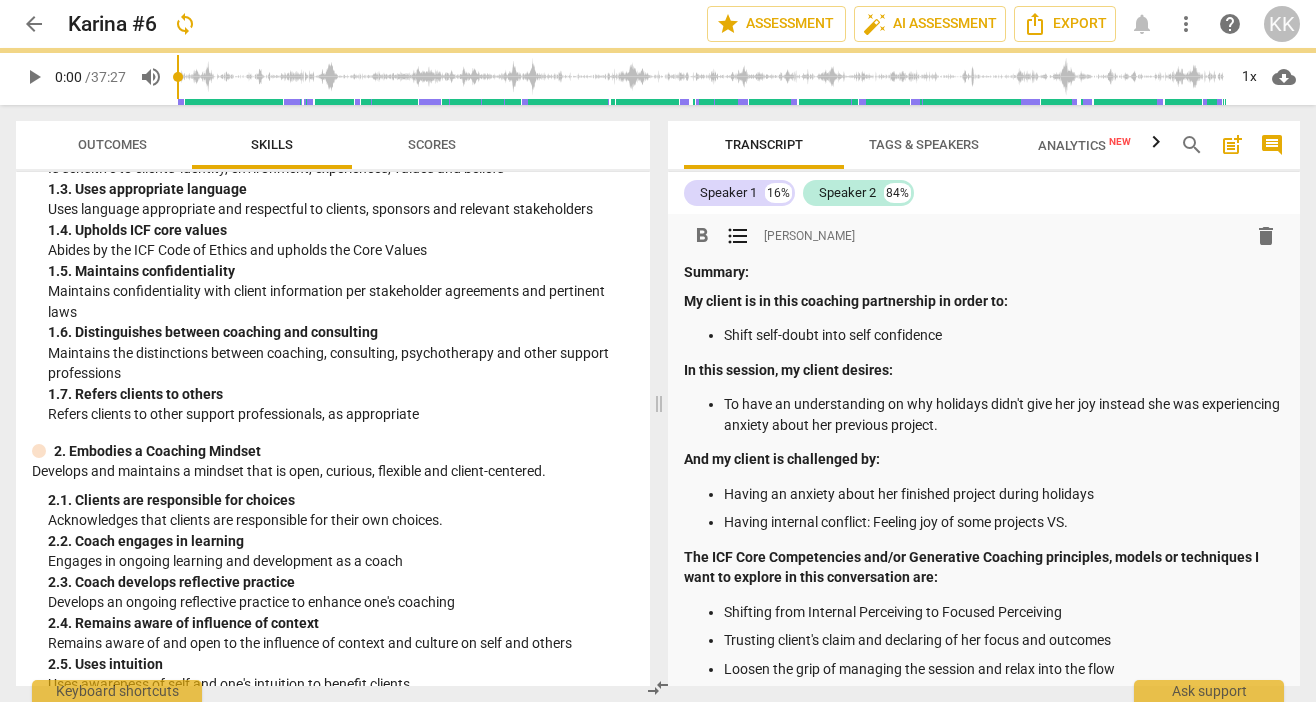 click on "Having internal conflict: Feeling joy of some projects VS." at bounding box center (1004, 522) 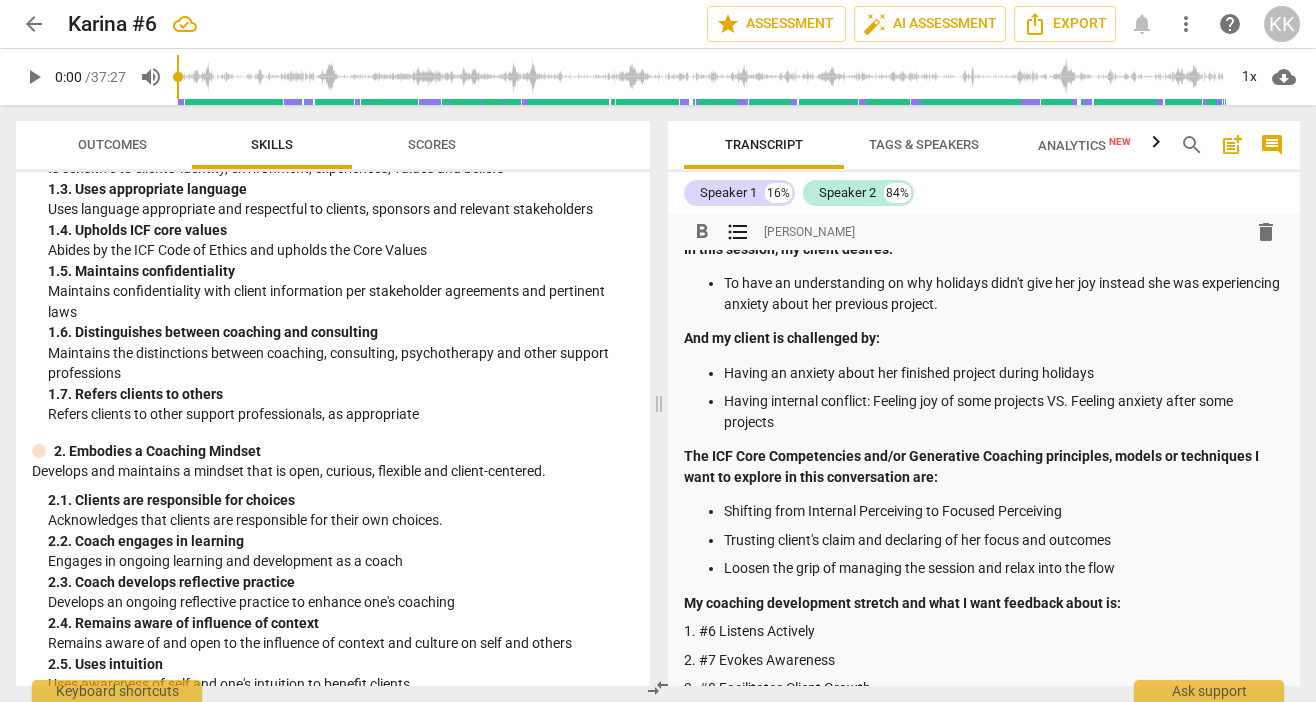 scroll, scrollTop: 101, scrollLeft: 0, axis: vertical 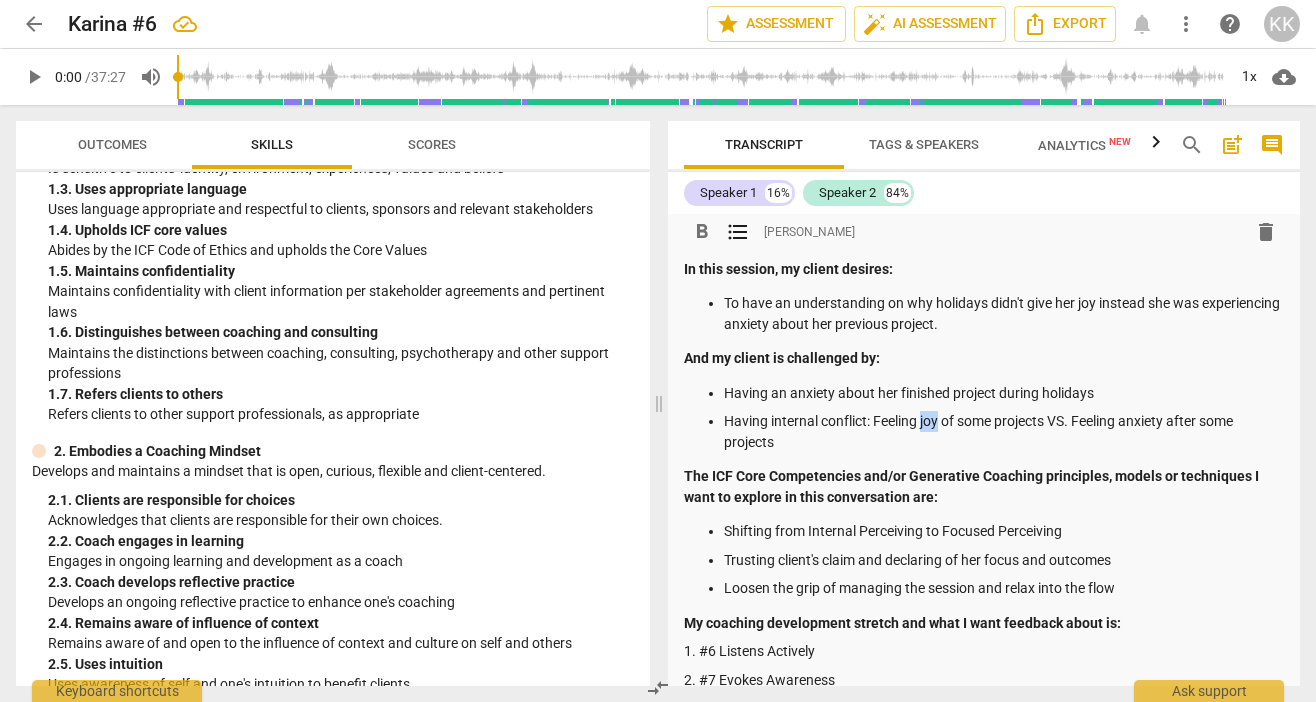 drag, startPoint x: 941, startPoint y: 423, endPoint x: 921, endPoint y: 423, distance: 20 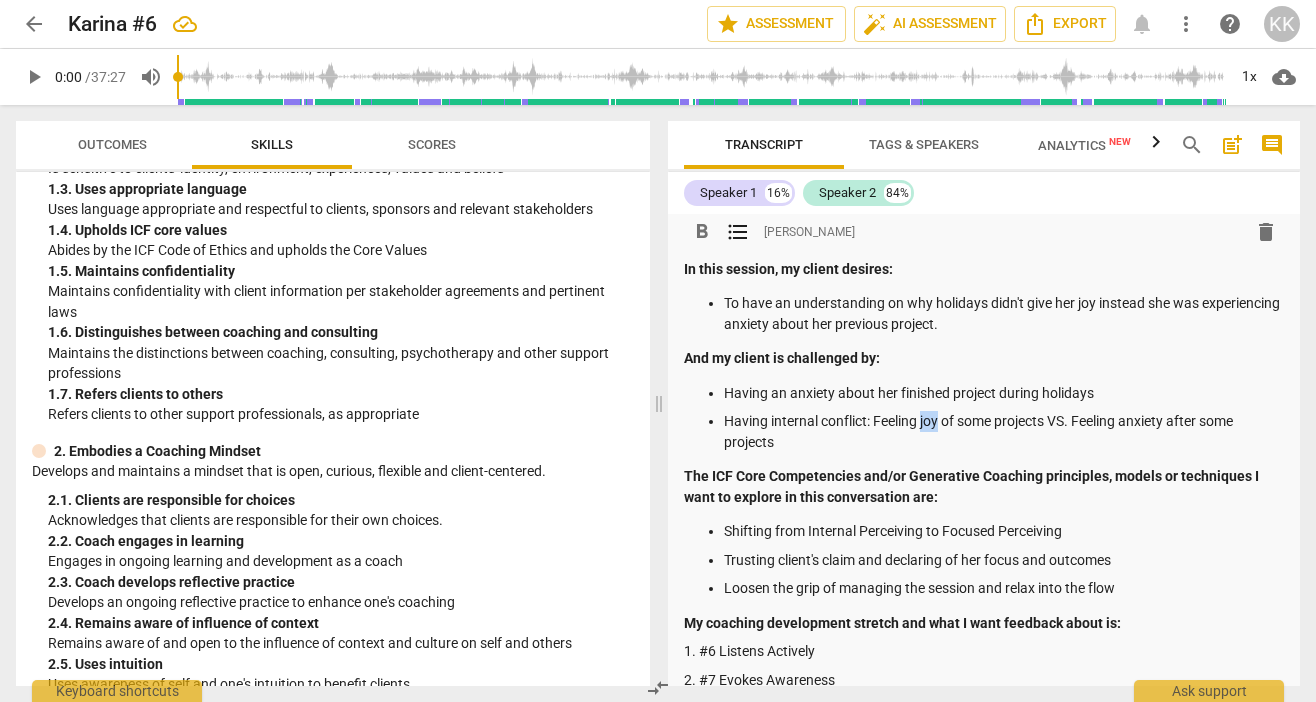 click on "Having internal conflict: Feeling joy of some projects VS. Feeling anxiety after some projects" at bounding box center (1004, 431) 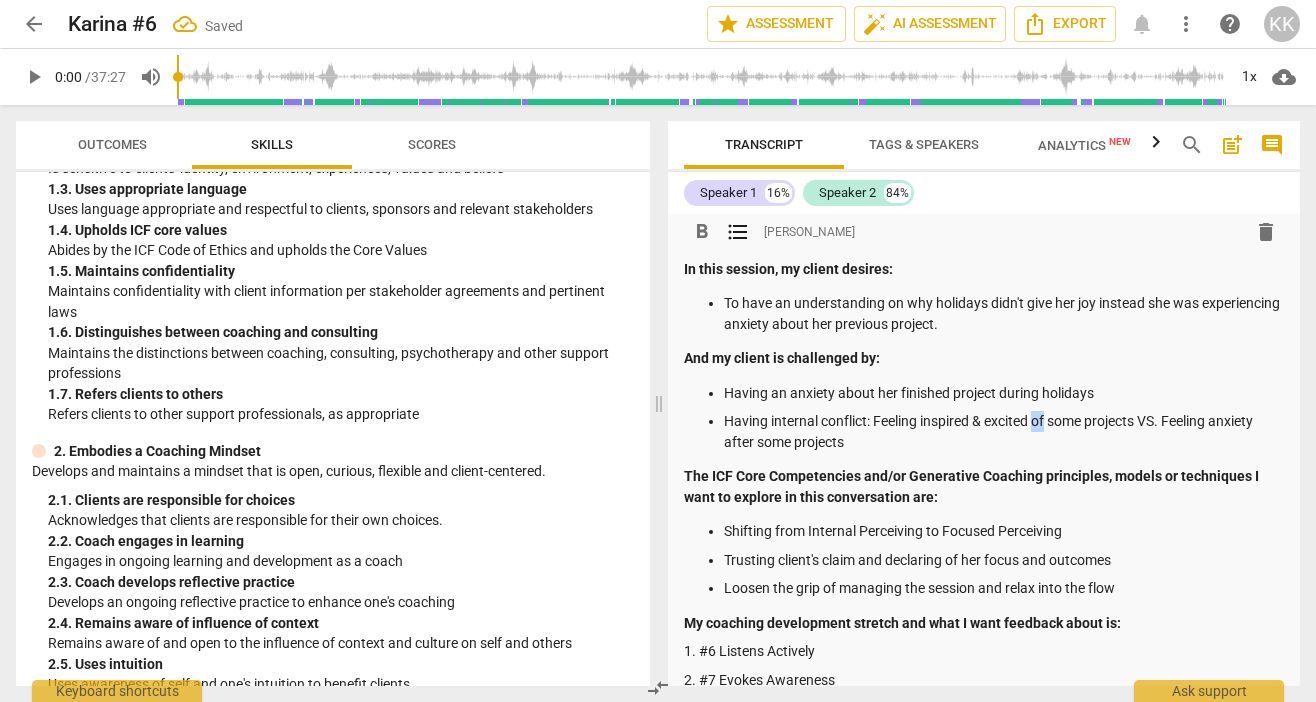 drag, startPoint x: 1049, startPoint y: 421, endPoint x: 1038, endPoint y: 421, distance: 11 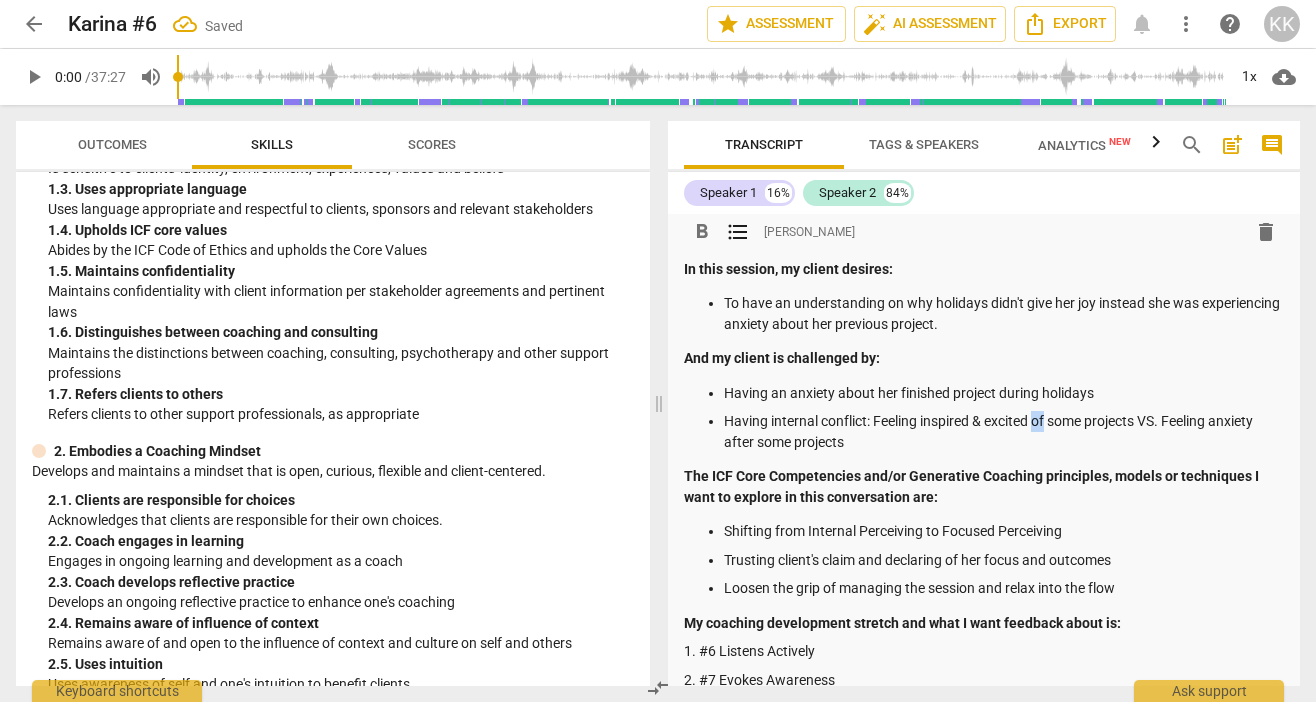 click on "Having internal conflict: Feeling inspired & excited of some projects VS. Feeling anxiety after some projects" at bounding box center [1004, 431] 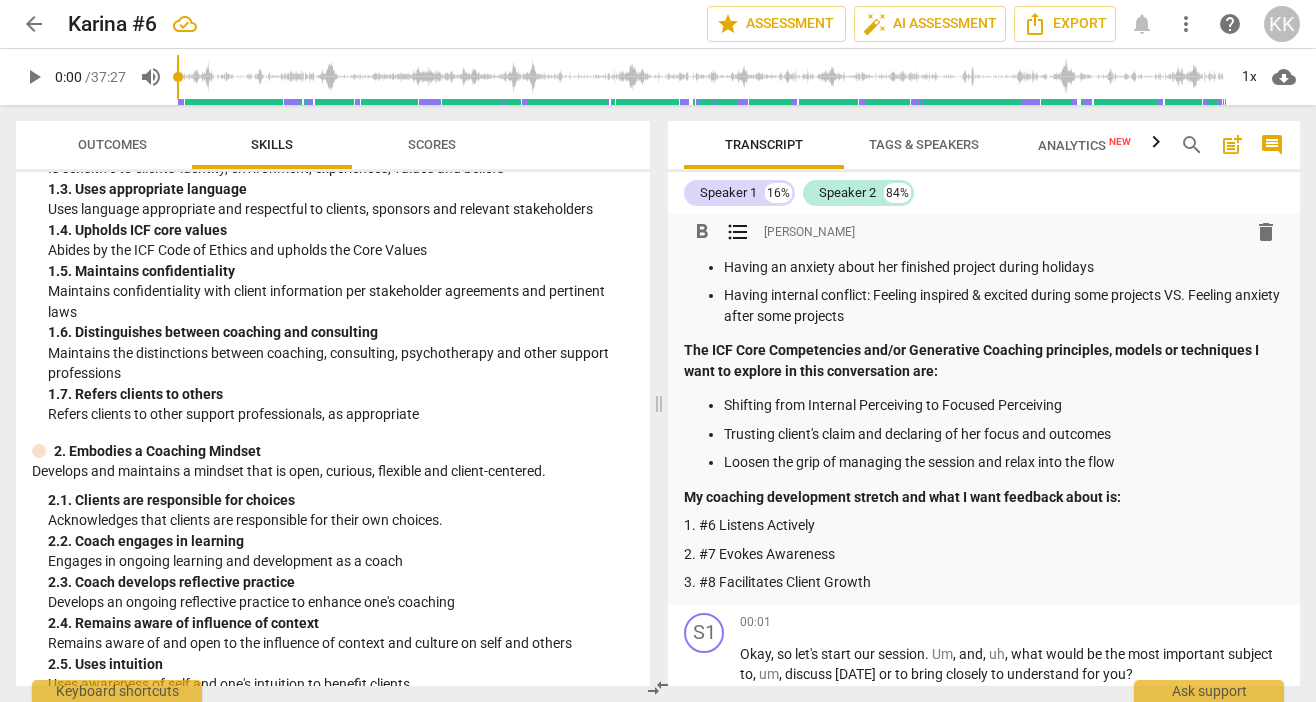 scroll, scrollTop: 167, scrollLeft: 0, axis: vertical 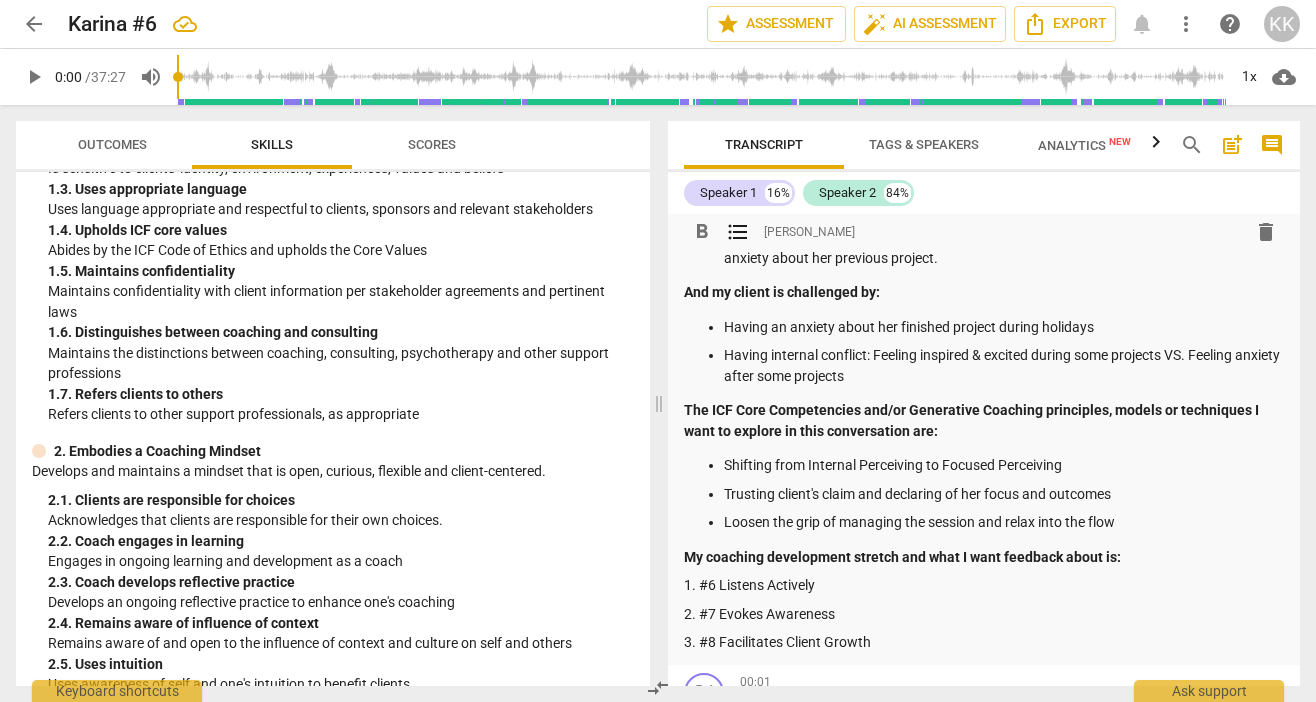 click on "Having internal conflict: Feeling inspired & excited during some projects VS. Feeling anxiety after some projects" at bounding box center [1004, 365] 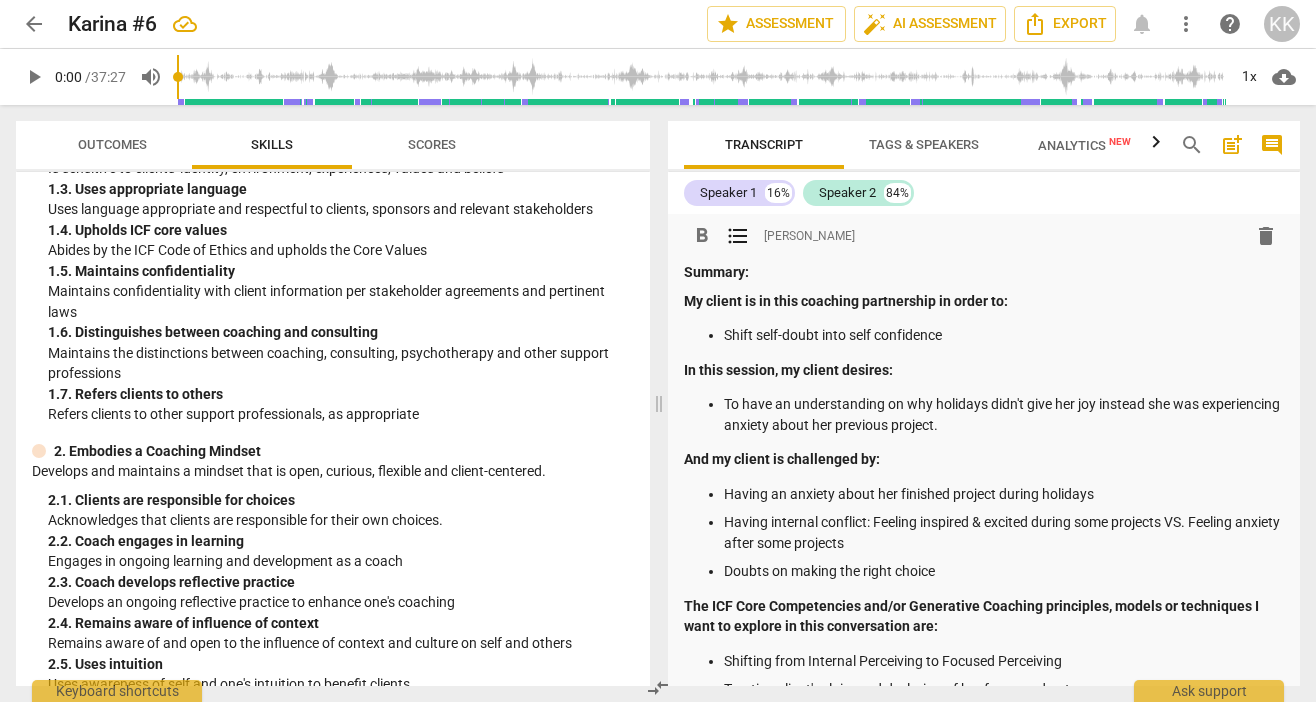 scroll, scrollTop: 49, scrollLeft: 0, axis: vertical 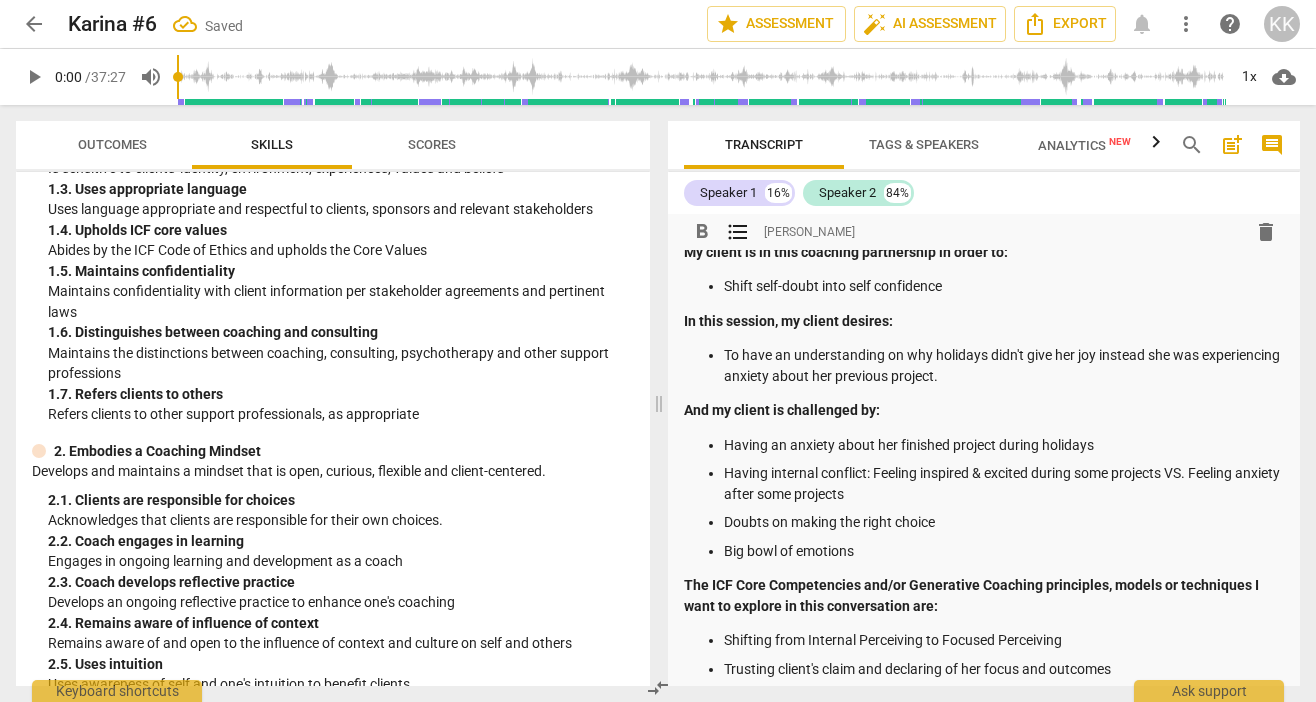click on "Having an anxiety about her finished project during holidays Having internal conflict: Feeling inspired & excited during some projects VS. Feeling anxiety after some projects Doubts on making the right choice Big bowl of emotions" at bounding box center [984, 498] 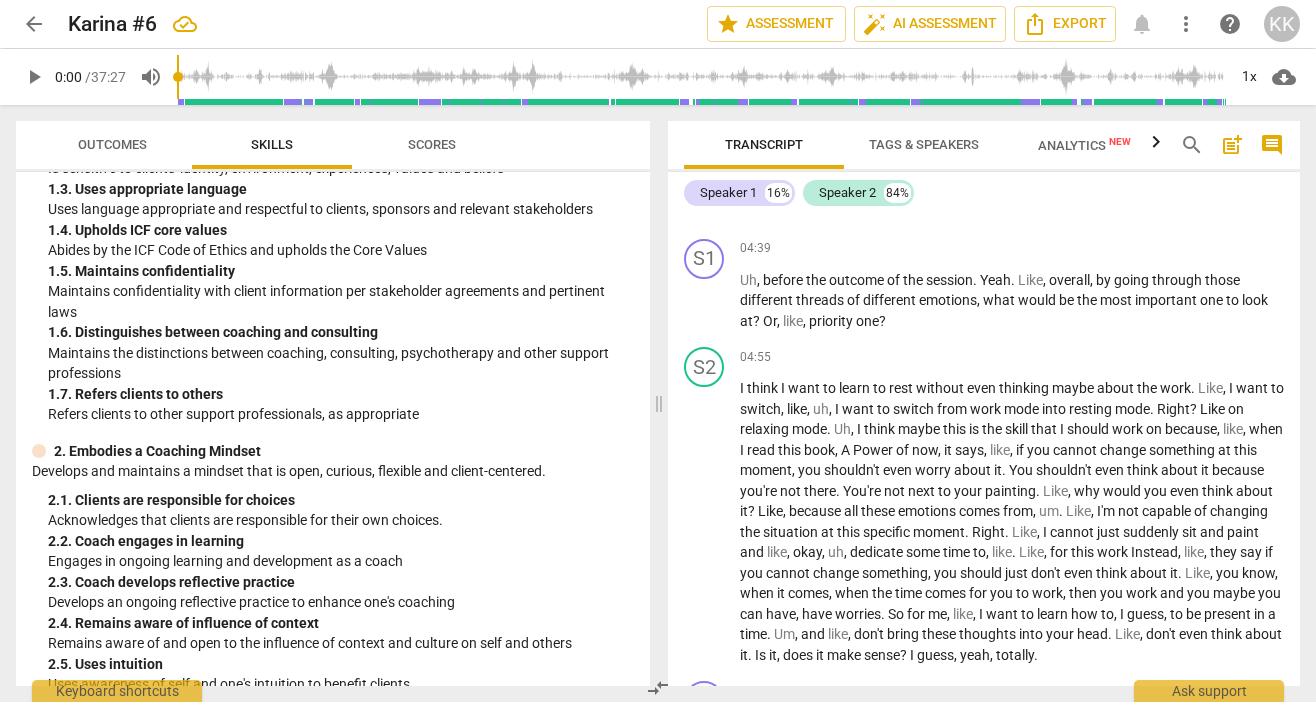 scroll, scrollTop: 2319, scrollLeft: 0, axis: vertical 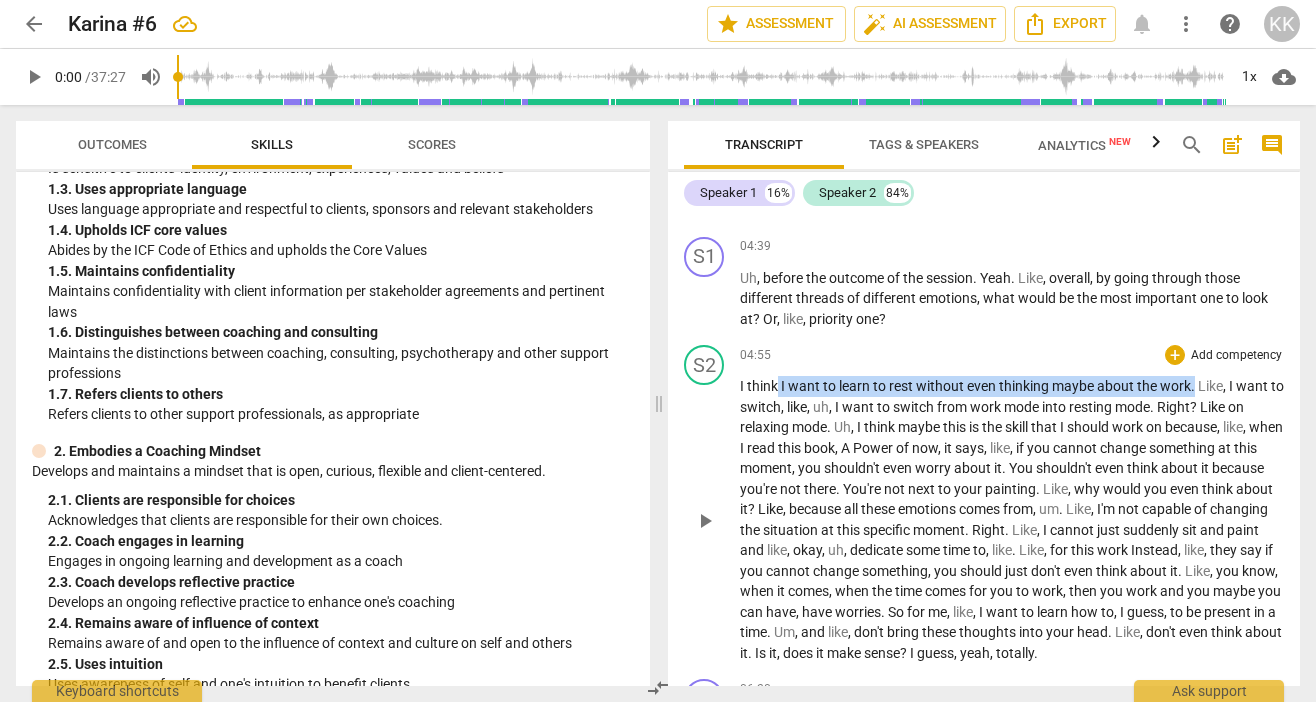 drag, startPoint x: 1191, startPoint y: 384, endPoint x: 779, endPoint y: 382, distance: 412.00485 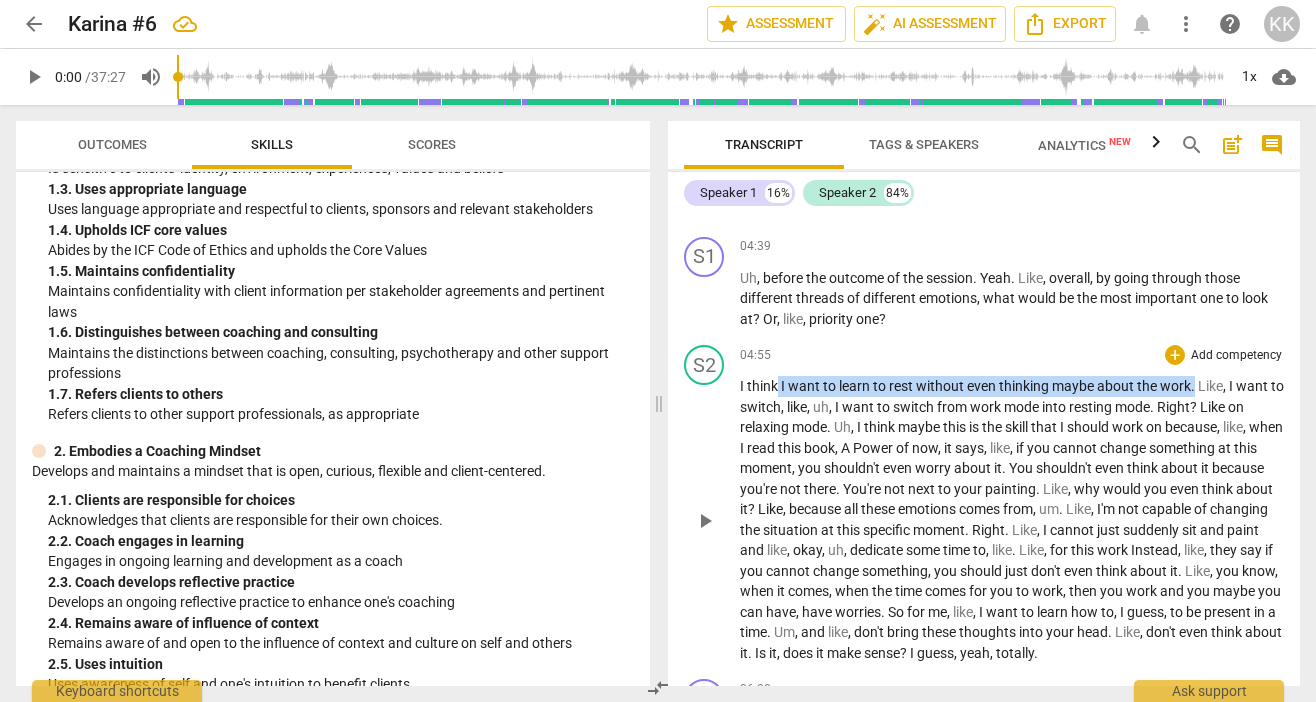 click on "I   think   I   want   to   learn   to   rest   without   even   thinking   maybe   about   the   work .   Like ,   I   want   to   switch ,   like ,   uh ,   I   want   to   switch   from   work   mode   into   resting   mode .   Right ?   Like   on   relaxing   mode .   Uh ,   I   think   maybe   this   is   the   skill   that   I   should   work   on   because ,   like ,   when   I   read   this   book ,   A   Power   of   now ,   it   says ,   like ,   if   you   cannot   change   something   at   this   moment ,   you   shouldn't   even   worry   about   it .   You   shouldn't   even   think   about   it   because   you're   not   there .   You're   not   next   to   your   painting .   Like ,   why   would   you   even   think   about   it ?   Like ,   because   all   these   emotions   comes   from ,   um .   Like ,   I'm   not   capable   of   changing   the   situation   at   this   specific   moment .   Right .   Like ,   I   cannot   just   suddenly   sit   and   paint   and   like ,   okay ,   uh" at bounding box center (1012, 519) 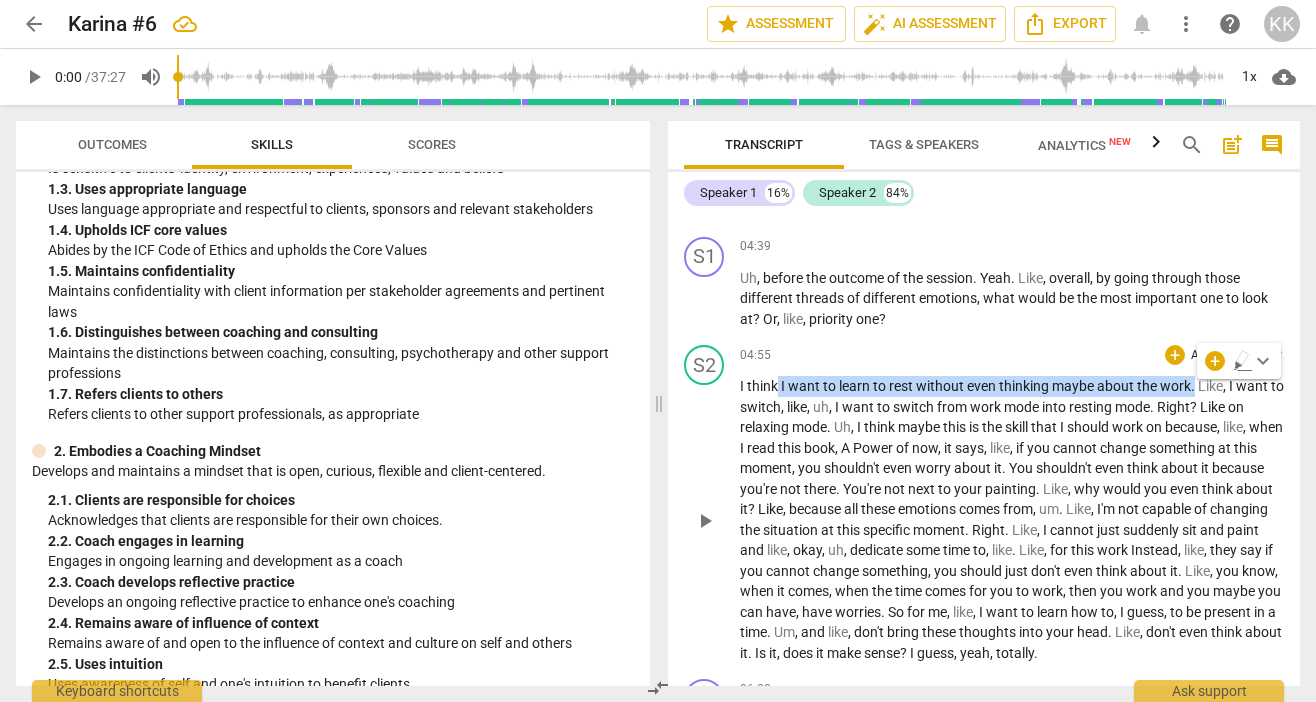 copy on "I   want   to   learn   to   rest   without   even   thinking   maybe   about   the   work ." 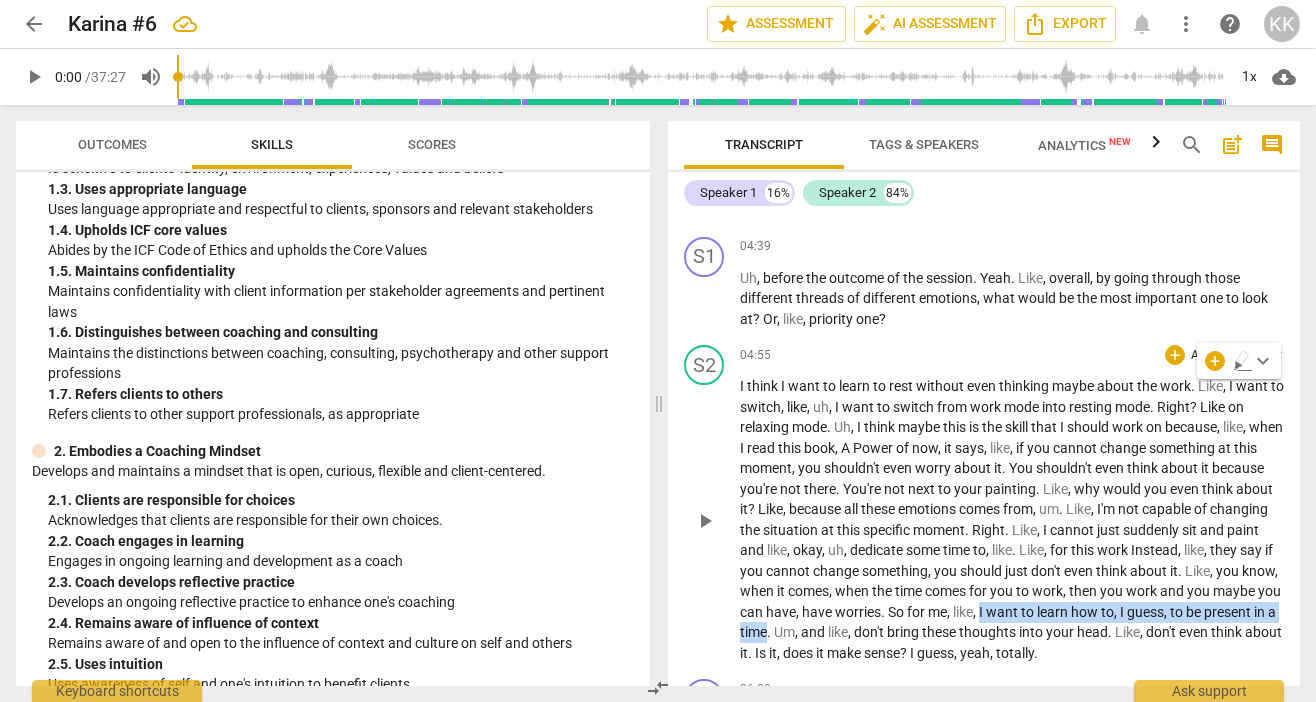 drag, startPoint x: 1105, startPoint y: 610, endPoint x: 921, endPoint y: 630, distance: 185.08377 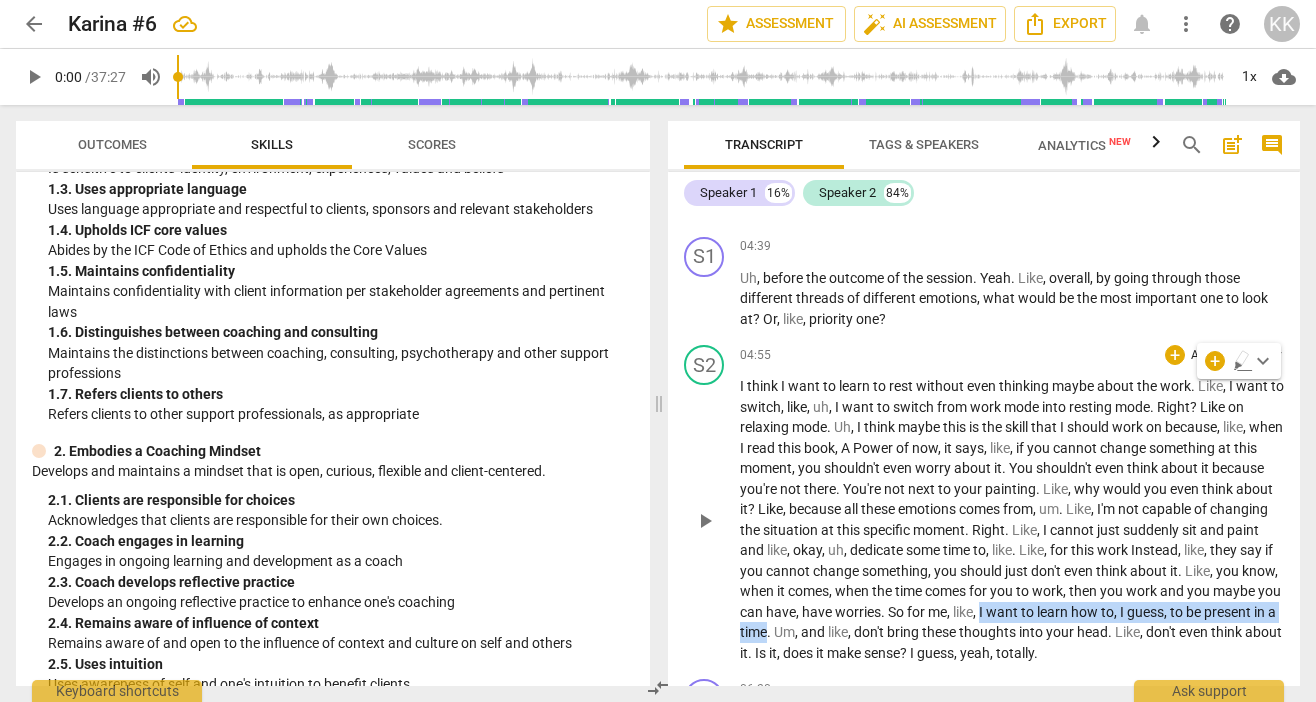 click on "I   think   I   want   to   learn   to   rest   without   even   thinking   maybe   about   the   work .   Like ,   I   want   to   switch ,   like ,   uh ,   I   want   to   switch   from   work   mode   into   resting   mode .   Right ?   Like   on   relaxing   mode .   Uh ,   I   think   maybe   this   is   the   skill   that   I   should   work   on   because ,   like ,   when   I   read   this   book ,   A   Power   of   now ,   it   says ,   like ,   if   you   cannot   change   something   at   this   moment ,   you   shouldn't   even   worry   about   it .   You   shouldn't   even   think   about   it   because   you're   not   there .   You're   not   next   to   your   painting .   Like ,   why   would   you   even   think   about   it ?   Like ,   because   all   these   emotions   comes   from ,   um .   Like ,   I'm   not   capable   of   changing   the   situation   at   this   specific   moment .   Right .   Like ,   I   cannot   just   suddenly   sit   and   paint   and   like ,   okay ,   uh" at bounding box center (1012, 519) 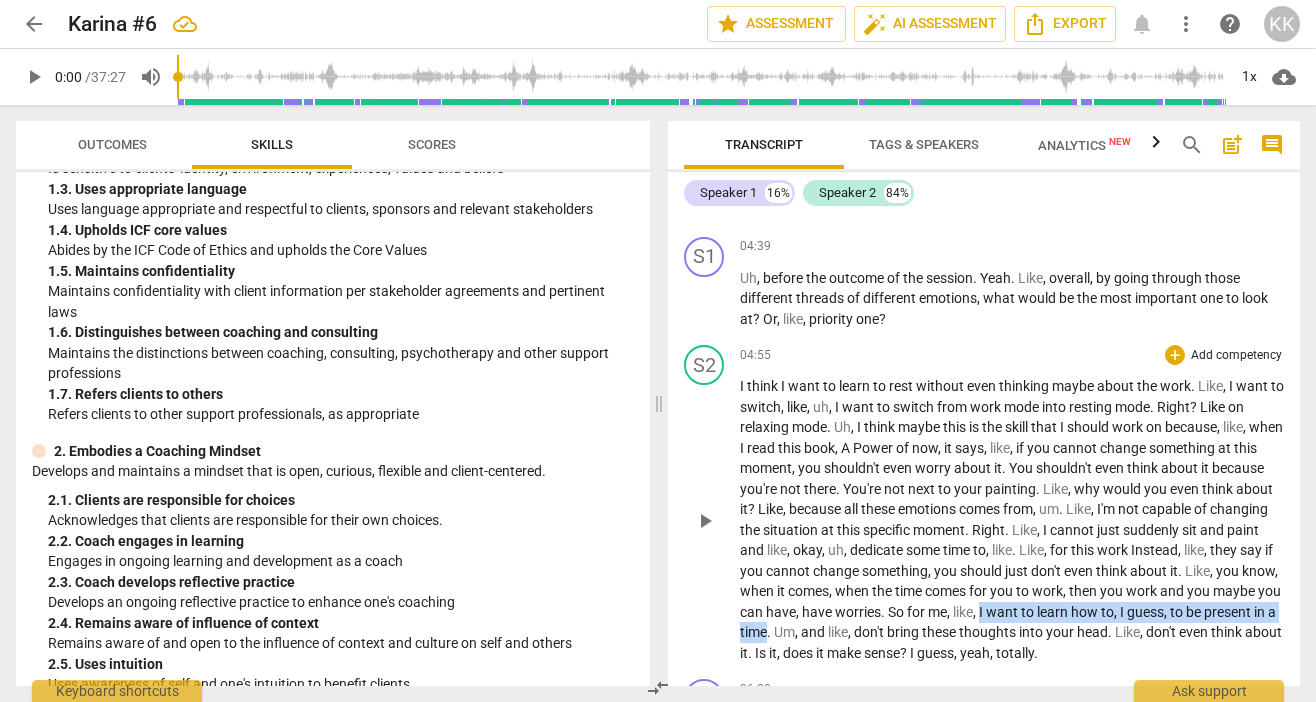 copy on "I   want   to   learn   how   to ,   I   guess ,   to   be   present   in   a   time" 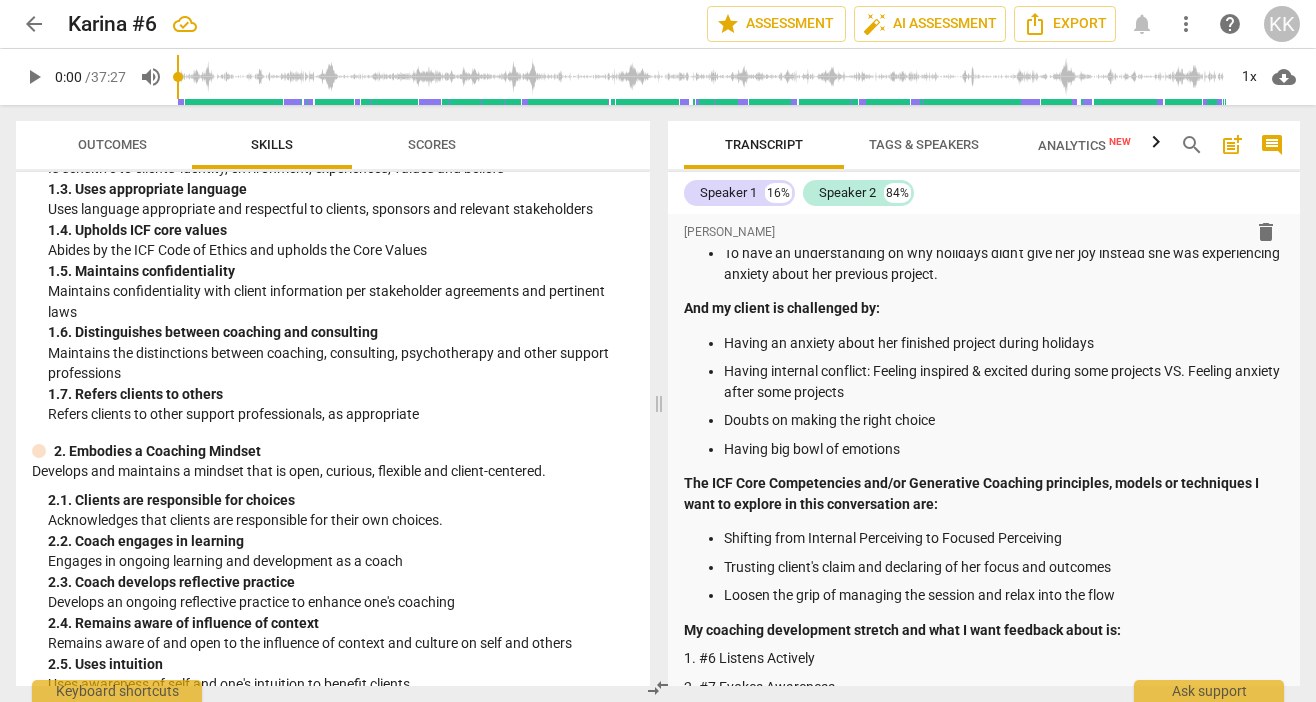 scroll, scrollTop: 0, scrollLeft: 0, axis: both 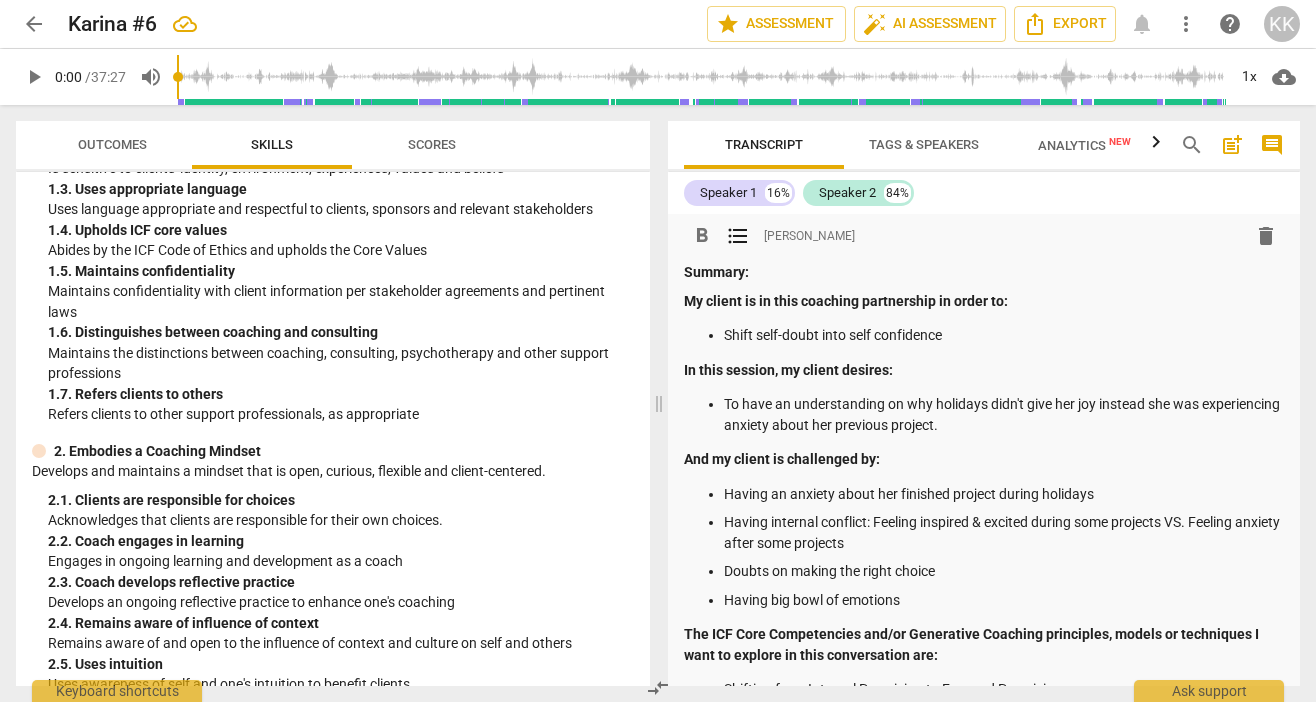 click on "Shift self-doubt into self confidence" at bounding box center [1004, 335] 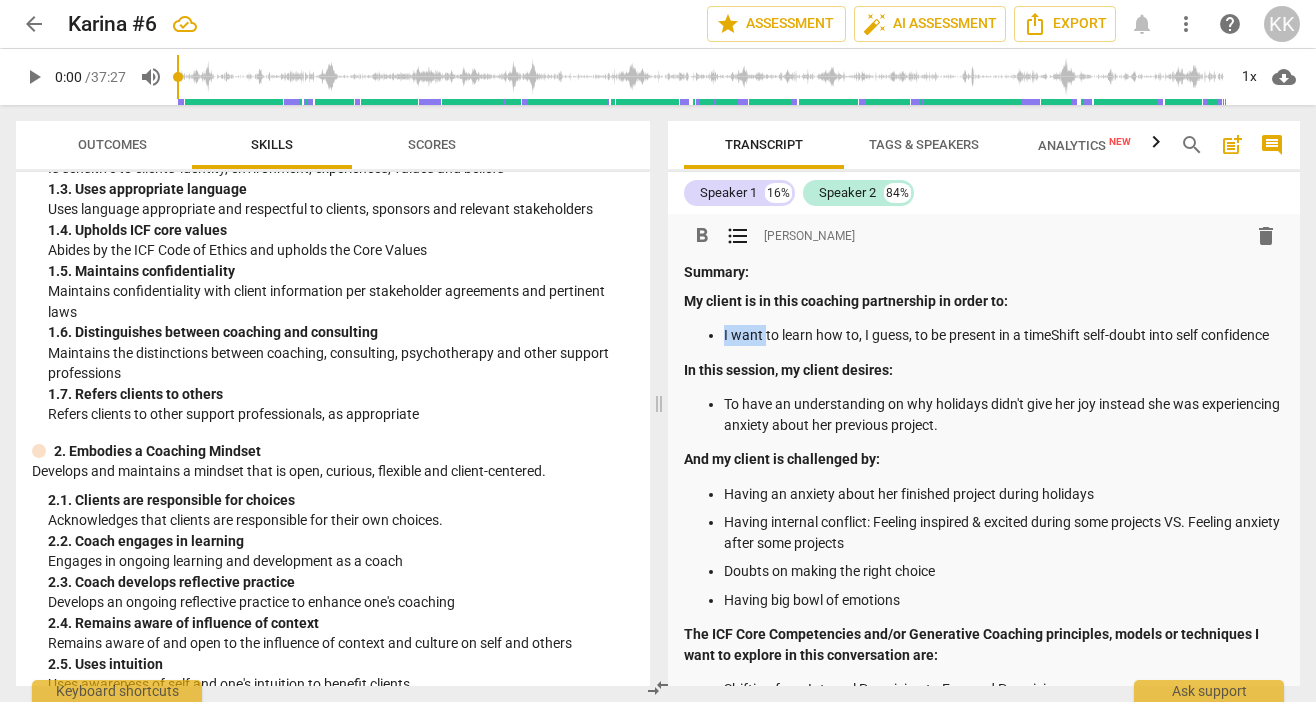 drag, startPoint x: 765, startPoint y: 335, endPoint x: 724, endPoint y: 335, distance: 41 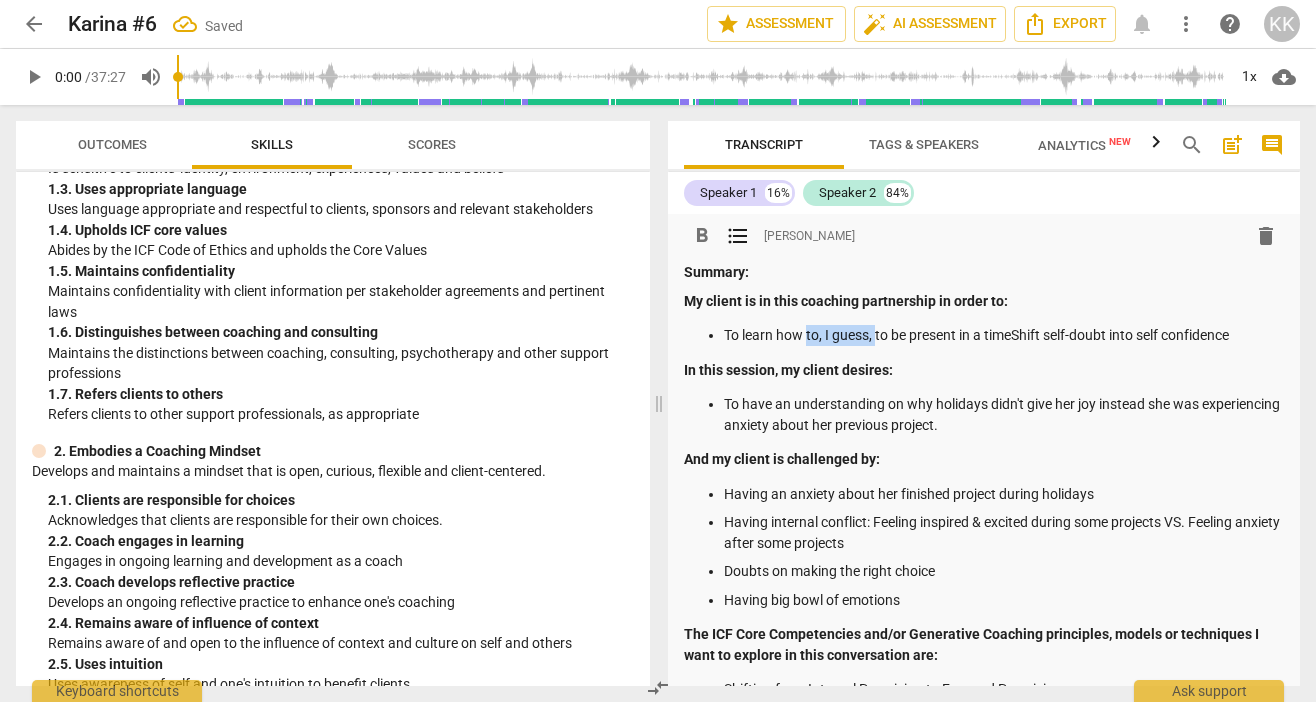 drag, startPoint x: 876, startPoint y: 336, endPoint x: 807, endPoint y: 337, distance: 69.00725 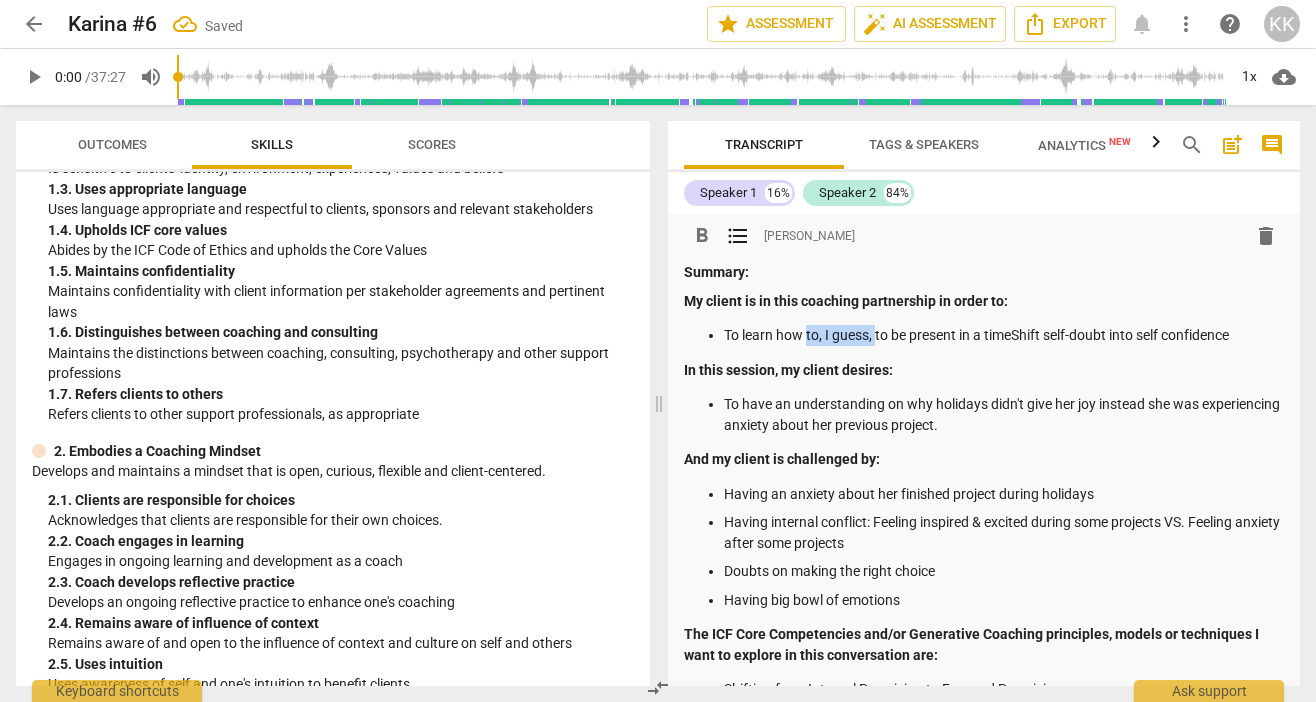 click on "To learn how to, I guess, to be present in a timeShift self-doubt into self confidence" at bounding box center [1004, 335] 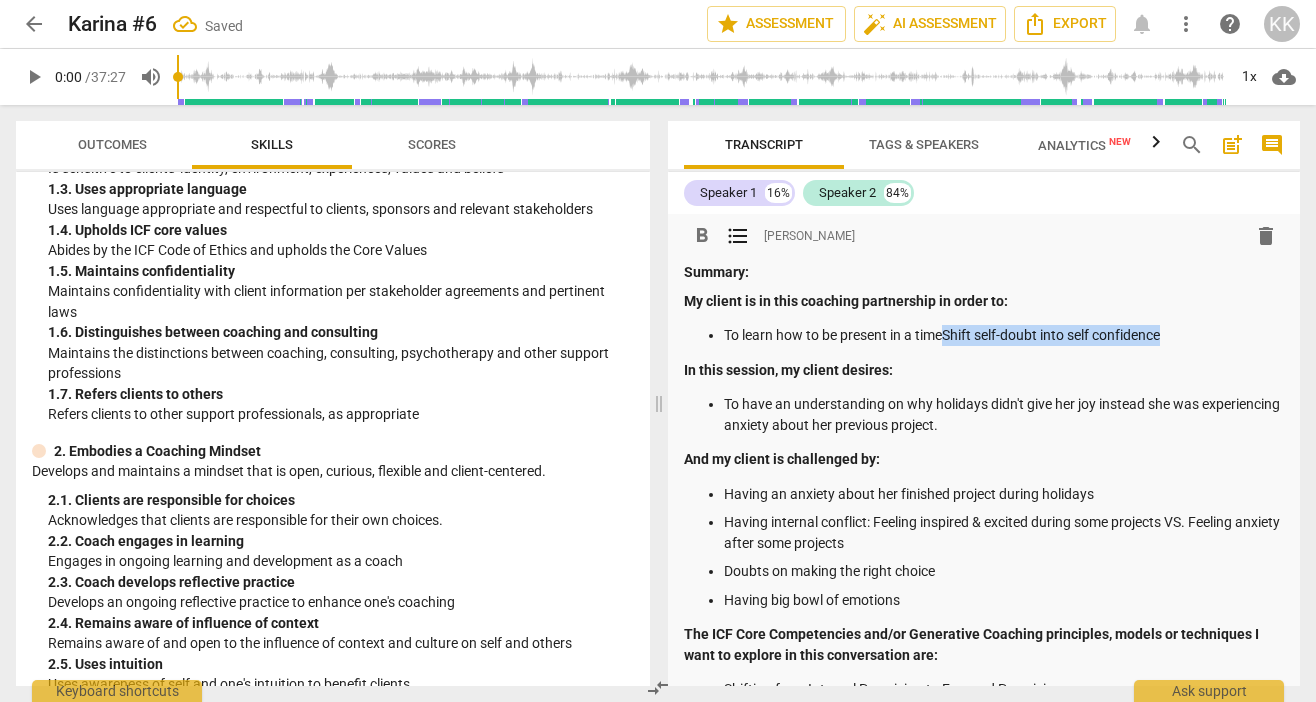 drag, startPoint x: 946, startPoint y: 339, endPoint x: 1202, endPoint y: 339, distance: 256 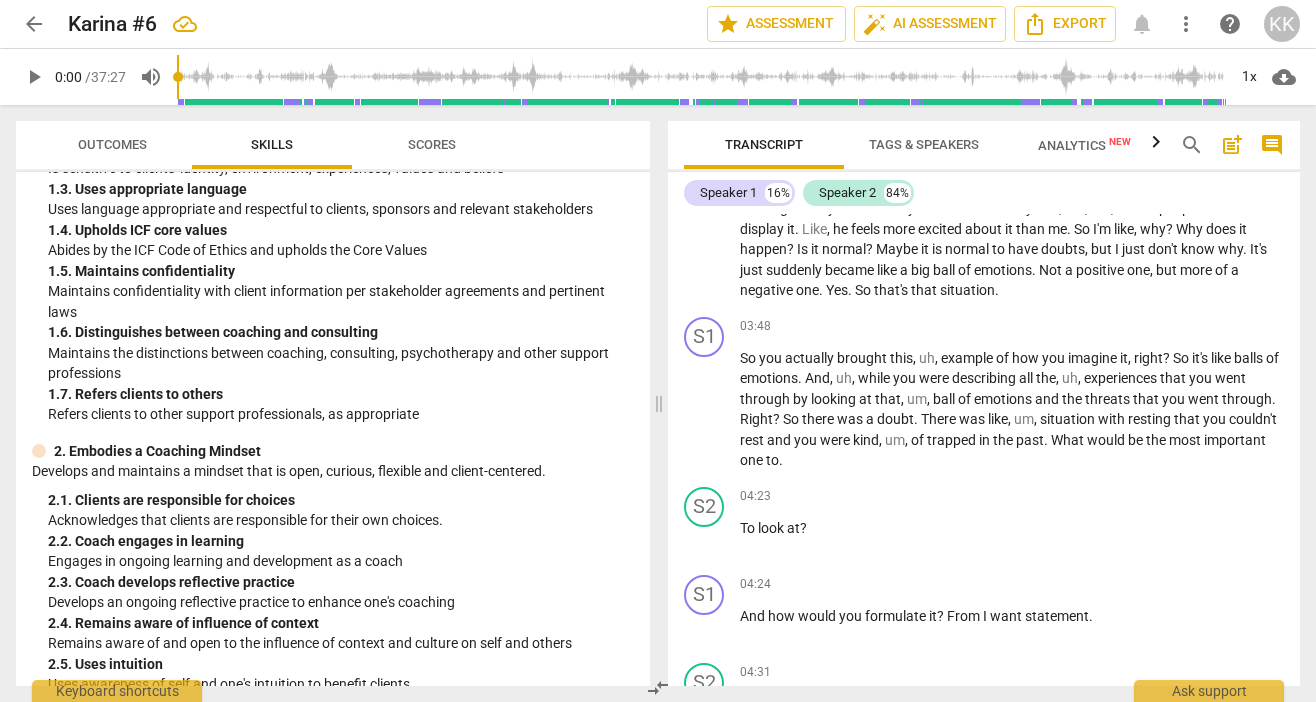 scroll, scrollTop: 1568, scrollLeft: 0, axis: vertical 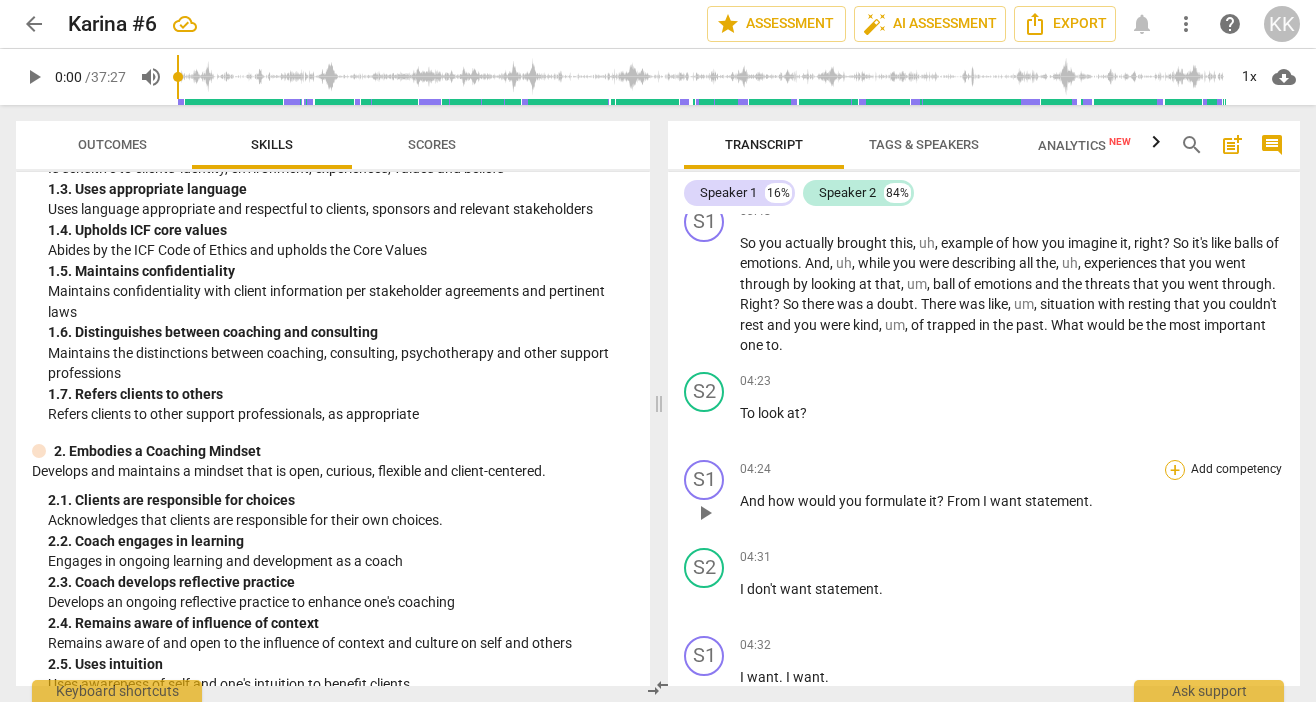 click on "+" at bounding box center [1175, 470] 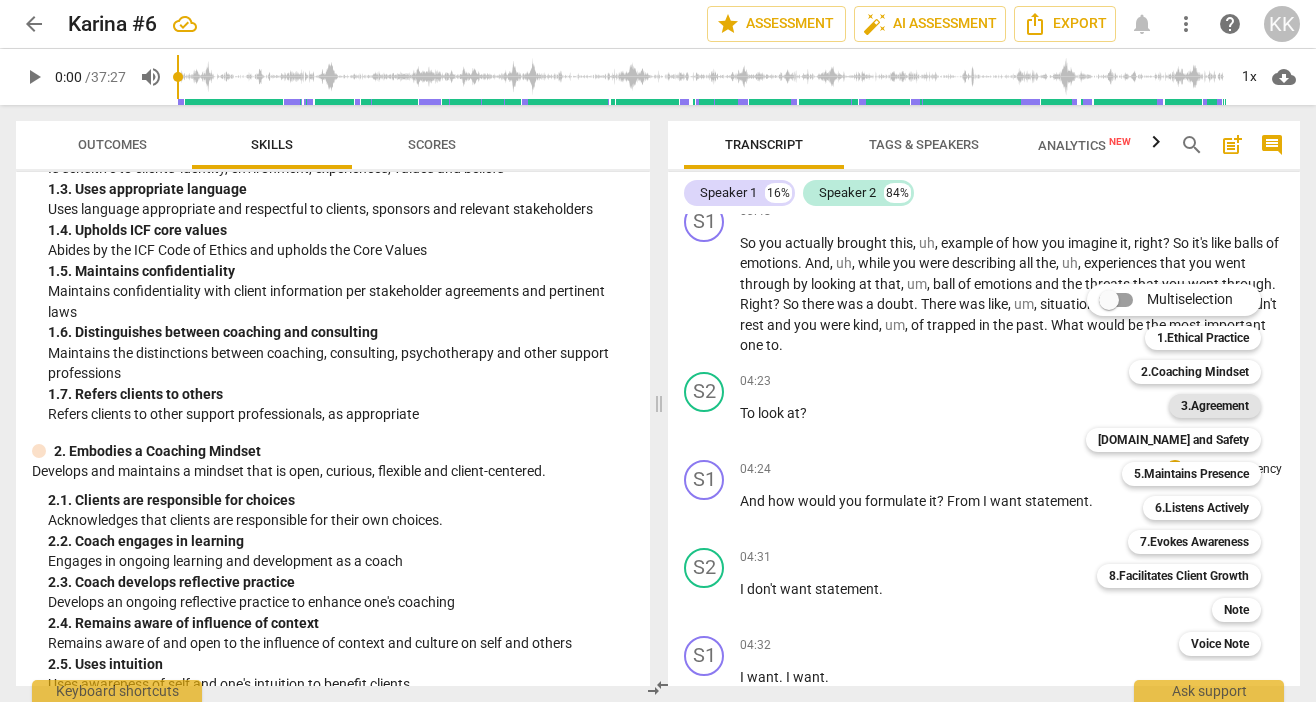 click on "3.Agreement" at bounding box center (1215, 406) 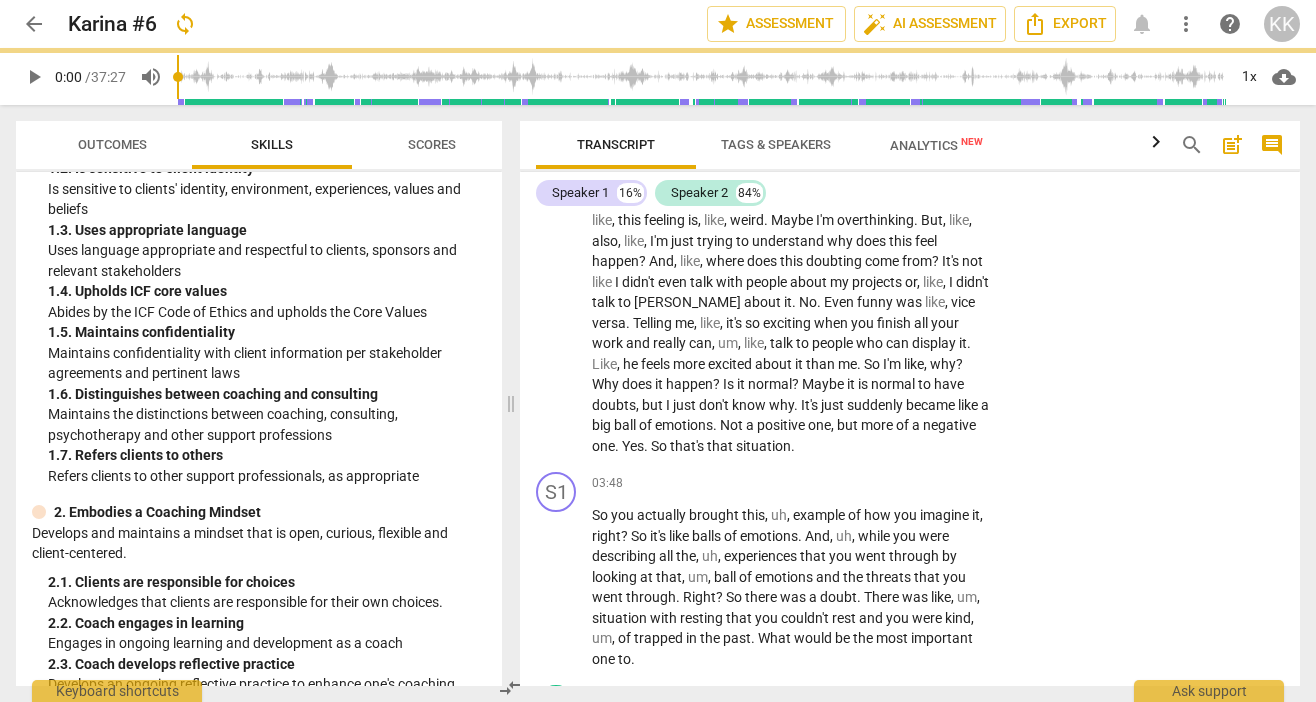 scroll, scrollTop: 1859, scrollLeft: 0, axis: vertical 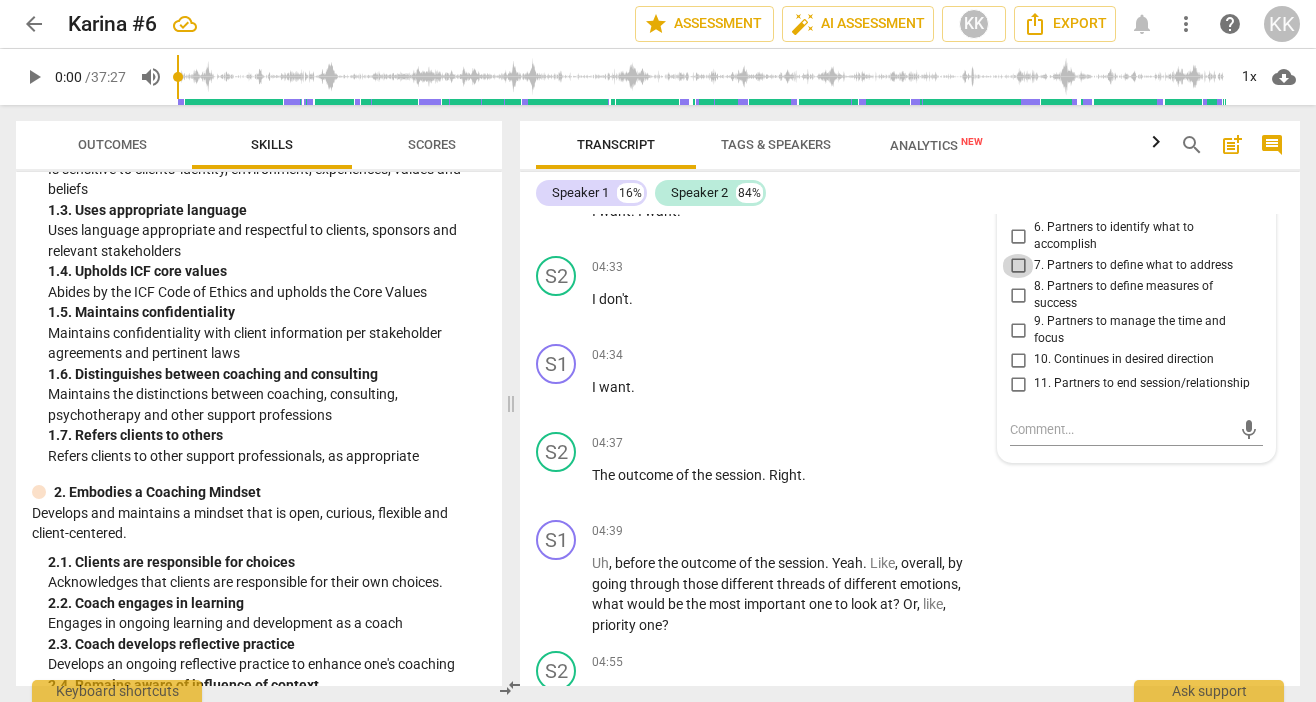 click on "7. Partners to define what to address" at bounding box center [1018, 266] 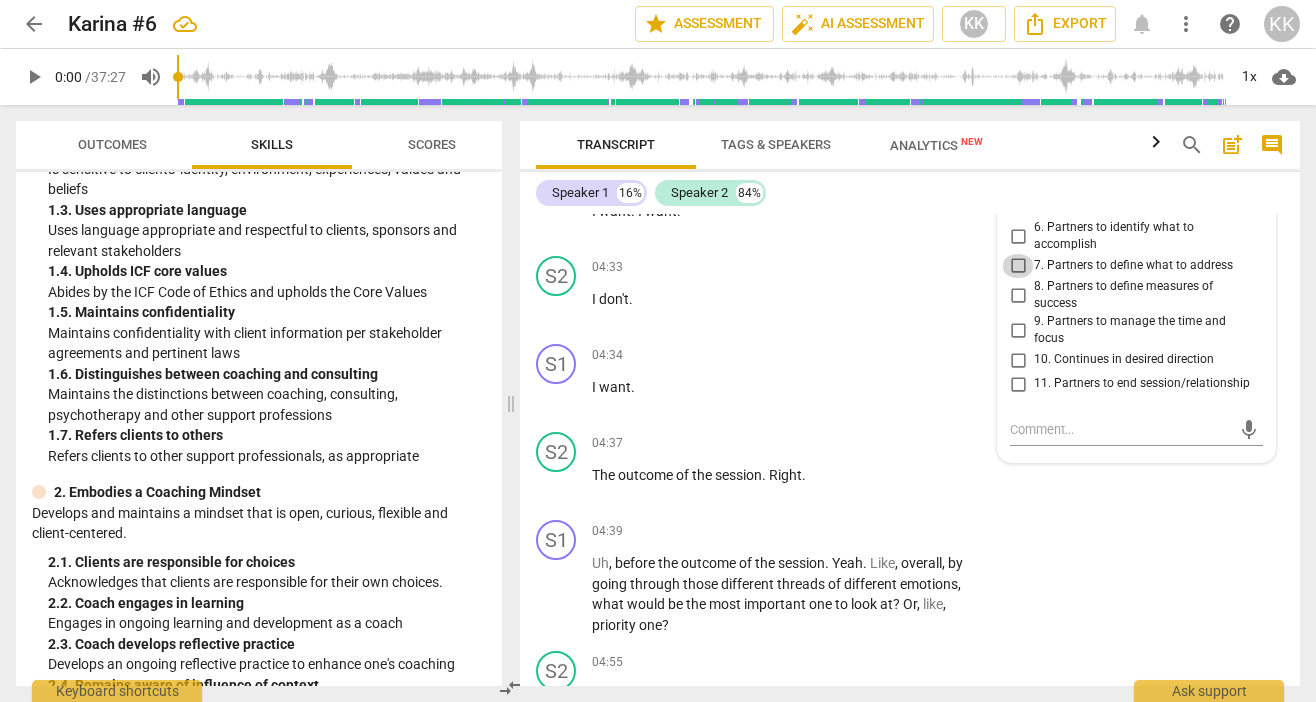 checkbox on "true" 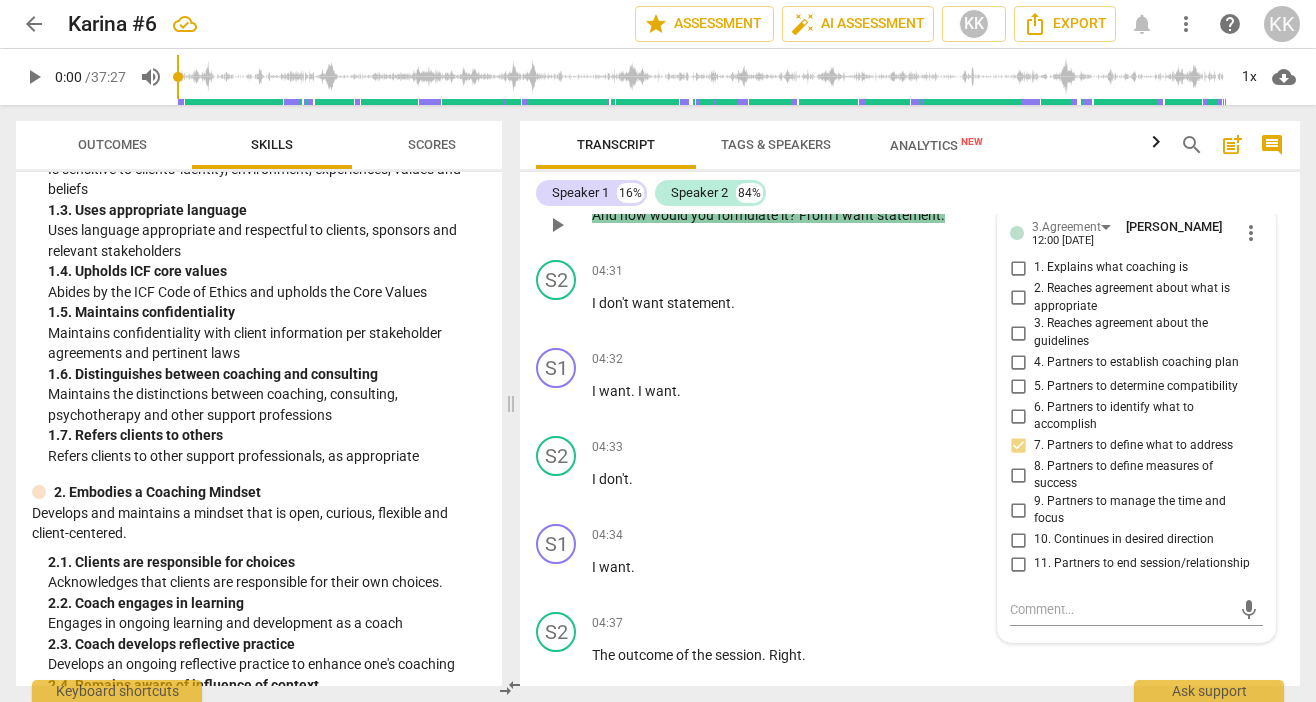 scroll, scrollTop: 2173, scrollLeft: 0, axis: vertical 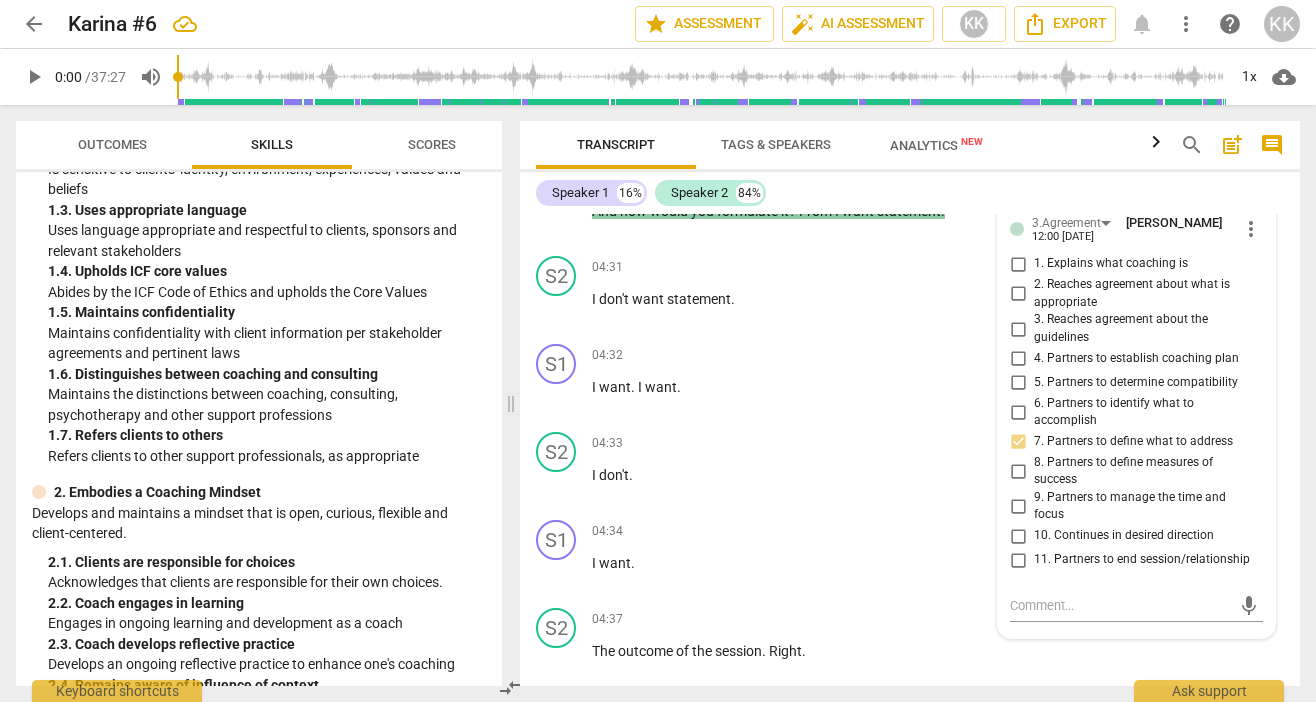 click on "Speaker 1 16% Speaker 2 84% format_bold format_list_bulleted [PERSON_NAME] delete Summary:    My client is in this coaching partnership in order to:  To learn how to be present in a time In this session, my client desires:  To have an understanding on why holidays didn't give her joy instead she was experiencing anxiety about her previous project.  And my client is challenged by: Having an anxiety about her finished project during holidays Having internal conflict: Feeling inspired & excited during some projects VS. Feeling anxiety after some projects Doubts on making the right choice Having big bowl of emotions The ICF Core Competencies and/or Generative Coaching principles, models or techniques I want to explore in this conversation are: Shifting from Internal Perceiving to Focused Perceiving Trusting client's claim and declaring of her focus and outcomes Loosen the grip of managing the session and relax into the flow My coaching development stretch and what I want feedback about is: S1 play_arrow +" at bounding box center (910, 429) 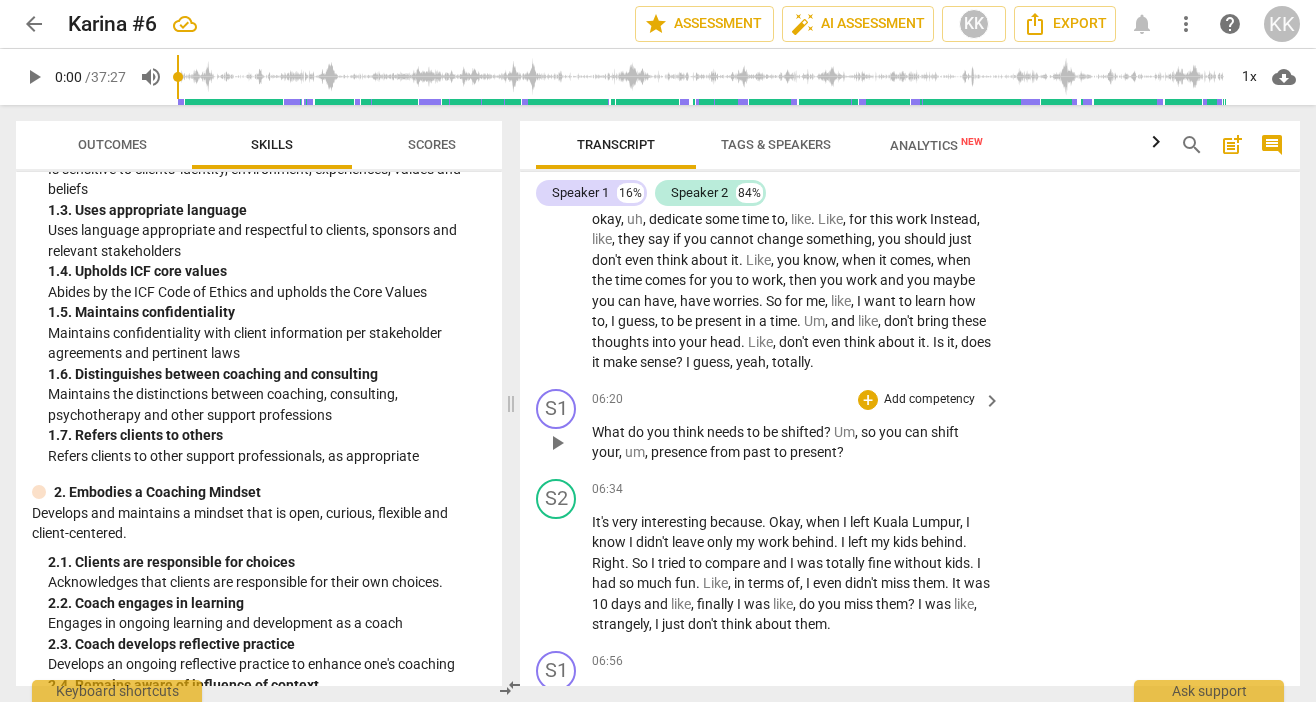 scroll, scrollTop: 3051, scrollLeft: 0, axis: vertical 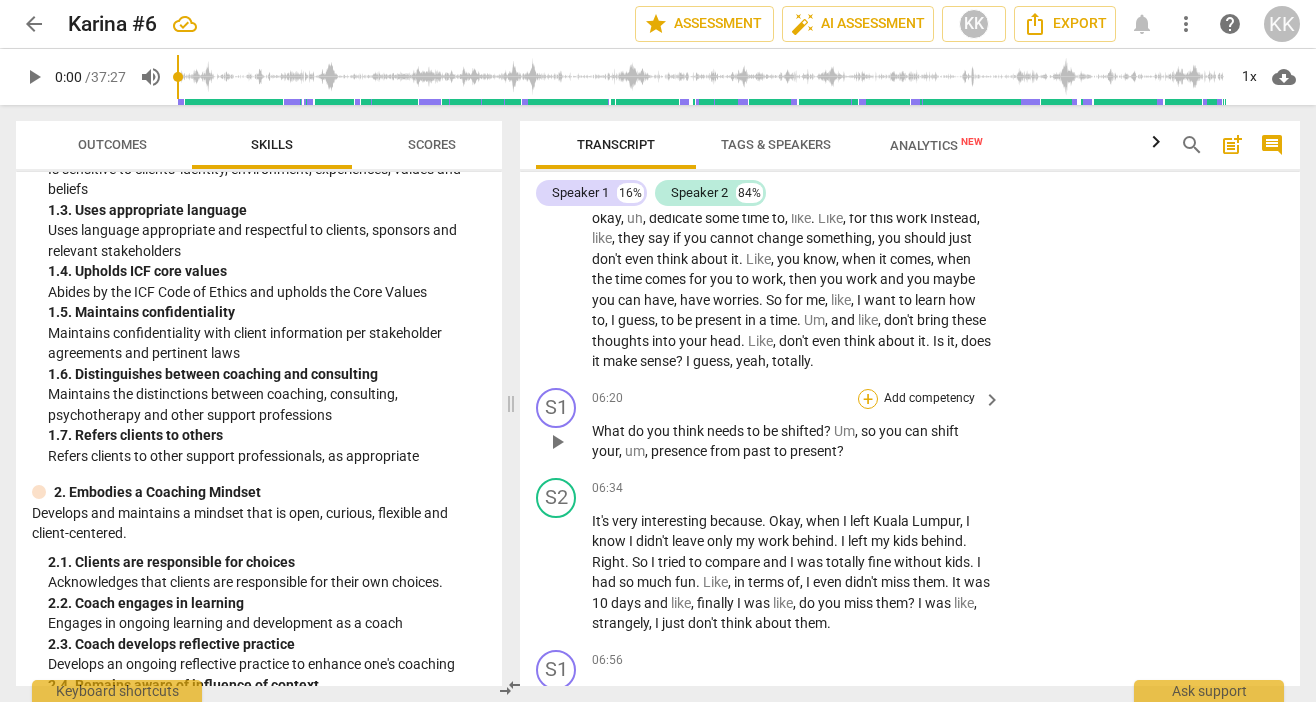 click on "+" at bounding box center [868, 399] 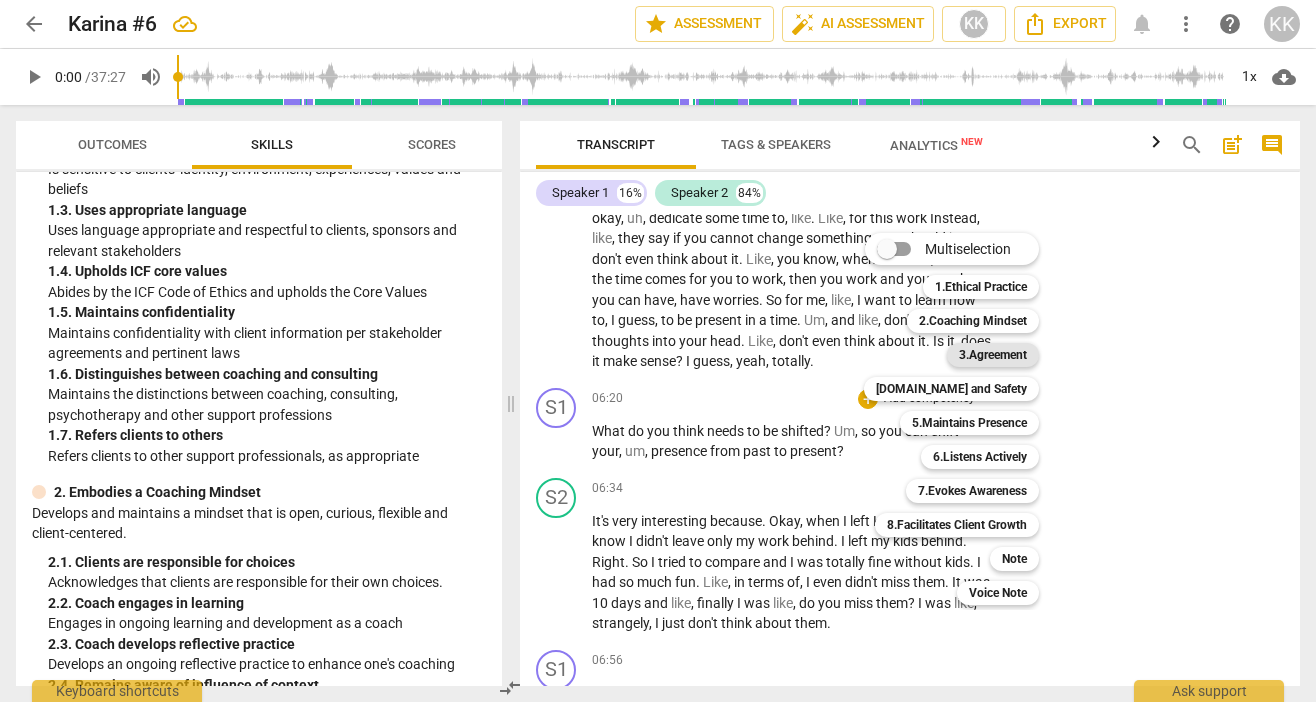 click on "3.Agreement" at bounding box center [993, 355] 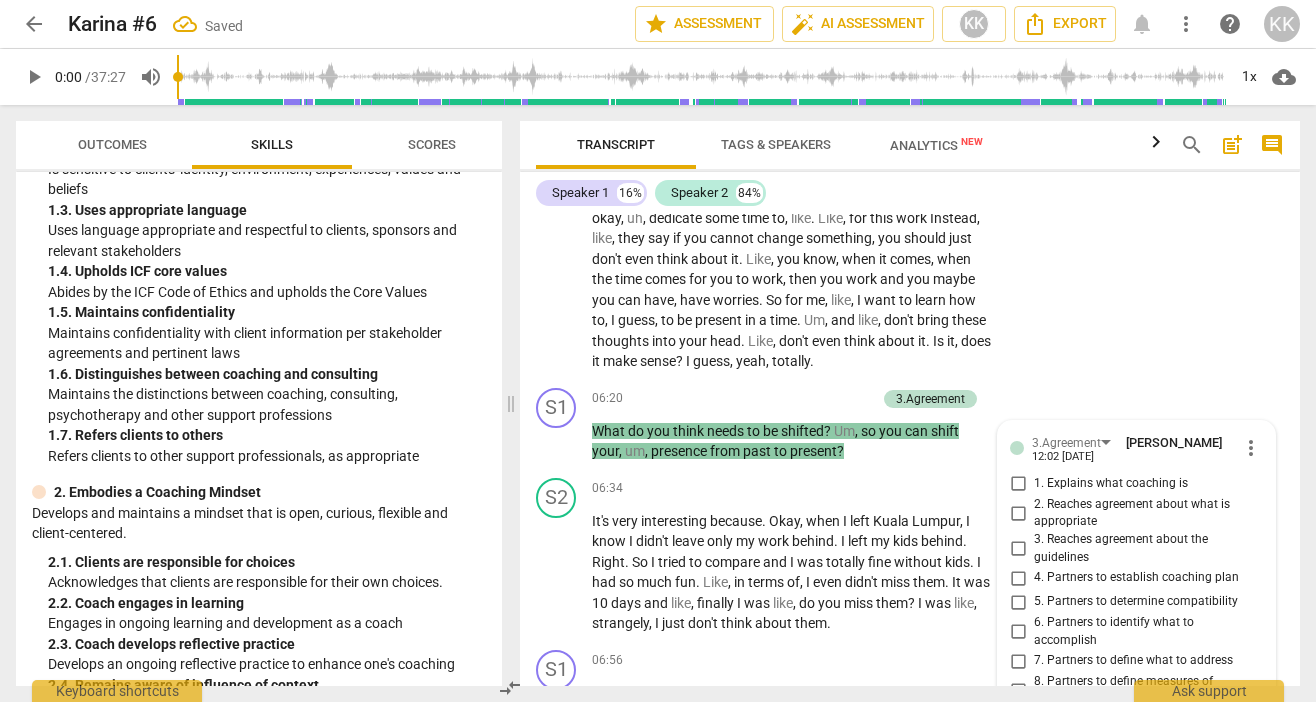 scroll, scrollTop: 3446, scrollLeft: 0, axis: vertical 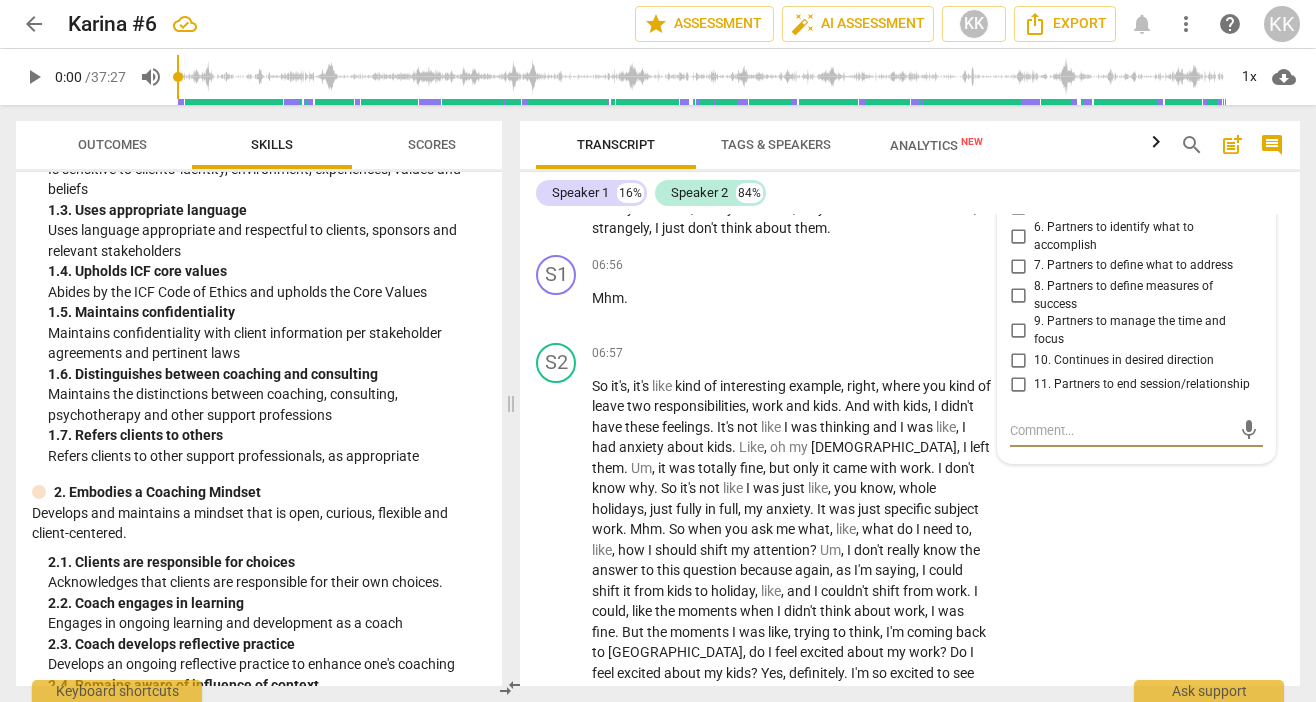 click on "6. Partners to identify what to accomplish" at bounding box center [1018, 237] 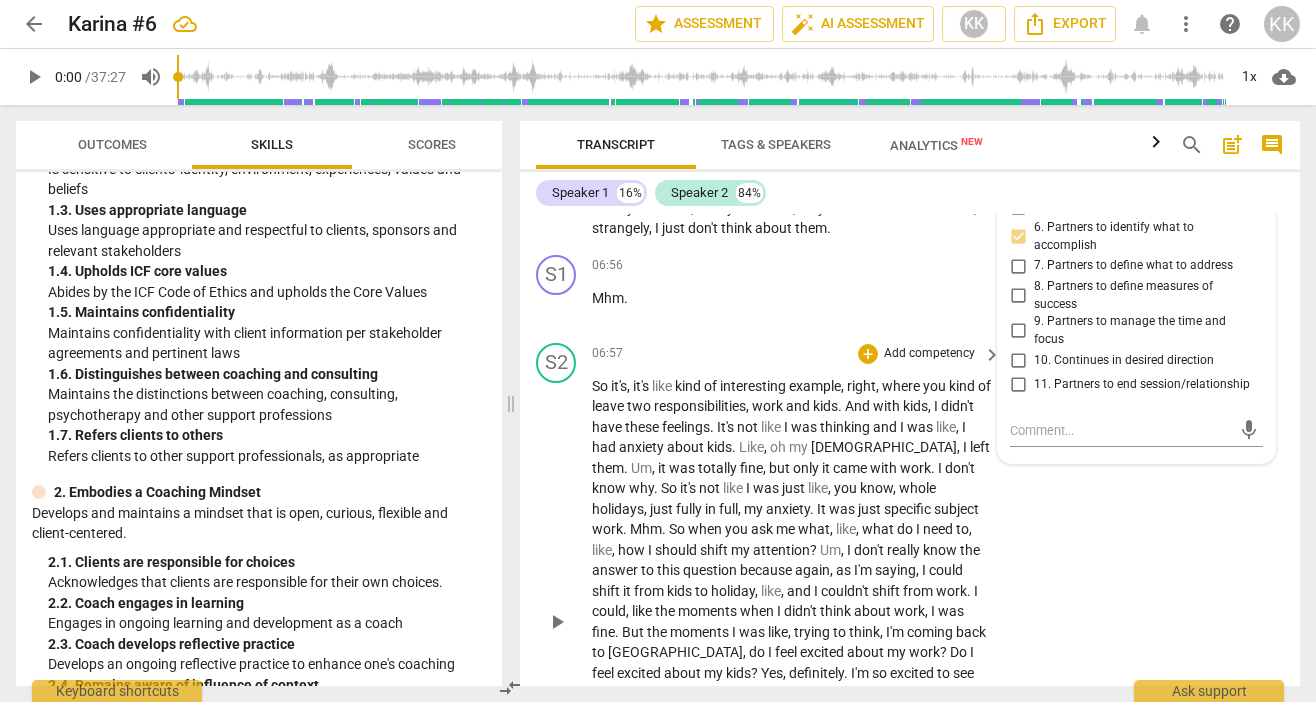 click on "S2 play_arrow pause 06:57 + Add competency keyboard_arrow_right So   it's ,   it's   like   kind   of   interesting   example ,   right ,   where   you   kind   of   leave   two   responsibilities ,   work   and   kids .   And   with   kids ,   I   didn't   have   these   feelings .   It's   not   like   I   was   thinking   and   I   was   like ,   I   had   anxiety   about   kids .   Like ,   oh   my   God ,   I   left   them .   Um ,   it   was   totally   fine ,   but   only   it   came   with   work .   I   don't   know   why .   So   it's   not   like   I   was   just   like ,   you   know ,   whole   holidays ,   just   fully   in   full ,   my   anxiety .   It   was   just   specific   subject   work .   Mhm .   So   when   you   ask   me   what ,   like ,   what   do   I   need   to ,   like ,   how   I   should   shift   my   attention ?   Um ,   I   don't   really   know   the   answer   to   this   question   because   again ,   as   I'm   saying ,   I   could   shift   it   from   kids   to   ," at bounding box center [910, 605] 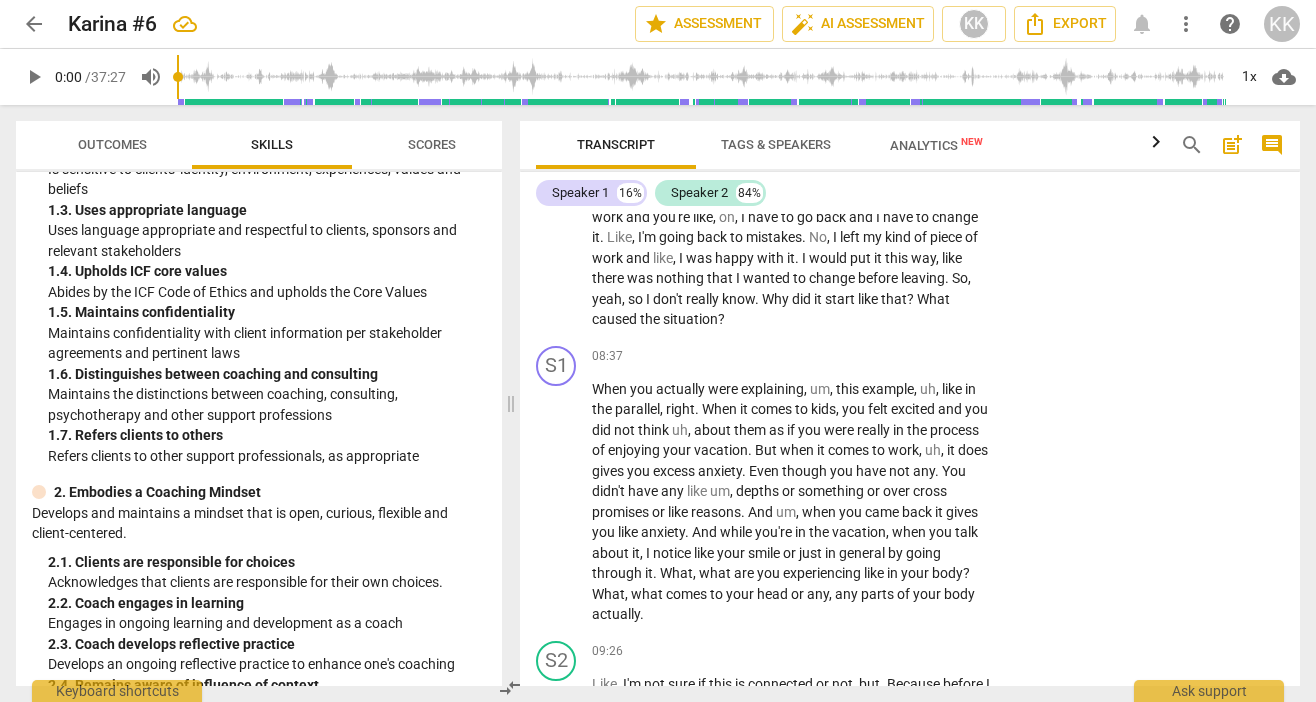 scroll, scrollTop: 4001, scrollLeft: 0, axis: vertical 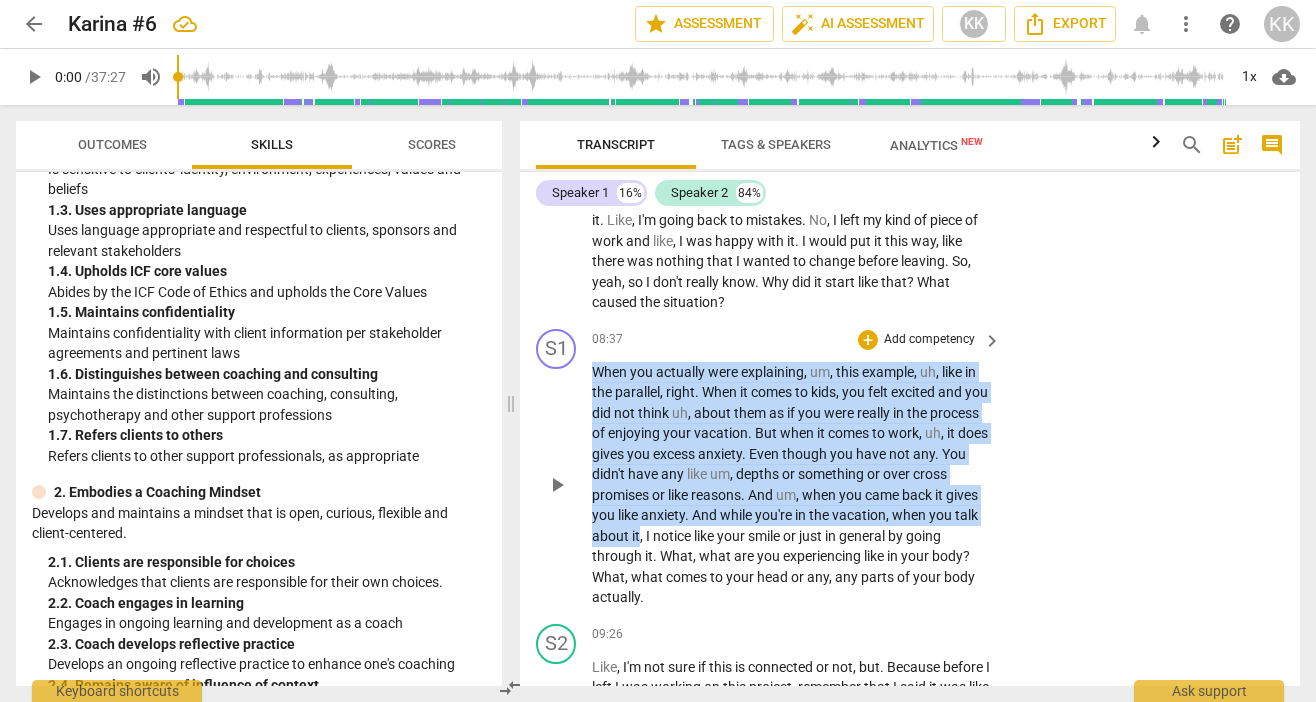 drag, startPoint x: 692, startPoint y: 531, endPoint x: 584, endPoint y: 373, distance: 191.38443 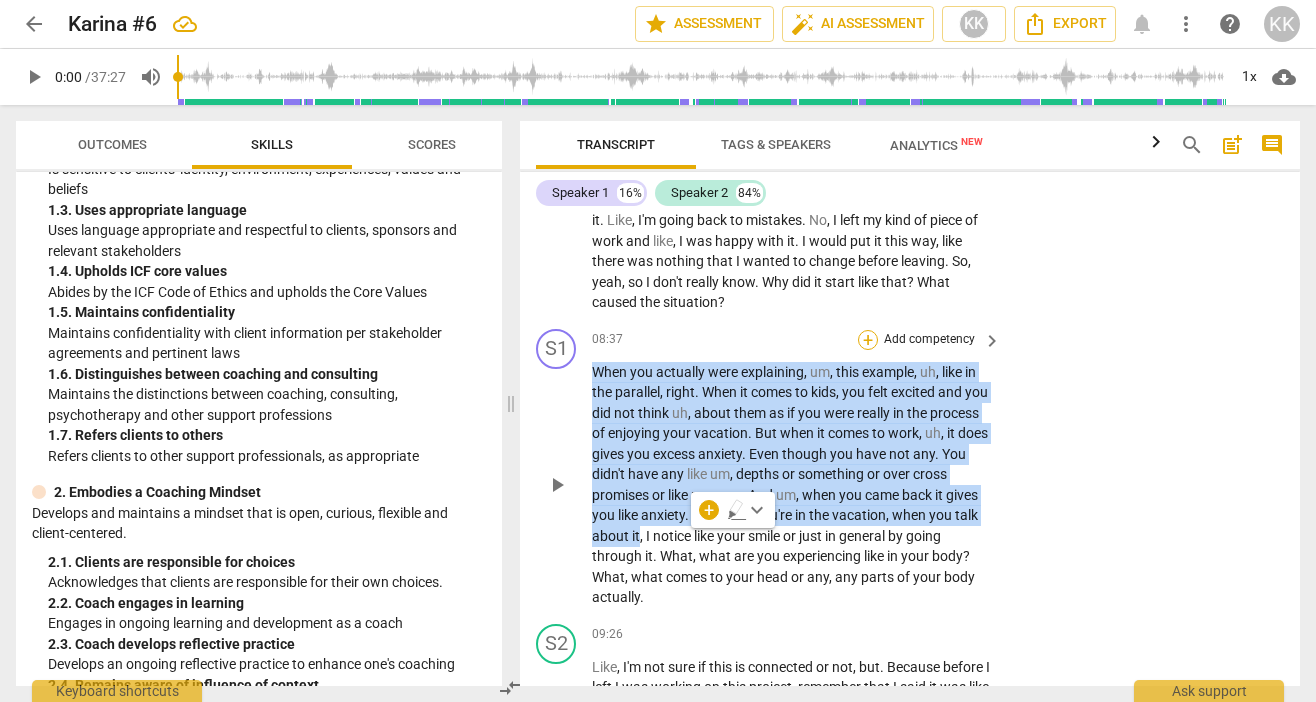 click on "+" at bounding box center [868, 340] 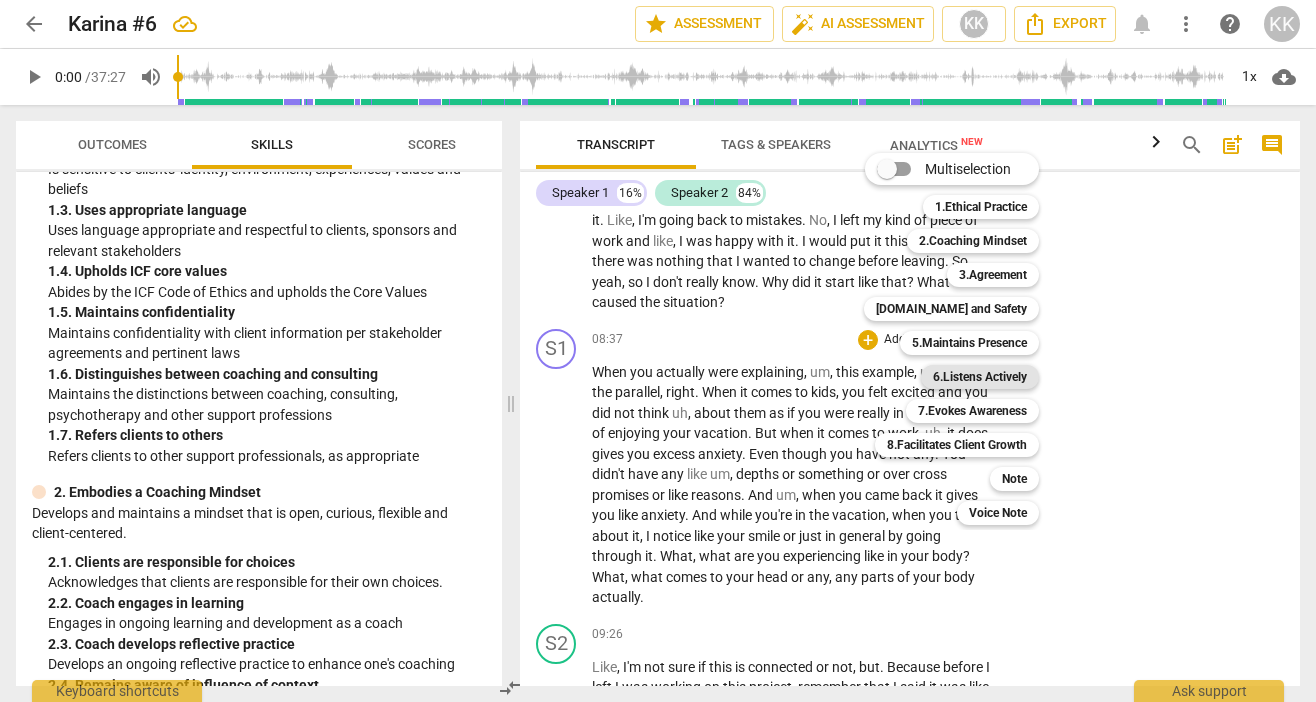 click on "6.Listens Actively" at bounding box center [980, 377] 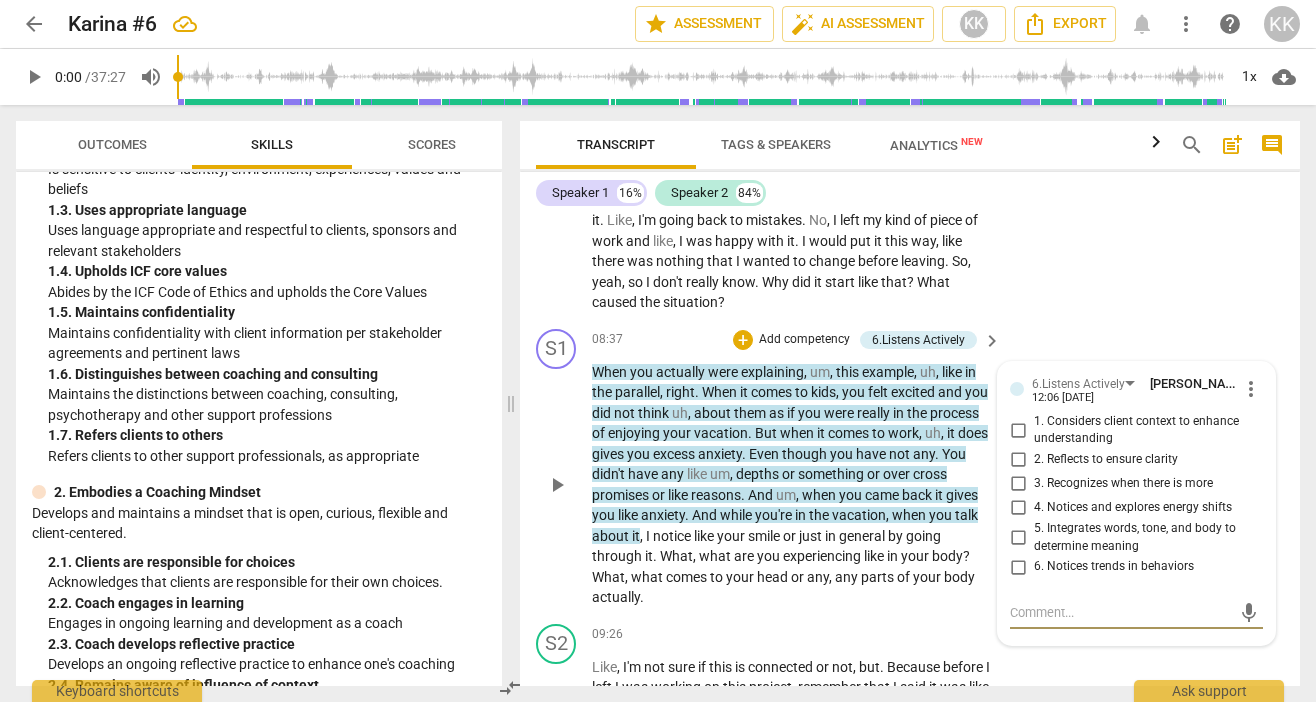 click on "2. Reflects to ensure clarity" at bounding box center (1018, 460) 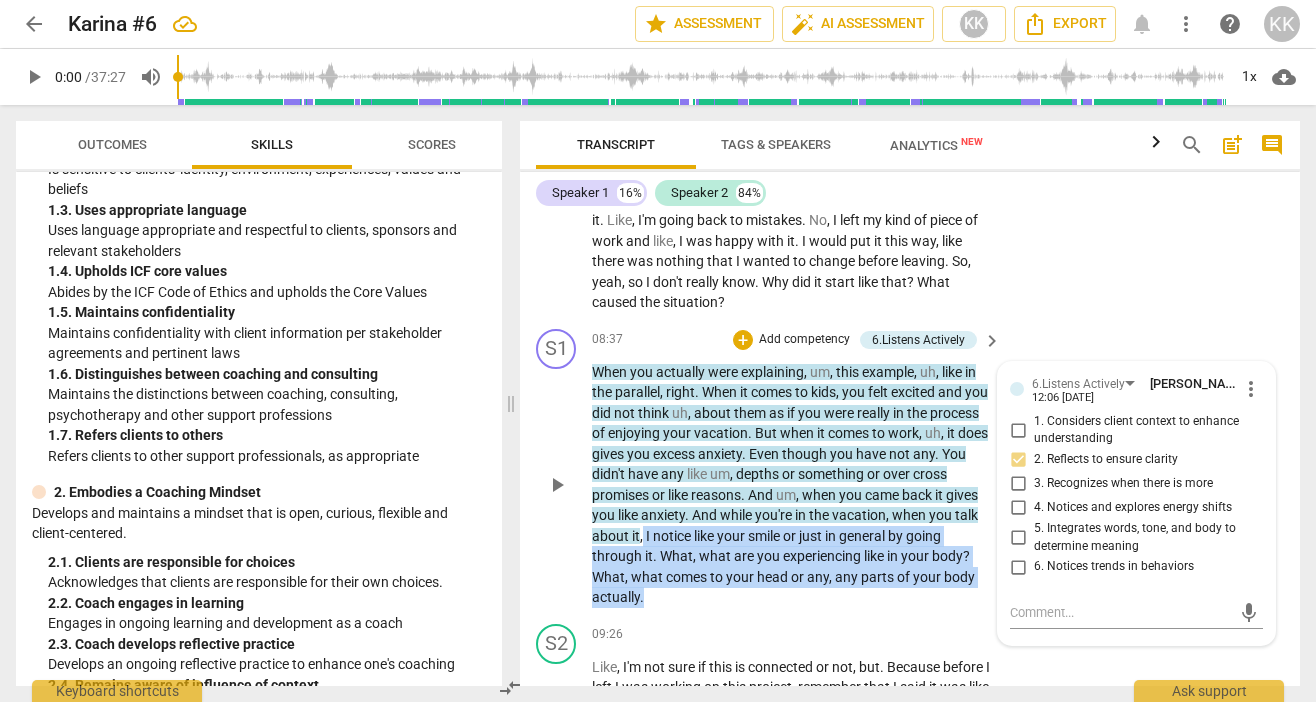 drag, startPoint x: 690, startPoint y: 596, endPoint x: 695, endPoint y: 538, distance: 58.21512 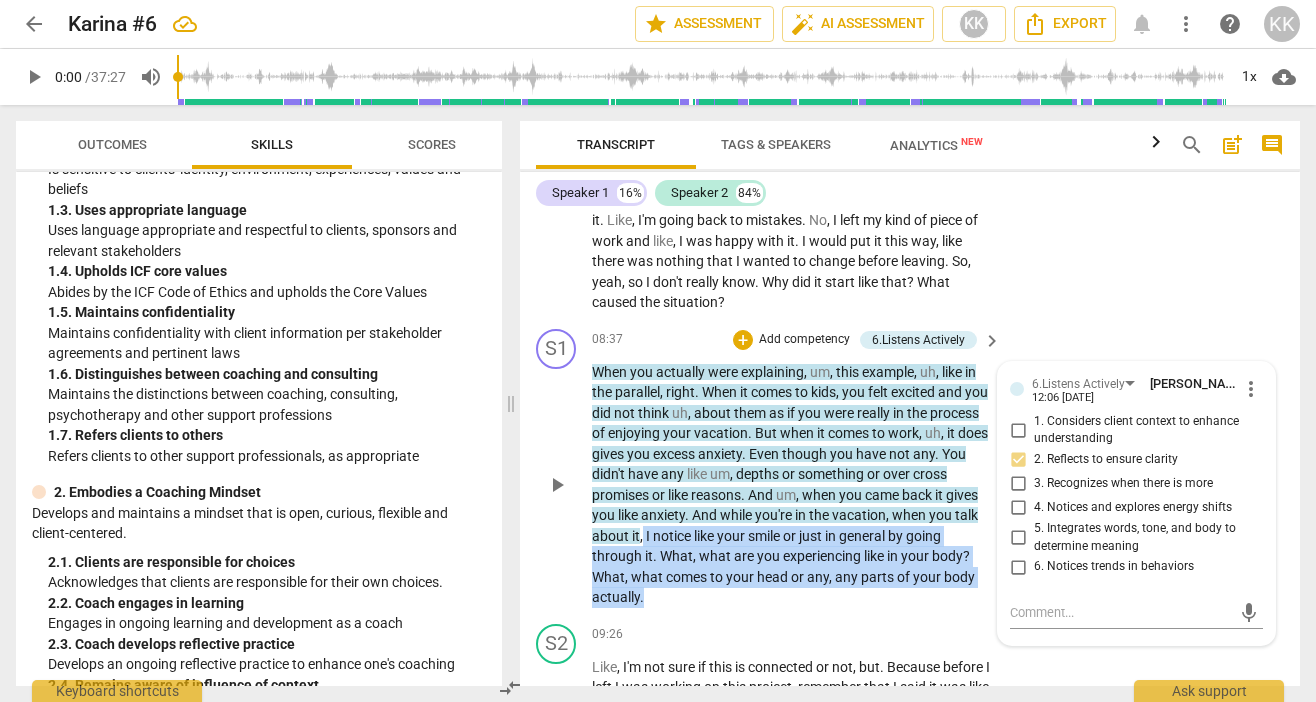 click on "When   you   actually   were   explaining ,   um ,   this   example ,   uh ,   like   in   the   parallel ,   right .   When   it   comes   to   kids ,   you   felt   excited   and   you   did   not   think   uh ,   about   them   as   if   you   were   really   in   the   process   of   enjoying   your   vacation .   But   when   it   comes   to   work ,   uh ,   it   does   gives   you   excess   anxiety .   Even   though   you   have   not   any .   You   didn't   have   any   like   um ,   depths   or   something   or   over   cross   promises   or   like   reasons .   And   um ,   when   you   came   back   it   gives   you   like   anxiety .   And   while   you're   in   the   vacation ,   when   you   talk   about   it ,   I   notice   like   your   smile   or   just   in   general   by   going   through   it .   What ,   what   are   you   experiencing   like   in   your   body ?   What ,   what   comes   to   your   head   or   any ,   any   parts   of   your   body   actually ." at bounding box center (791, 485) 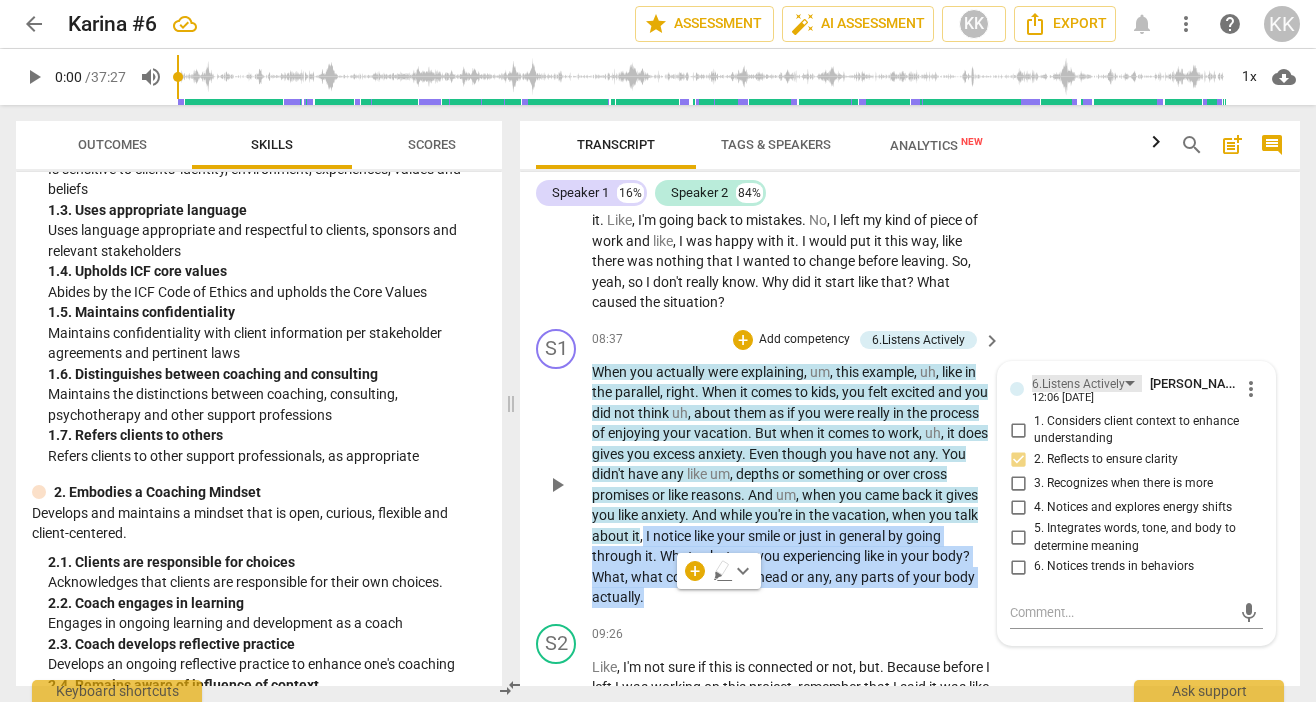 click on "6.Listens Actively" at bounding box center (1087, 383) 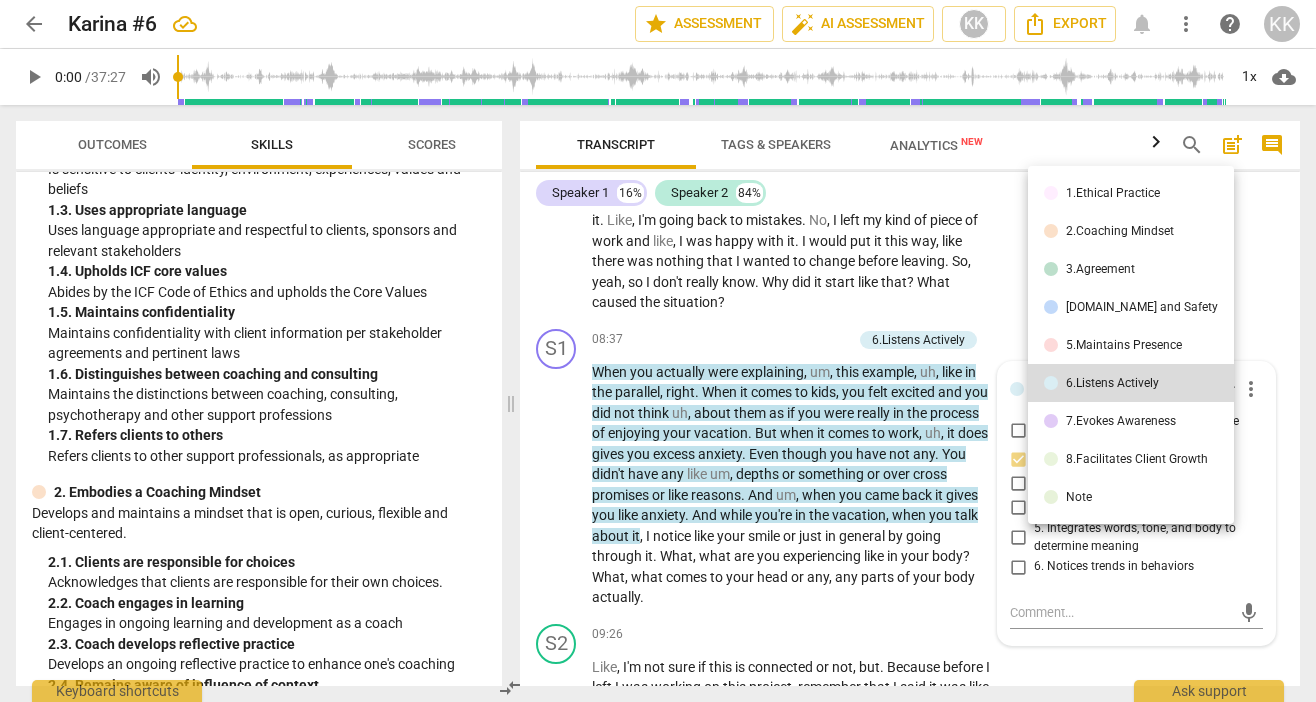 click at bounding box center [658, 351] 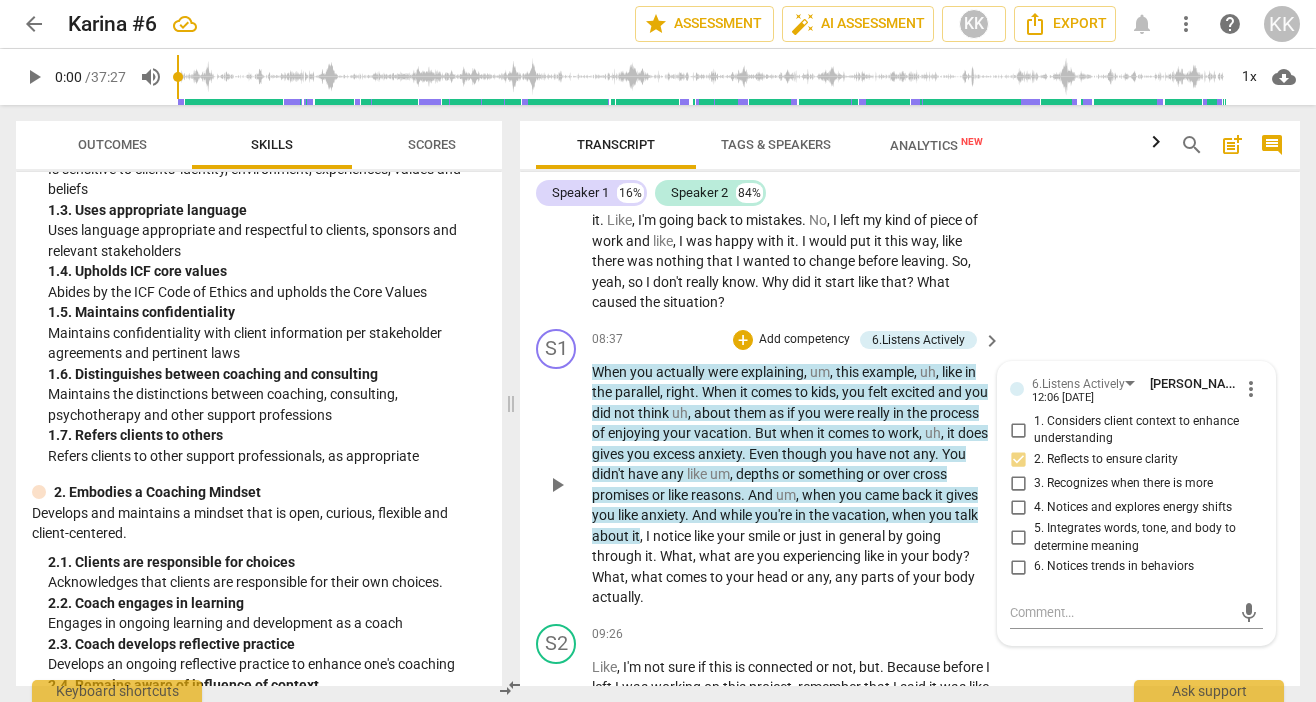 click on "When   you   actually   were   explaining ,   um ,   this   example ,   uh ,   like   in   the   parallel ,   right .   When   it   comes   to   kids ,   you   felt   excited   and   you   did   not   think   uh ,   about   them   as   if   you   were   really   in   the   process   of   enjoying   your   vacation .   But   when   it   comes   to   work ,   uh ,   it   does   gives   you   excess   anxiety .   Even   though   you   have   not   any .   You   didn't   have   any   like   um ,   depths   or   something   or   over   cross   promises   or   like   reasons .   And   um ,   when   you   came   back   it   gives   you   like   anxiety .   And   while   you're   in   the   vacation ,   when   you   talk   about   it ,   I   notice   like   your   smile   or   just   in   general   by   going   through   it .   What ,   what   are   you   experiencing   like   in   your   body ?   What ,   what   comes   to   your   head   or   any ,   any   parts   of   your   body   actually ." at bounding box center [791, 485] 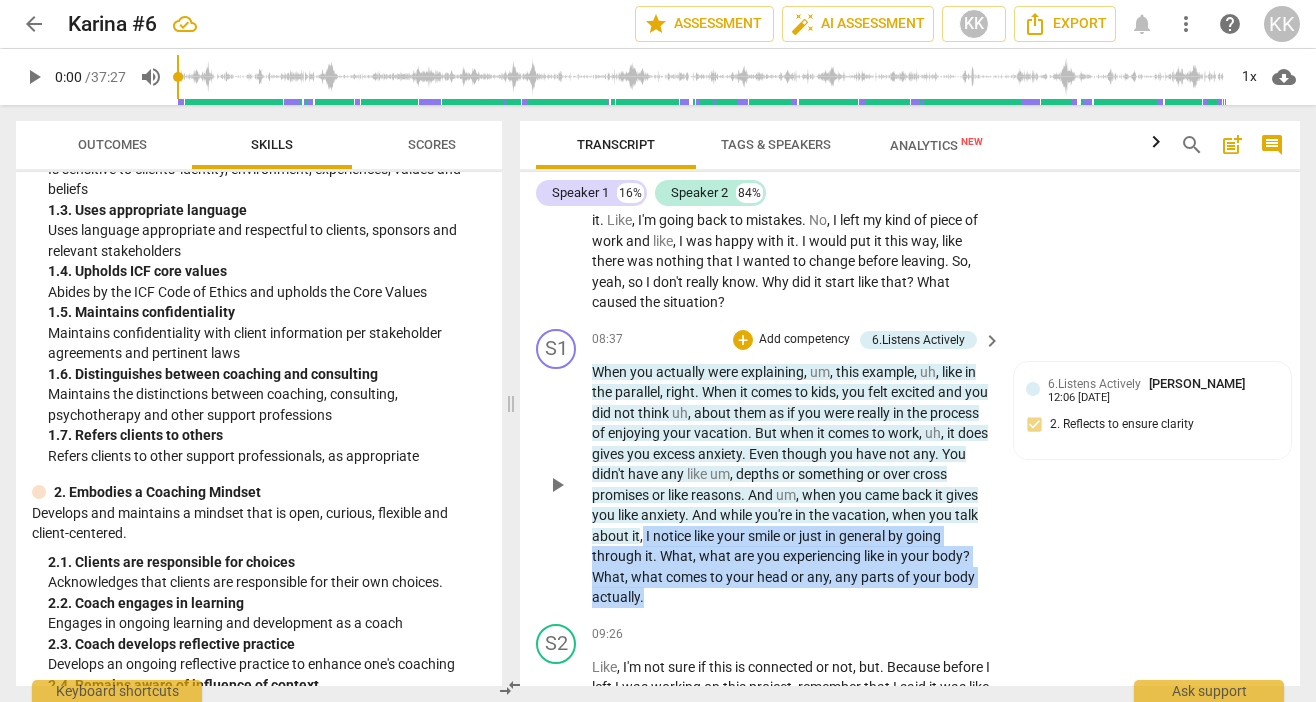 drag, startPoint x: 694, startPoint y: 600, endPoint x: 694, endPoint y: 541, distance: 59 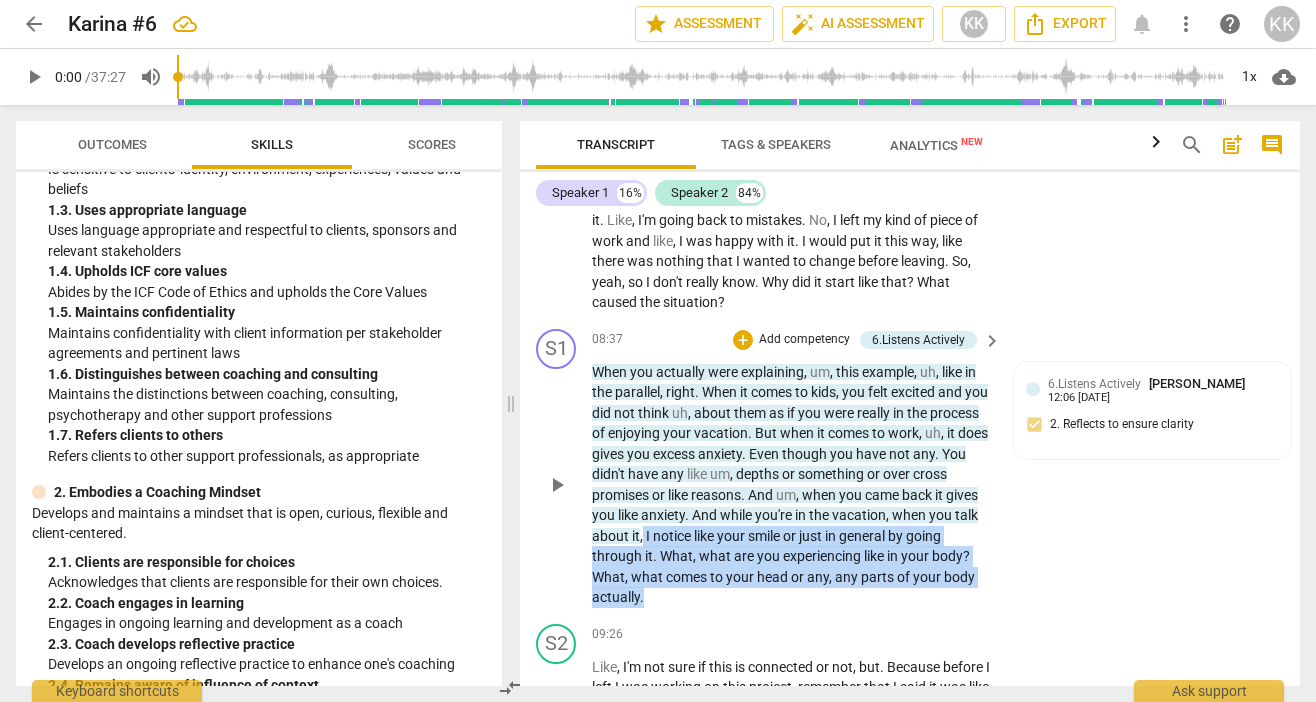 click on "When   you   actually   were   explaining ,   um ,   this   example ,   uh ,   like   in   the   parallel ,   right .   When   it   comes   to   kids ,   you   felt   excited   and   you   did   not   think   uh ,   about   them   as   if   you   were   really   in   the   process   of   enjoying   your   vacation .   But   when   it   comes   to   work ,   uh ,   it   does   gives   you   excess   anxiety .   Even   though   you   have   not   any .   You   didn't   have   any   like   um ,   depths   or   something   or   over   cross   promises   or   like   reasons .   And   um ,   when   you   came   back   it   gives   you   like   anxiety .   And   while   you're   in   the   vacation ,   when   you   talk   about   it ,   I   notice   like   your   smile   or   just   in   general   by   going   through   it .   What ,   what   are   you   experiencing   like   in   your   body ?   What ,   what   comes   to   your   head   or   any ,   any   parts   of   your   body   actually ." at bounding box center [791, 485] 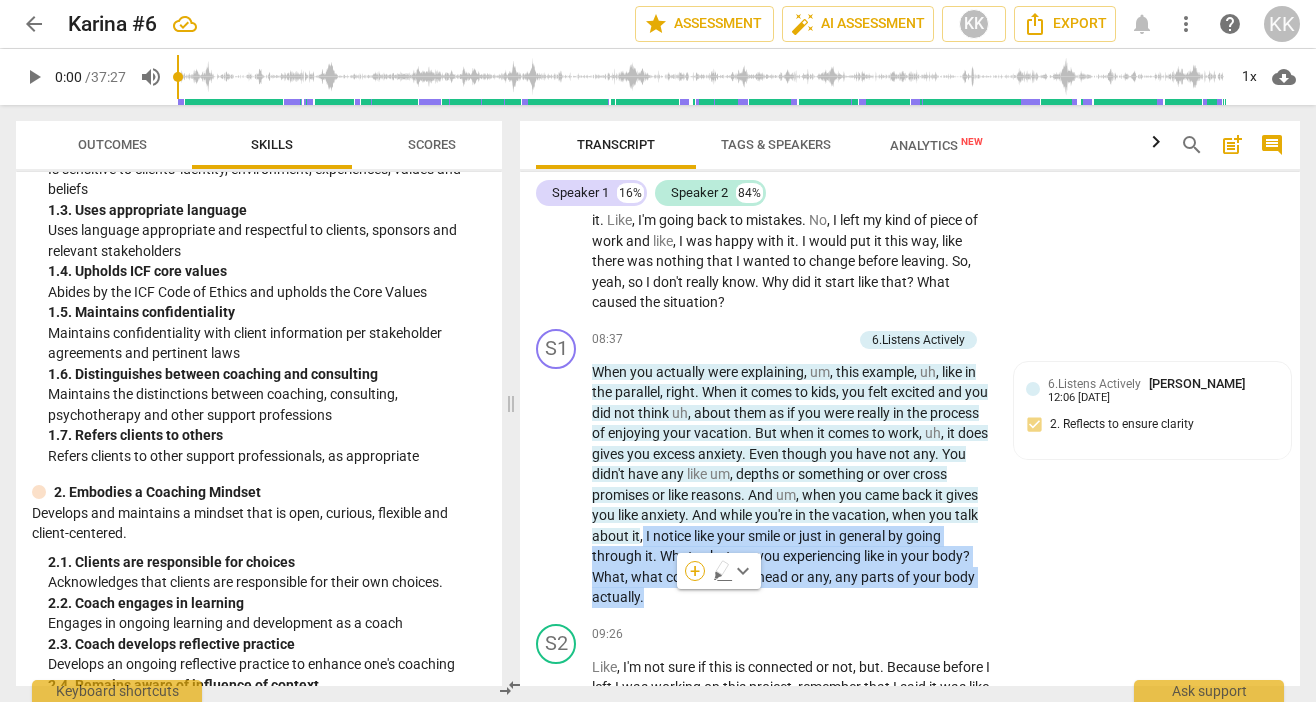 click on "+" at bounding box center (695, 571) 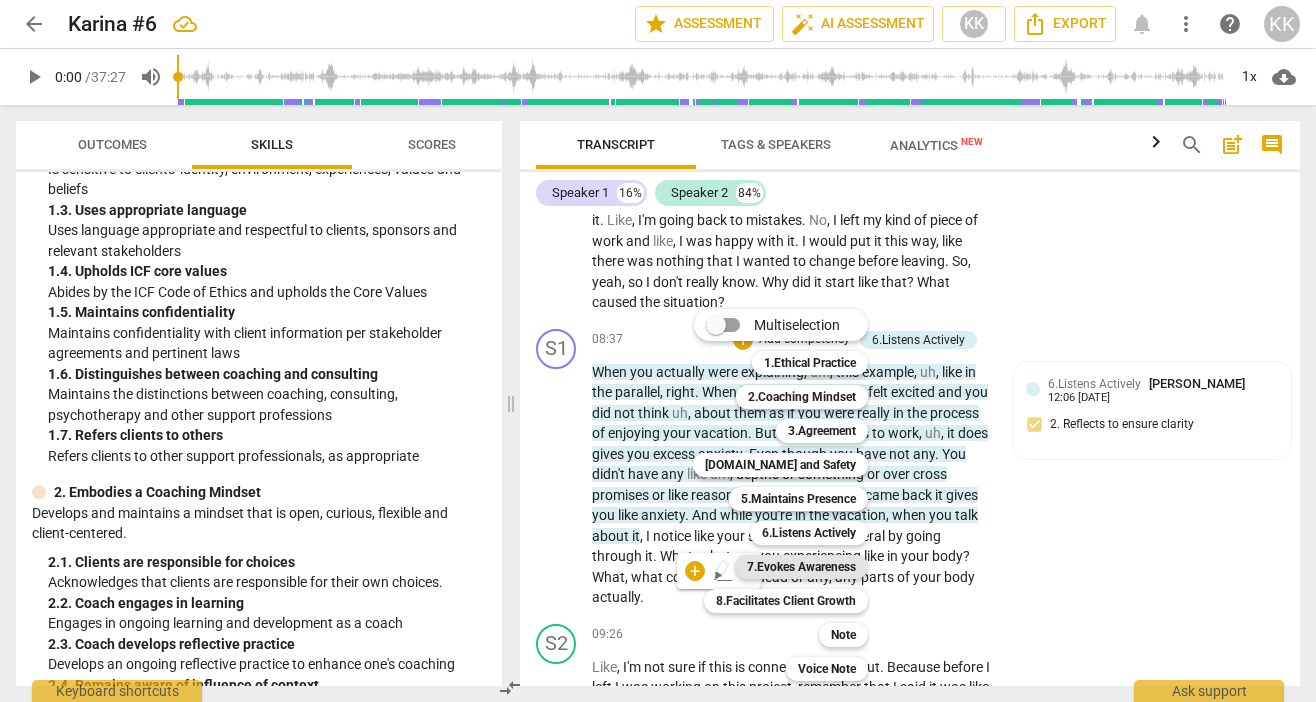 click on "7.Evokes Awareness" at bounding box center (801, 567) 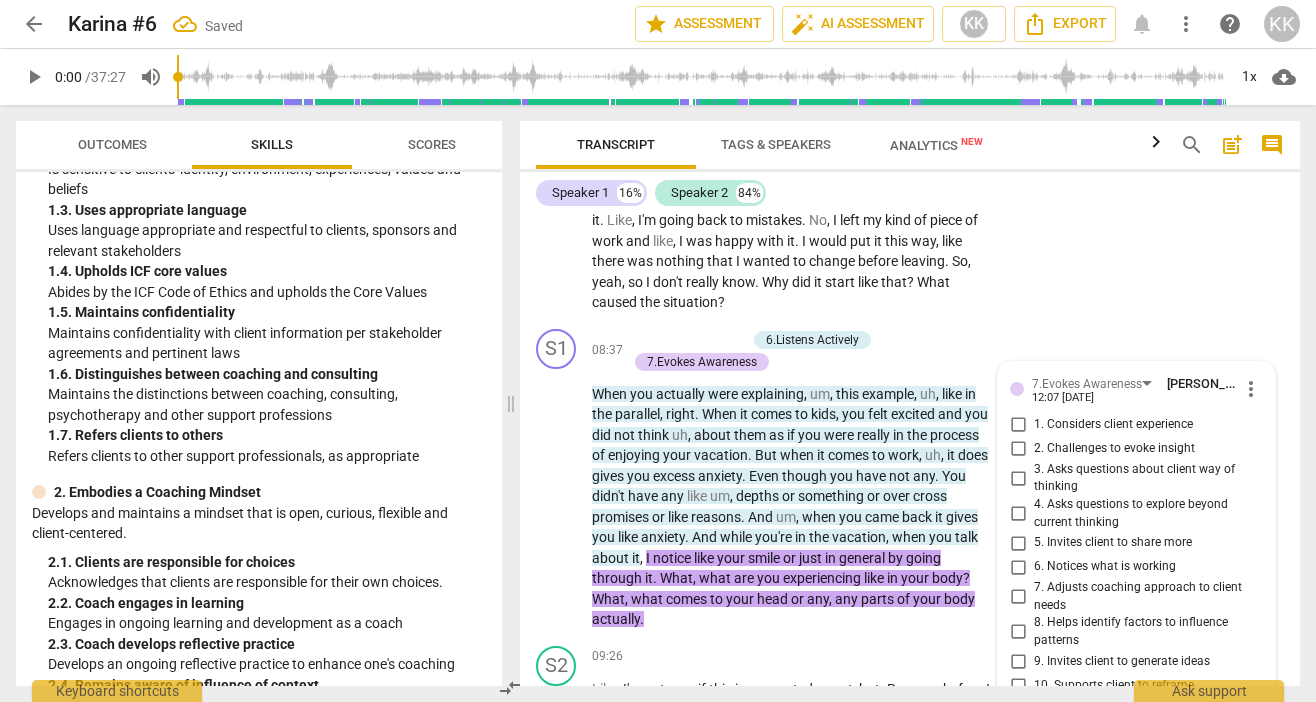 scroll, scrollTop: 4317, scrollLeft: 0, axis: vertical 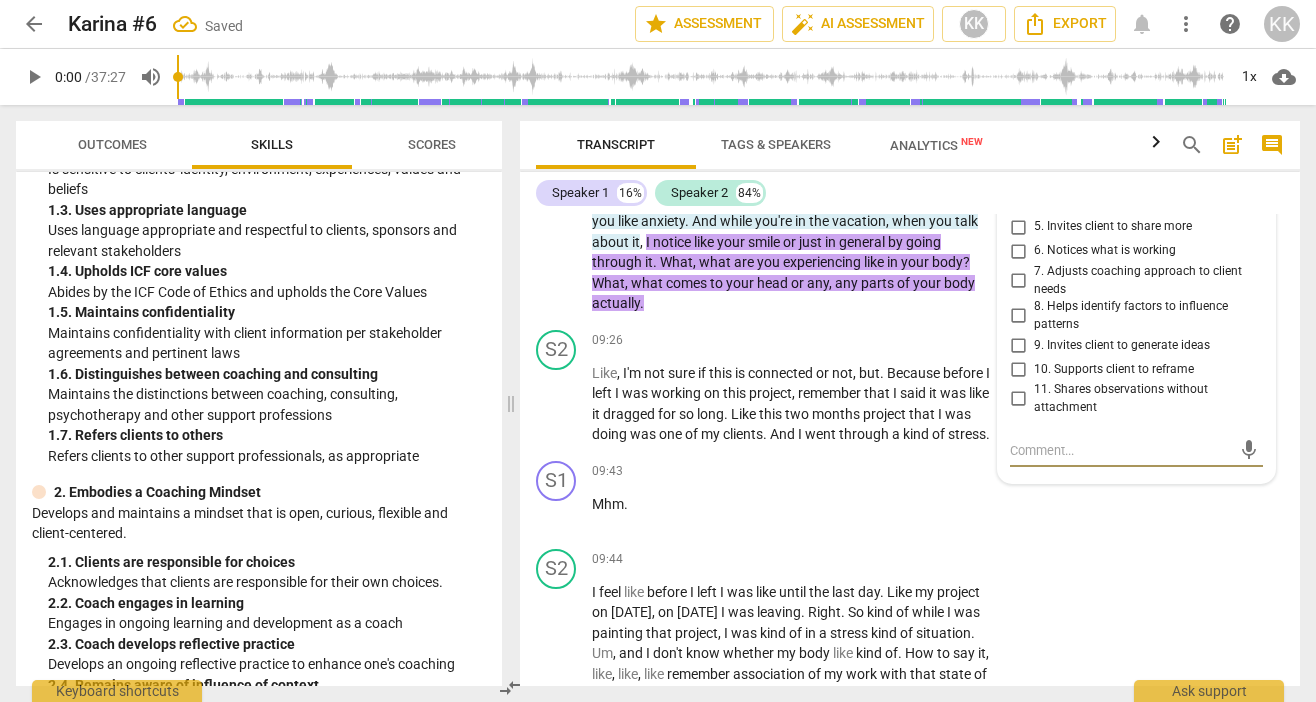 click on "5. Invites client to share more" at bounding box center [1018, 227] 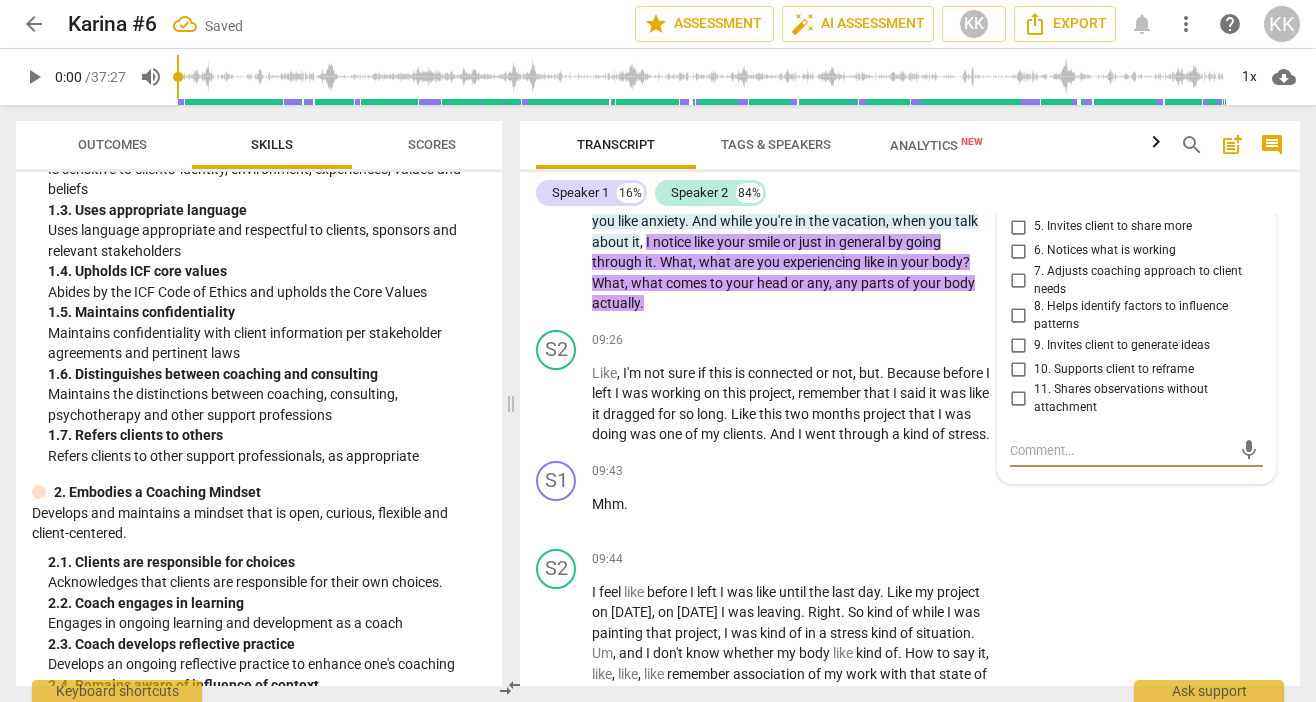 checkbox on "true" 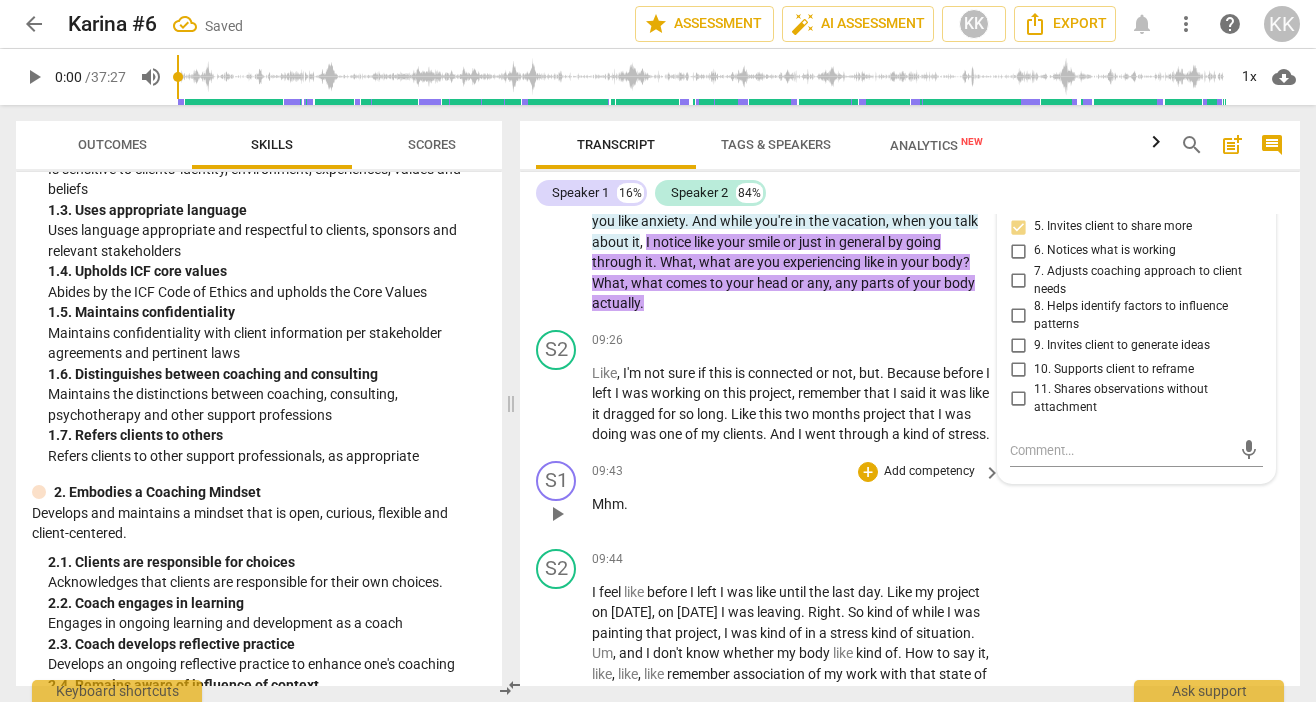 click on "S1 play_arrow pause 09:43 + Add competency keyboard_arrow_right Mhm ." at bounding box center [910, 497] 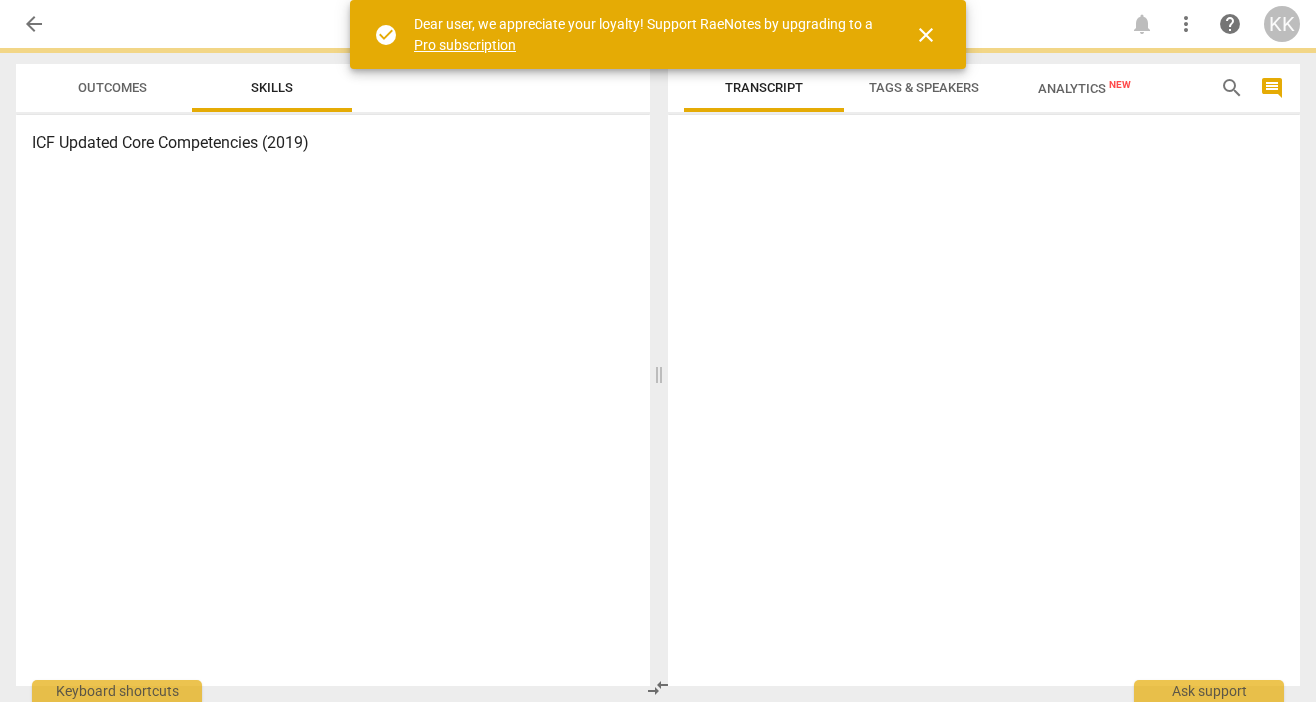 scroll, scrollTop: 0, scrollLeft: 0, axis: both 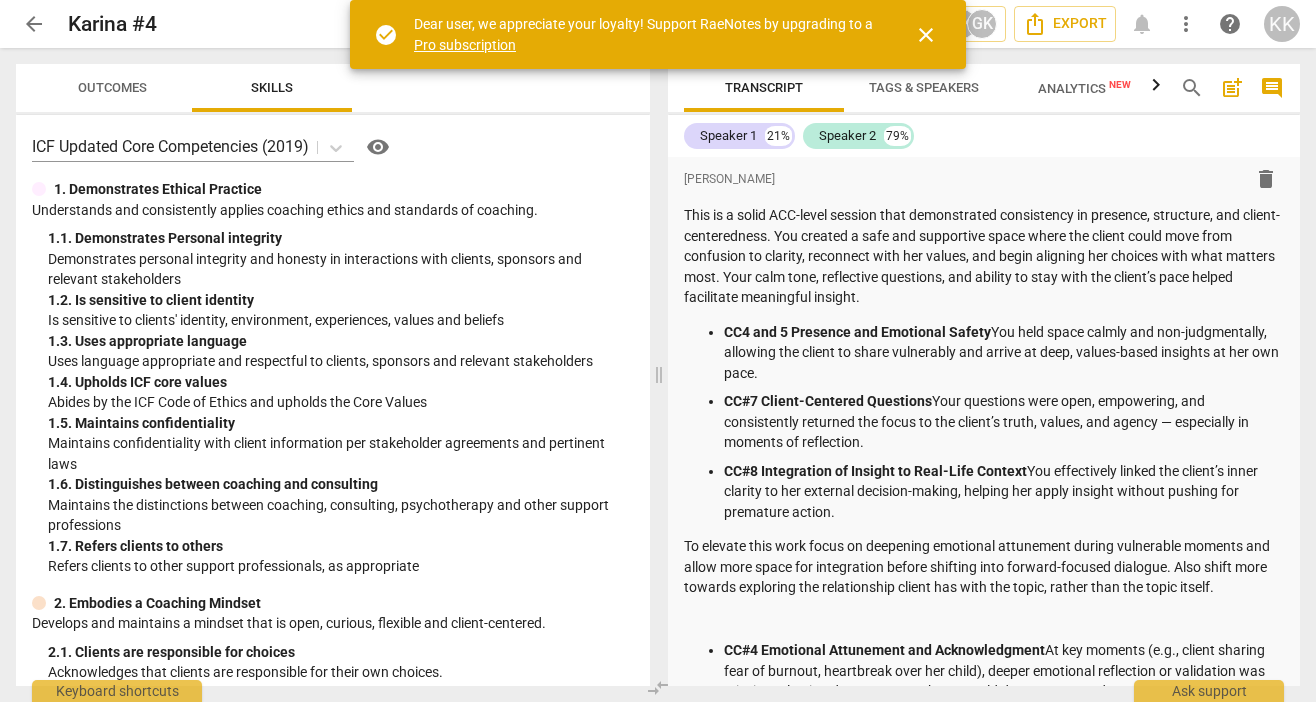 click on "close" at bounding box center (926, 35) 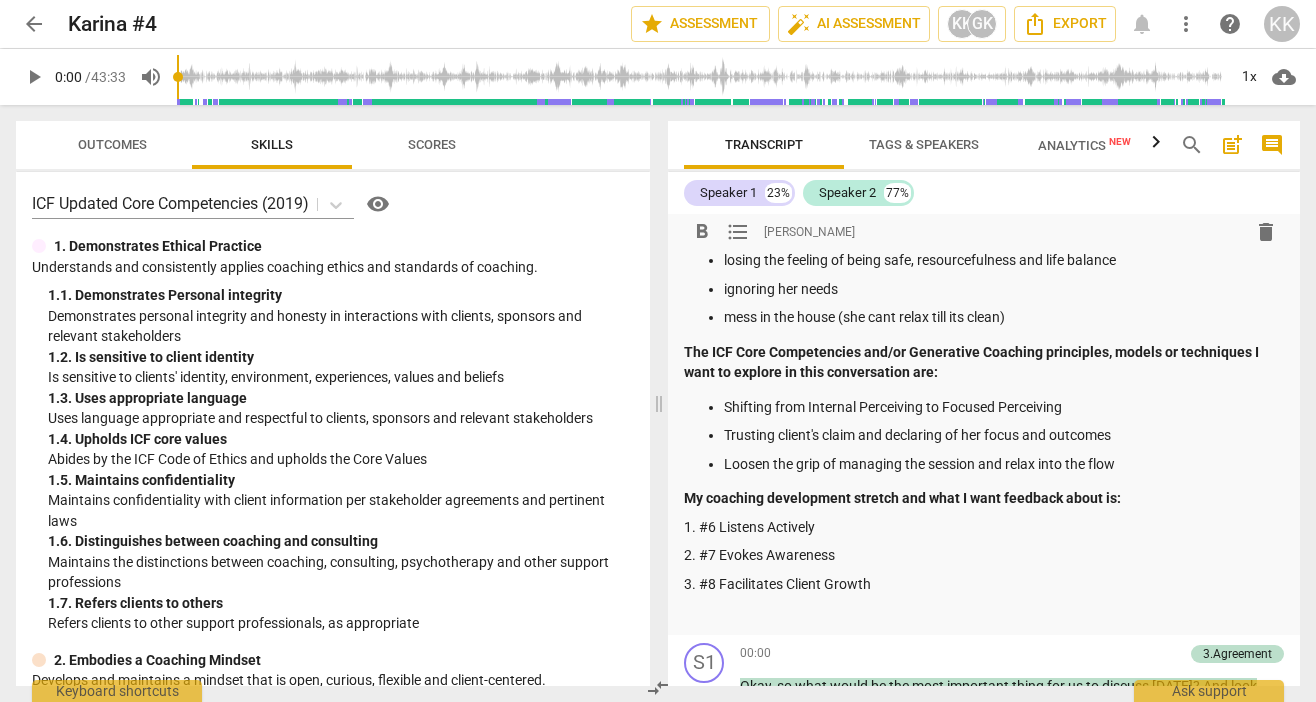 scroll, scrollTop: 1172, scrollLeft: 0, axis: vertical 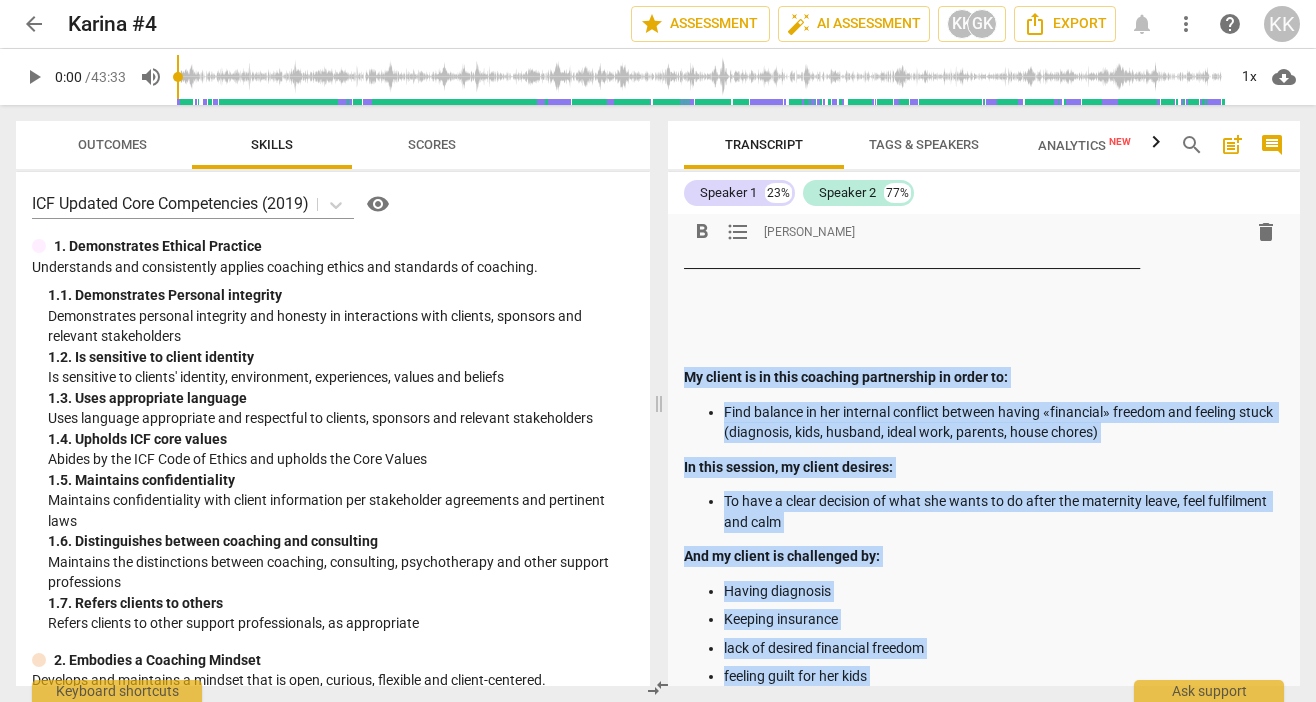 drag, startPoint x: 885, startPoint y: 569, endPoint x: 679, endPoint y: 380, distance: 279.56573 